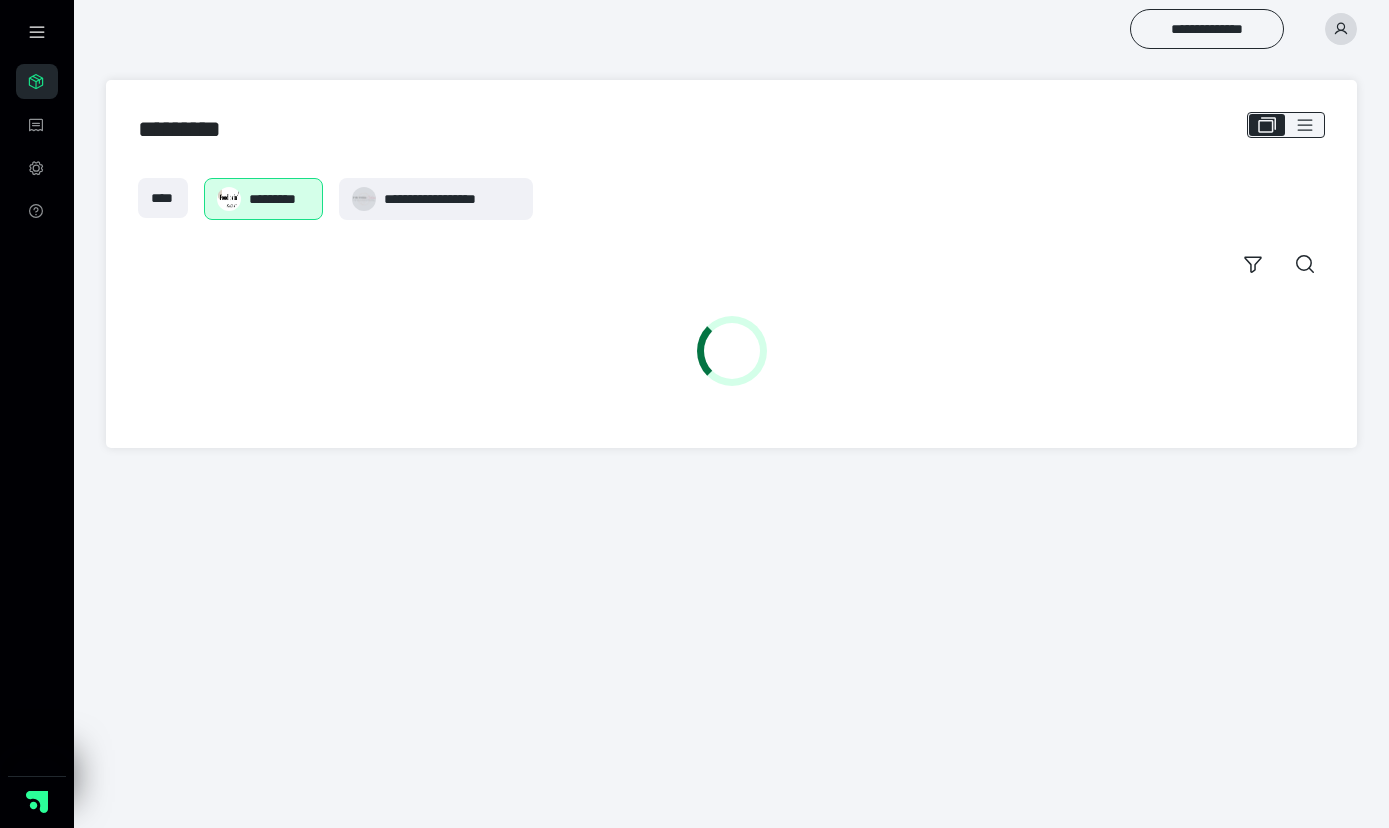 scroll, scrollTop: 0, scrollLeft: 0, axis: both 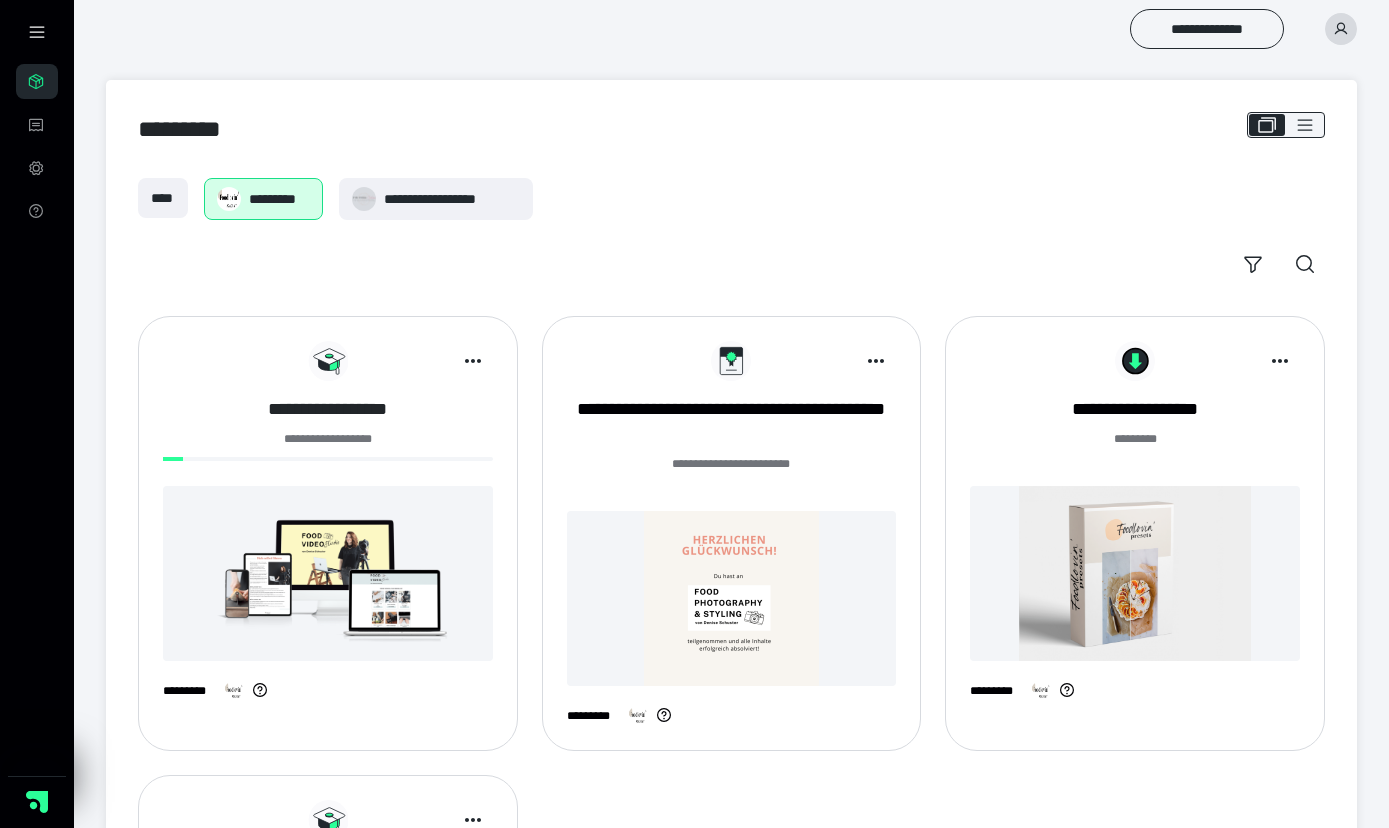 click on "**********" at bounding box center [328, 409] 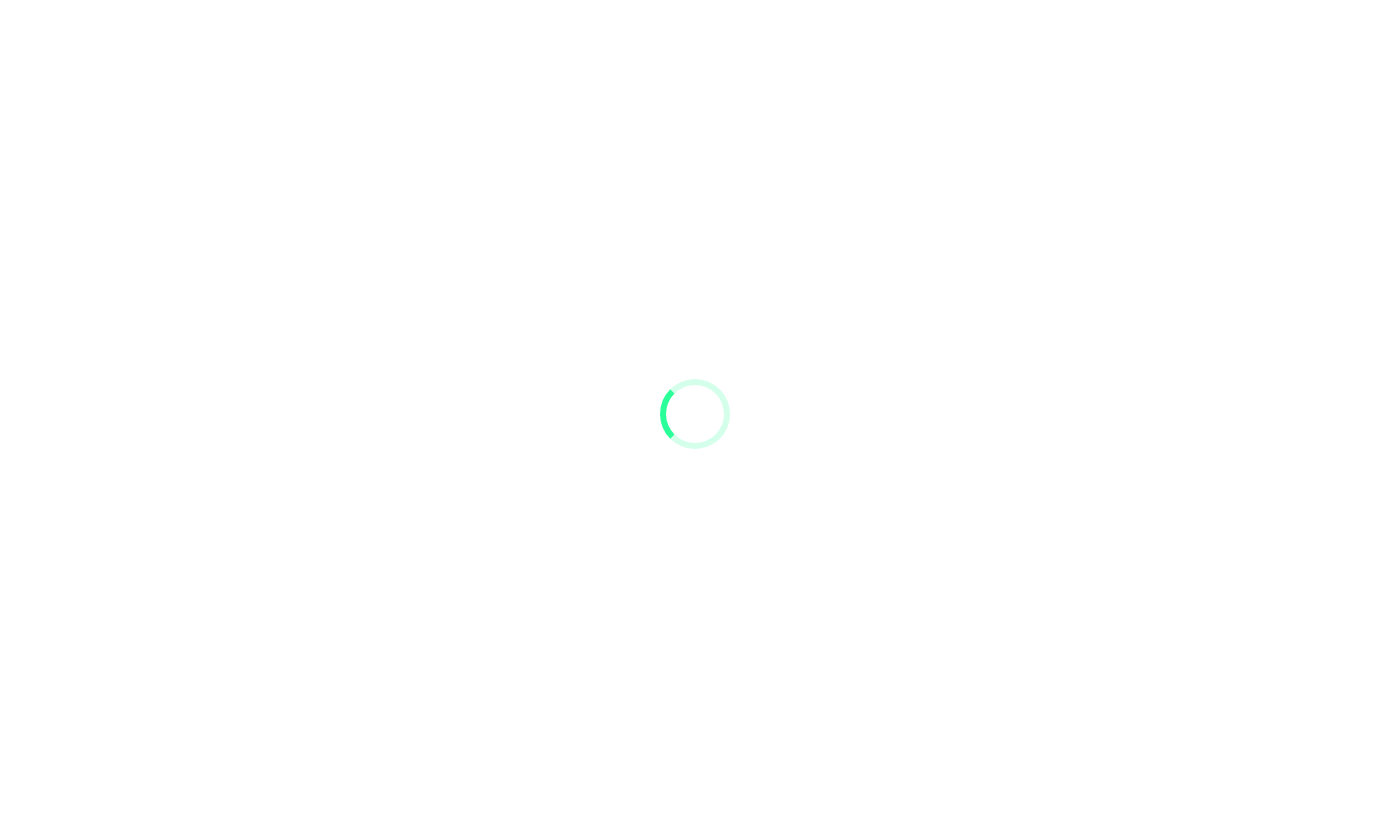 scroll, scrollTop: 0, scrollLeft: 0, axis: both 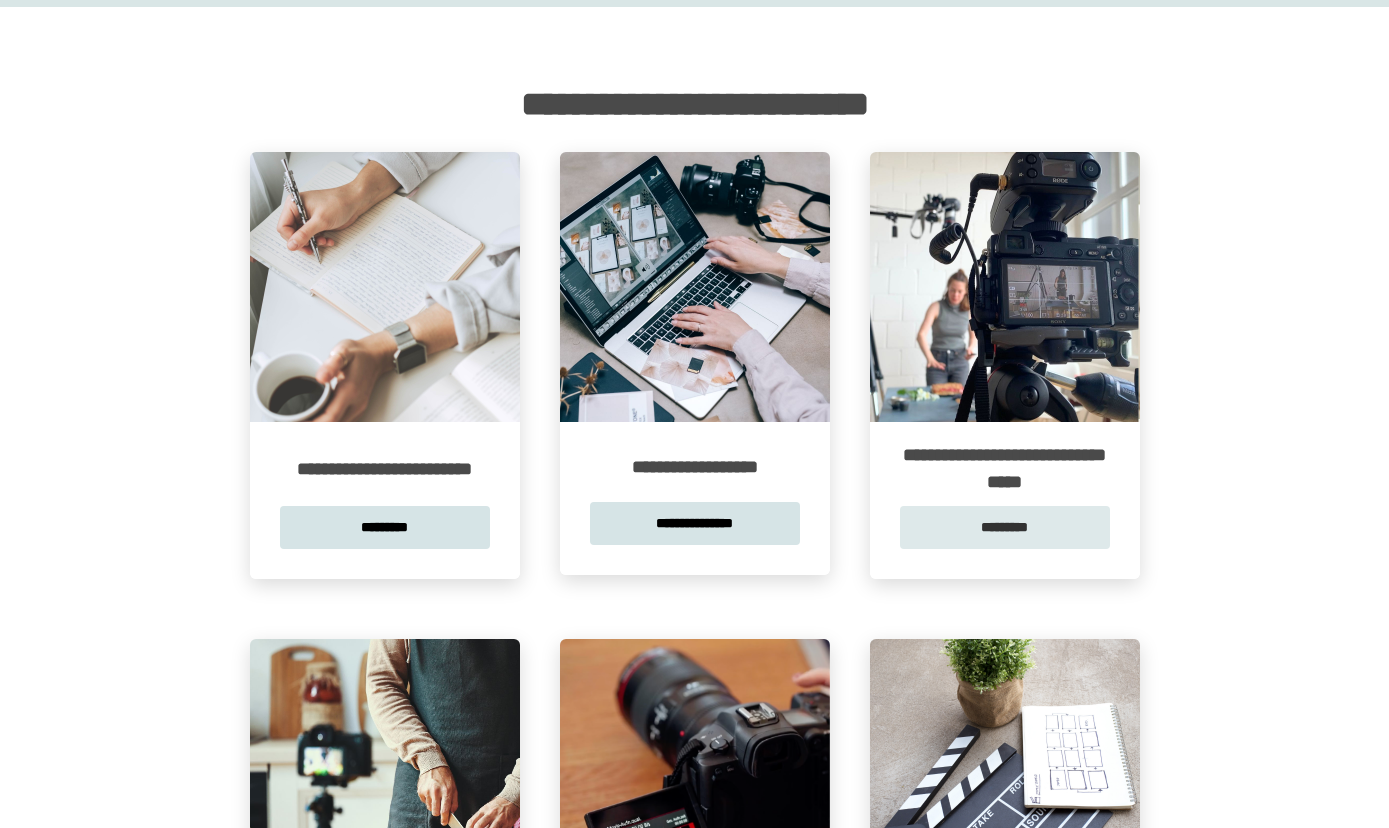 click on "*********" at bounding box center [1005, 527] 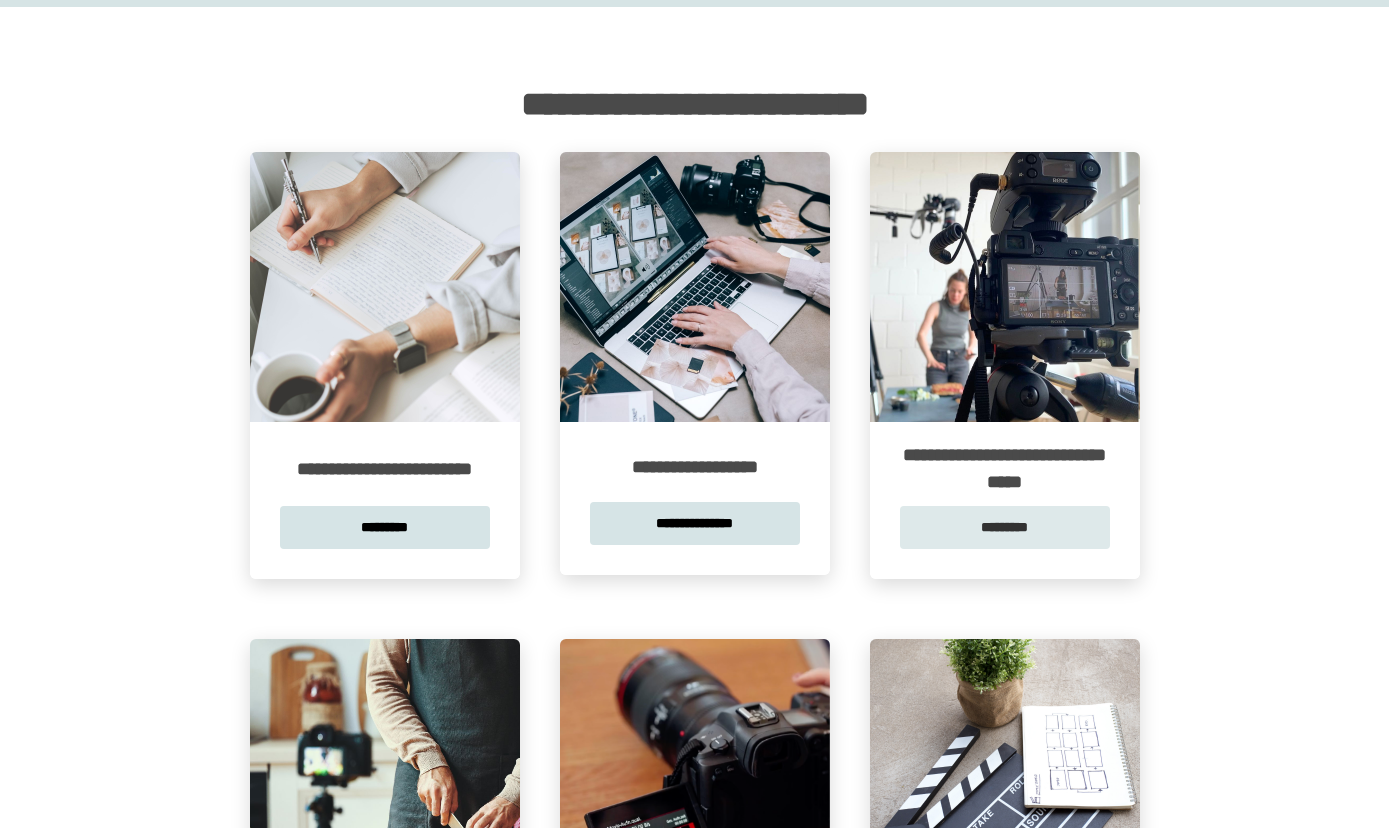 scroll, scrollTop: 0, scrollLeft: 0, axis: both 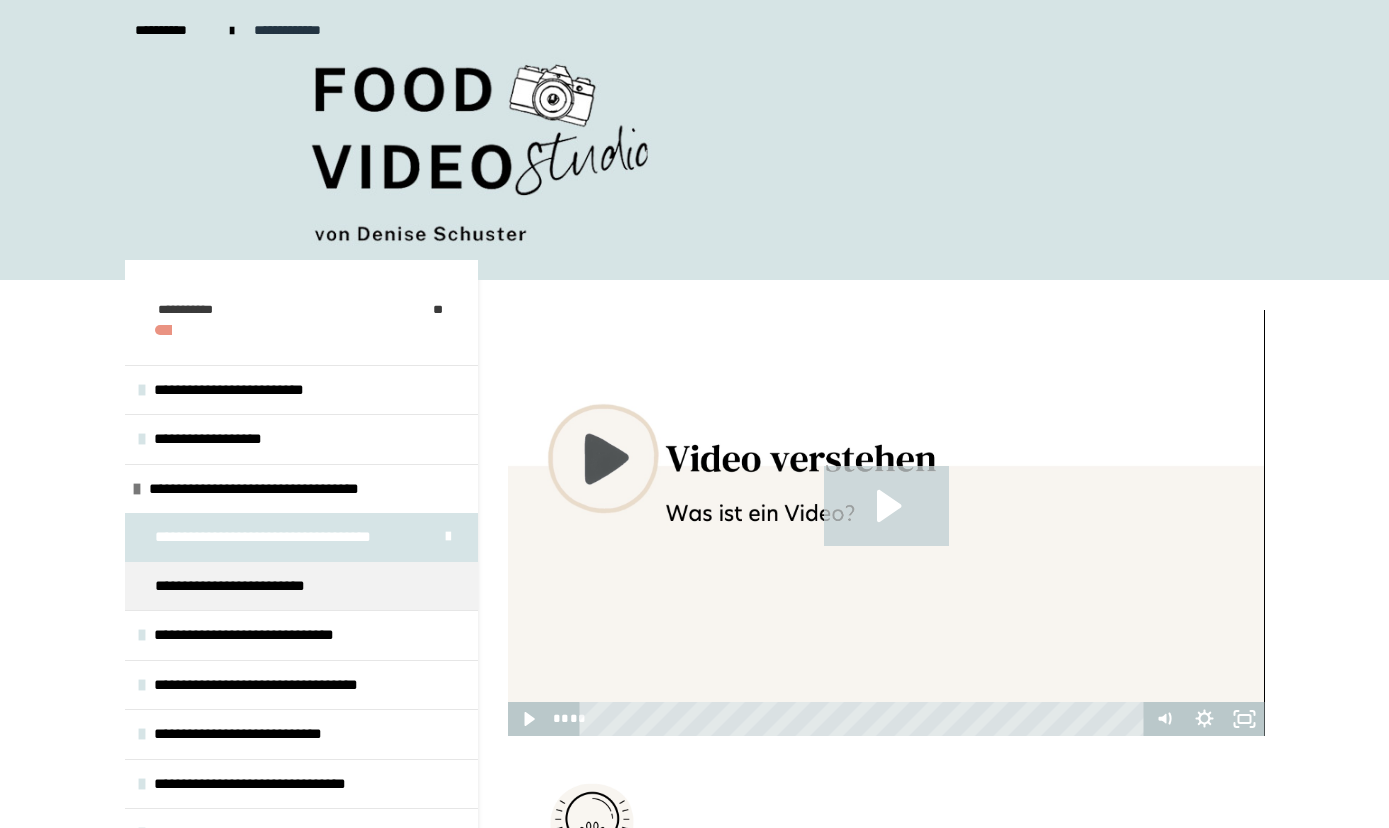 click 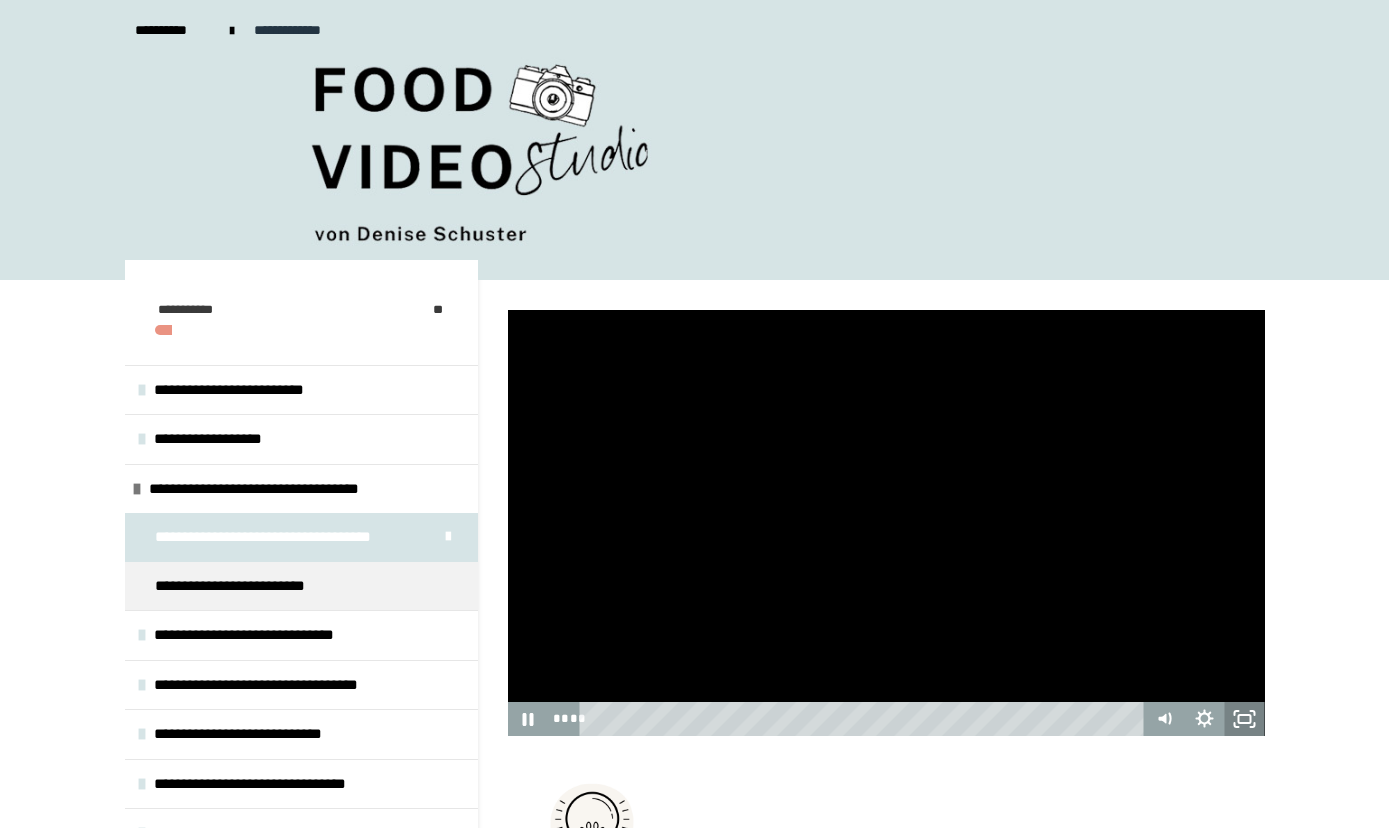 click 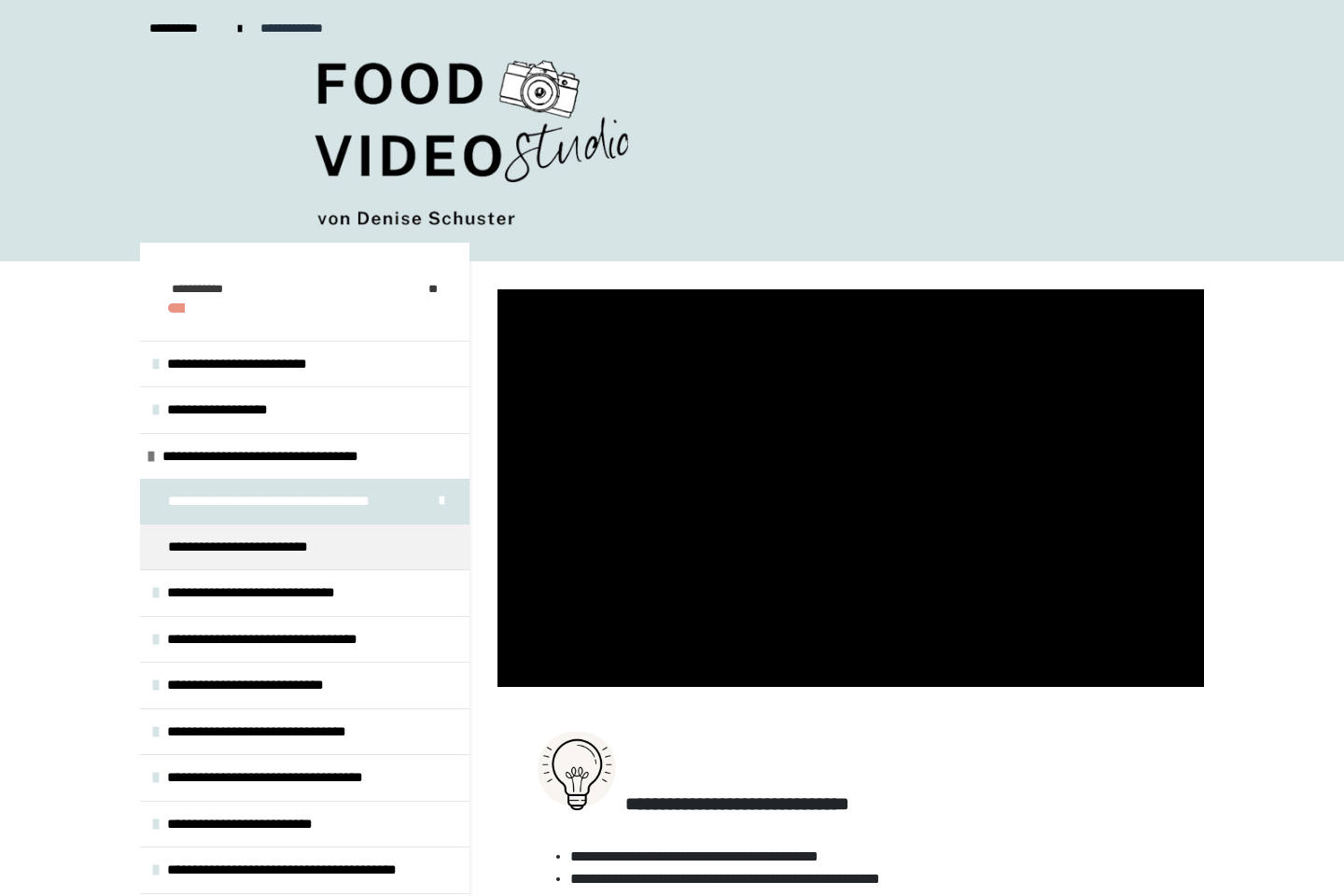 type 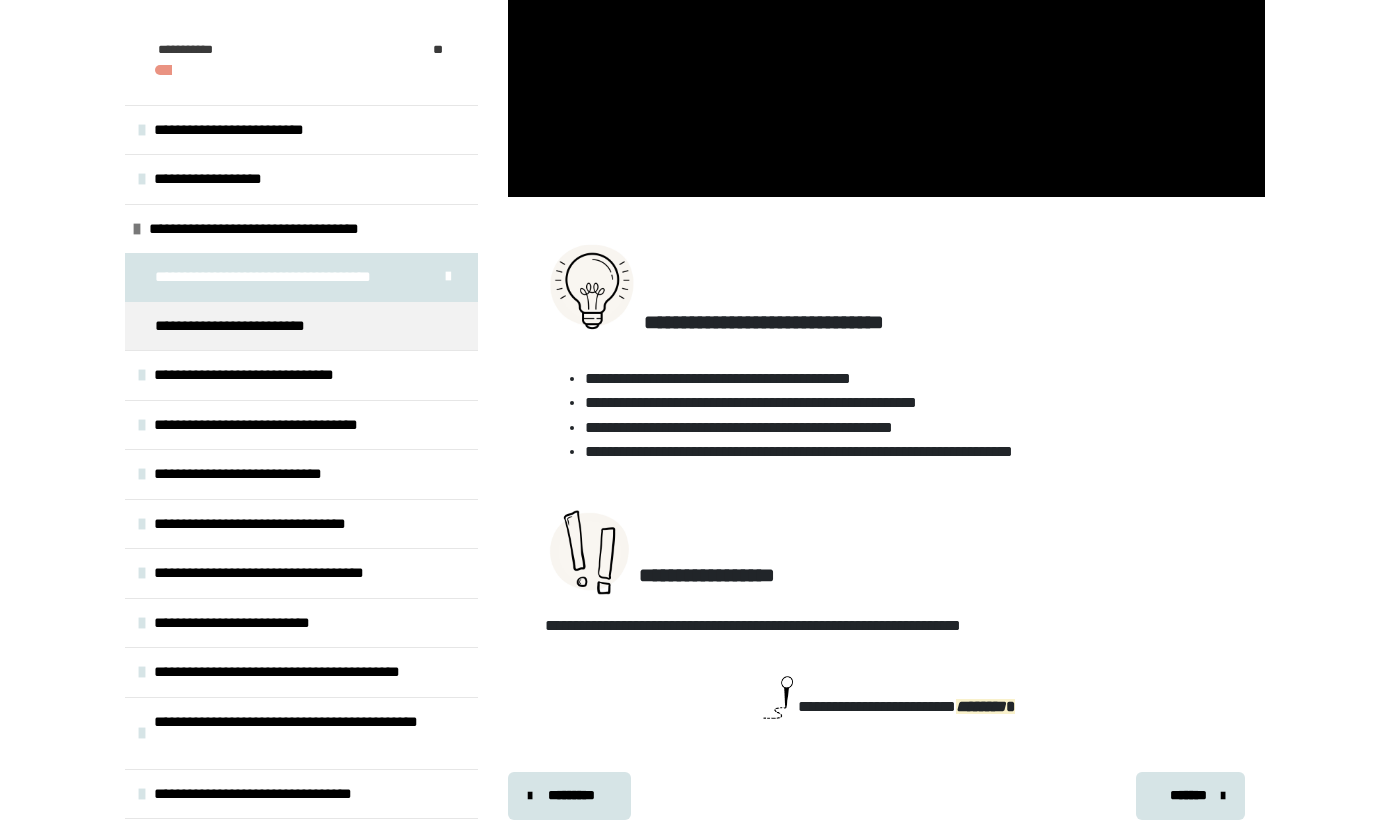 scroll, scrollTop: 546, scrollLeft: 0, axis: vertical 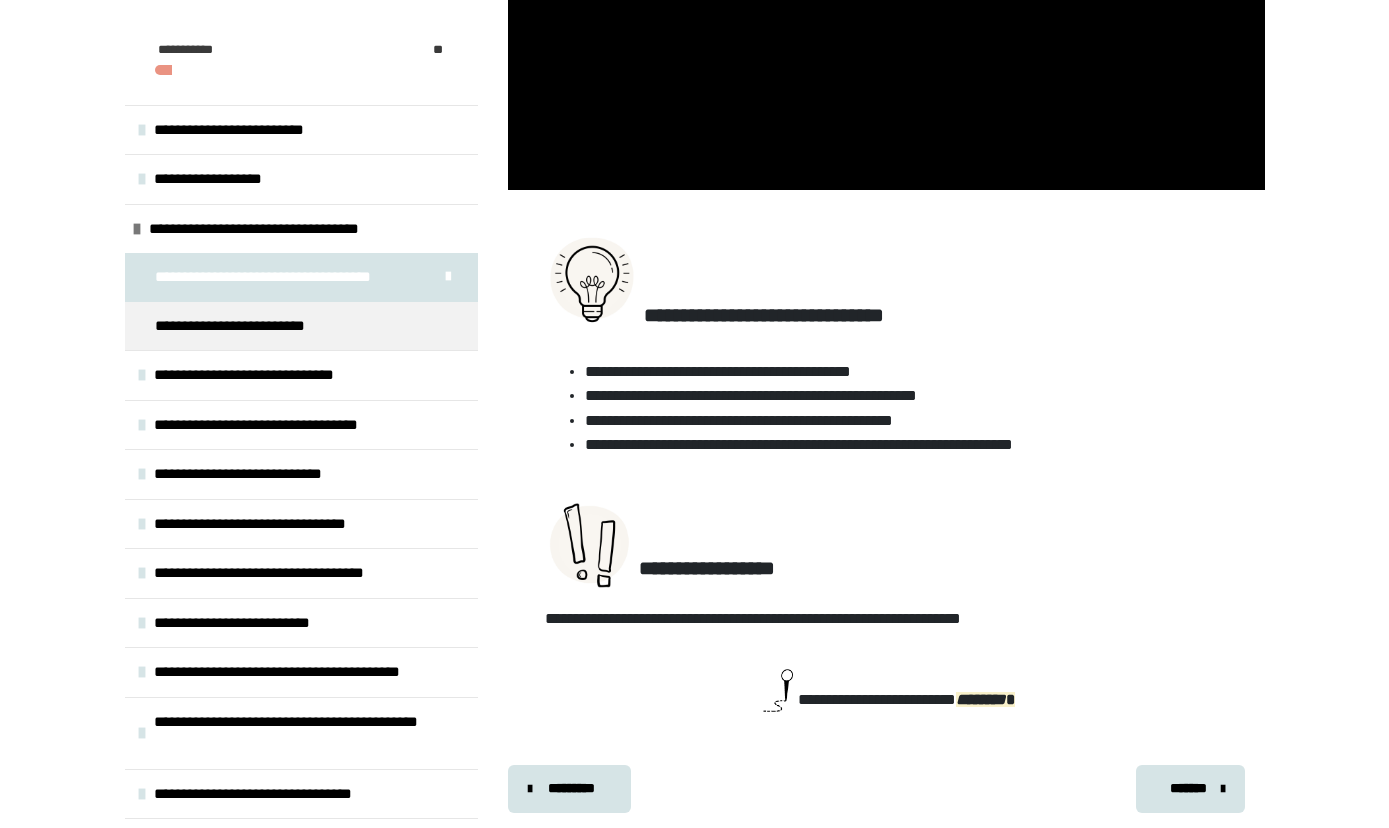 click on "*******" at bounding box center (1188, 788) 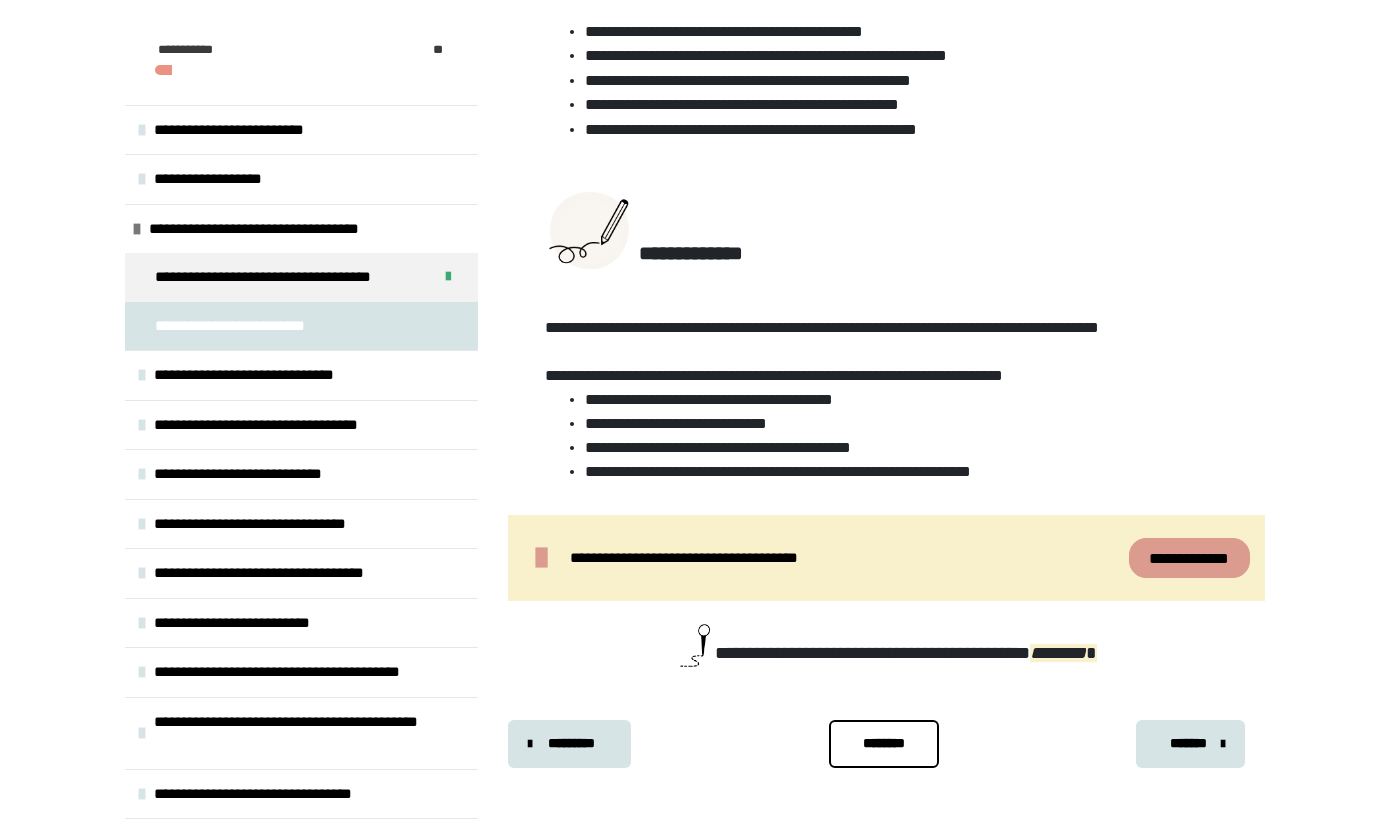 scroll, scrollTop: 510, scrollLeft: 0, axis: vertical 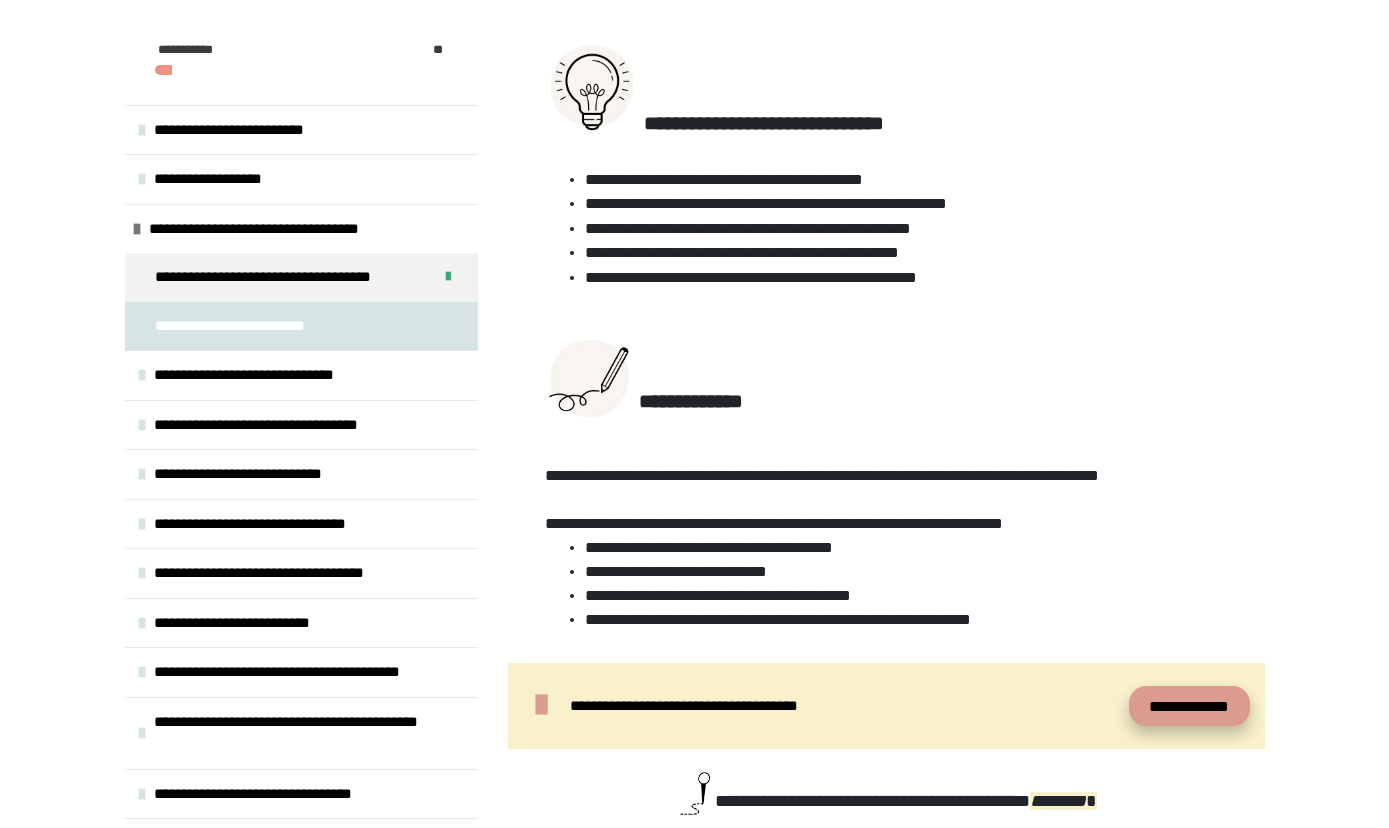click on "**********" at bounding box center [1189, 706] 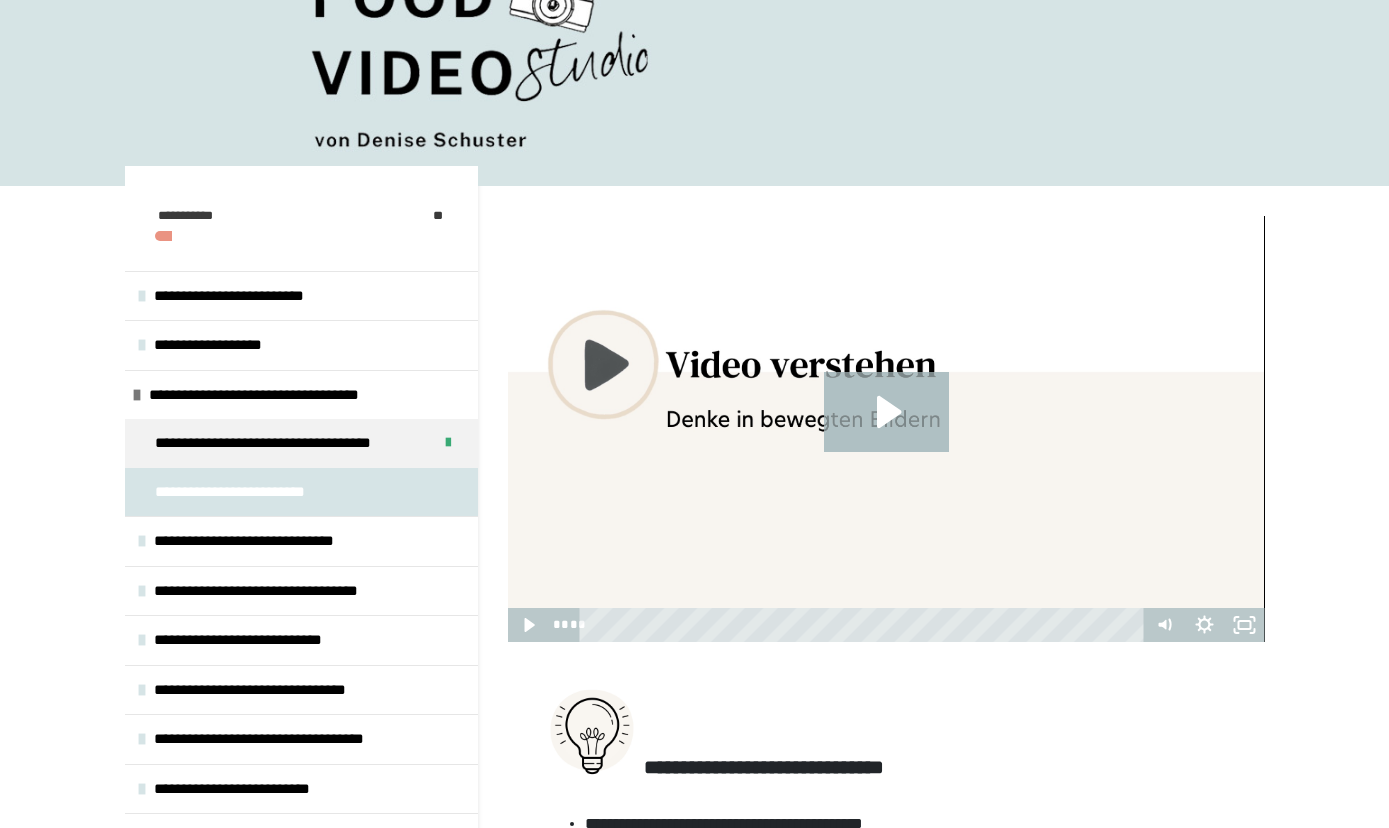 scroll, scrollTop: 34, scrollLeft: 0, axis: vertical 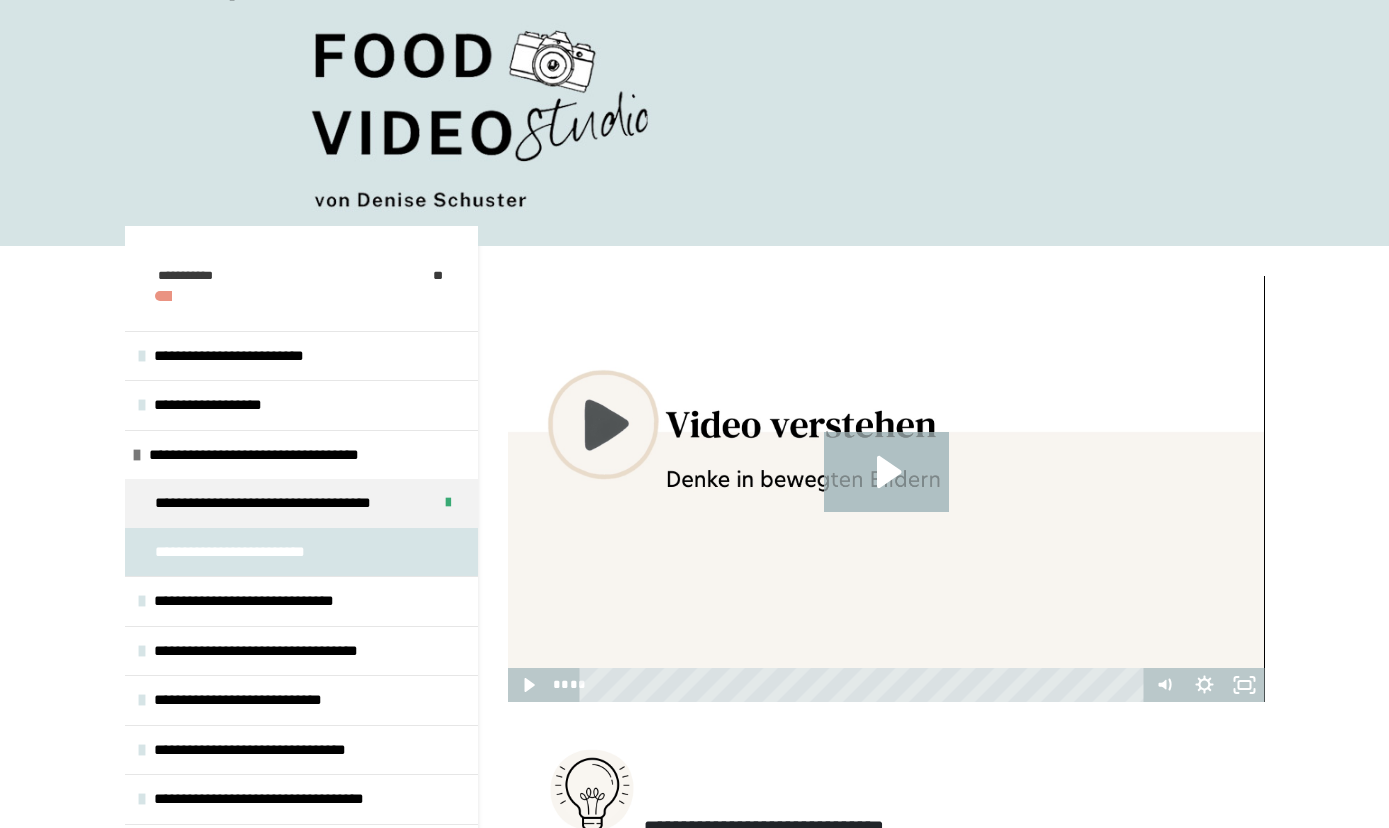 click at bounding box center (886, 489) 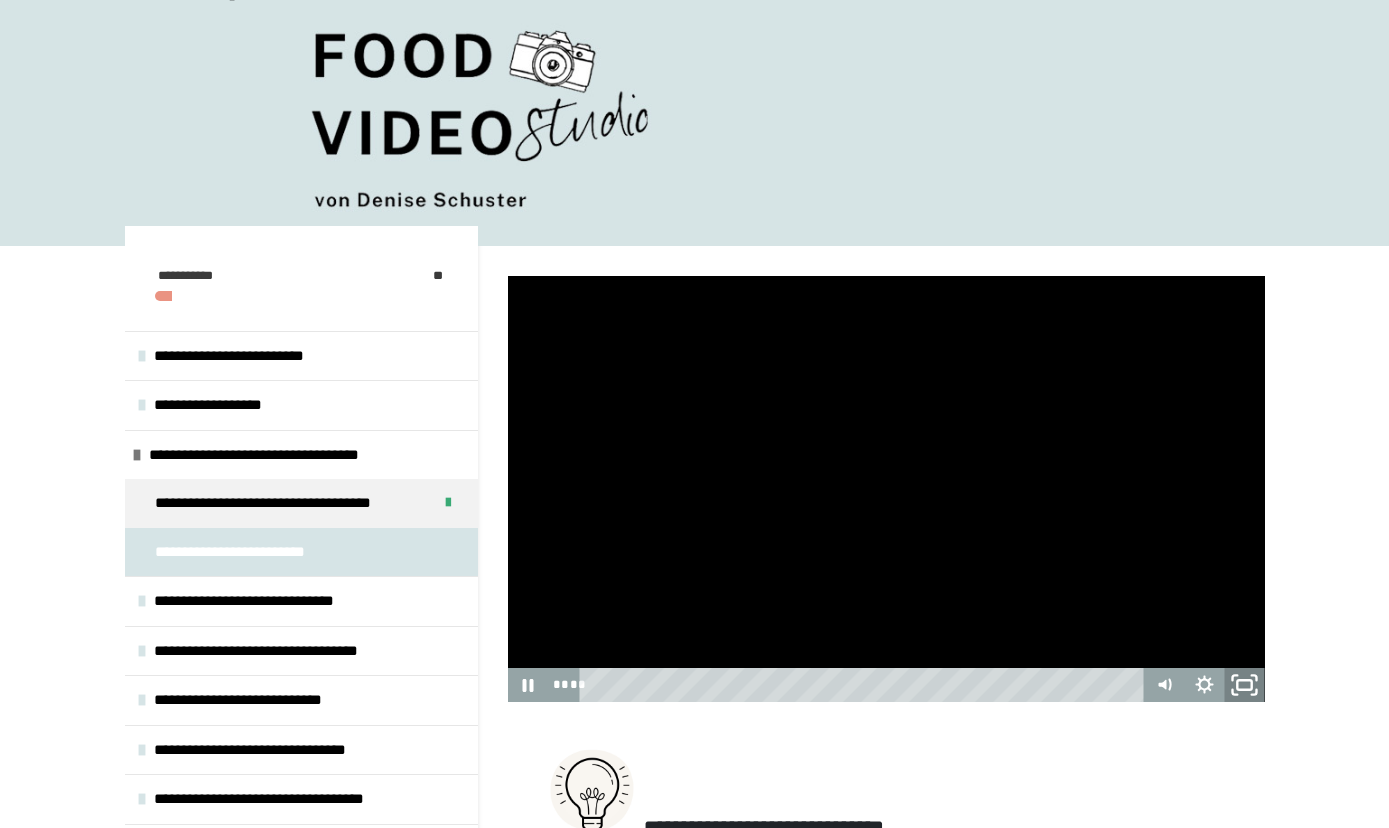 click 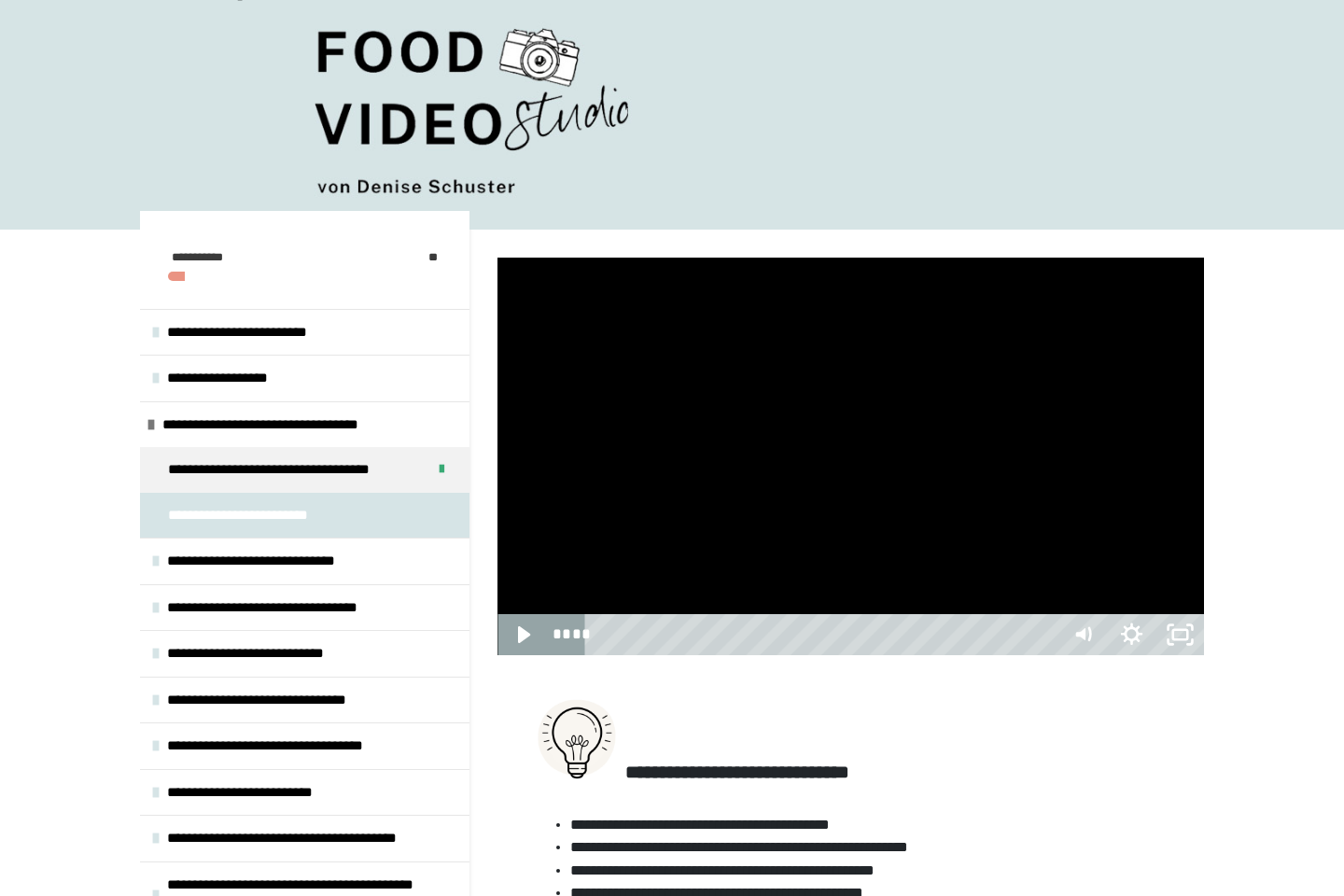 type 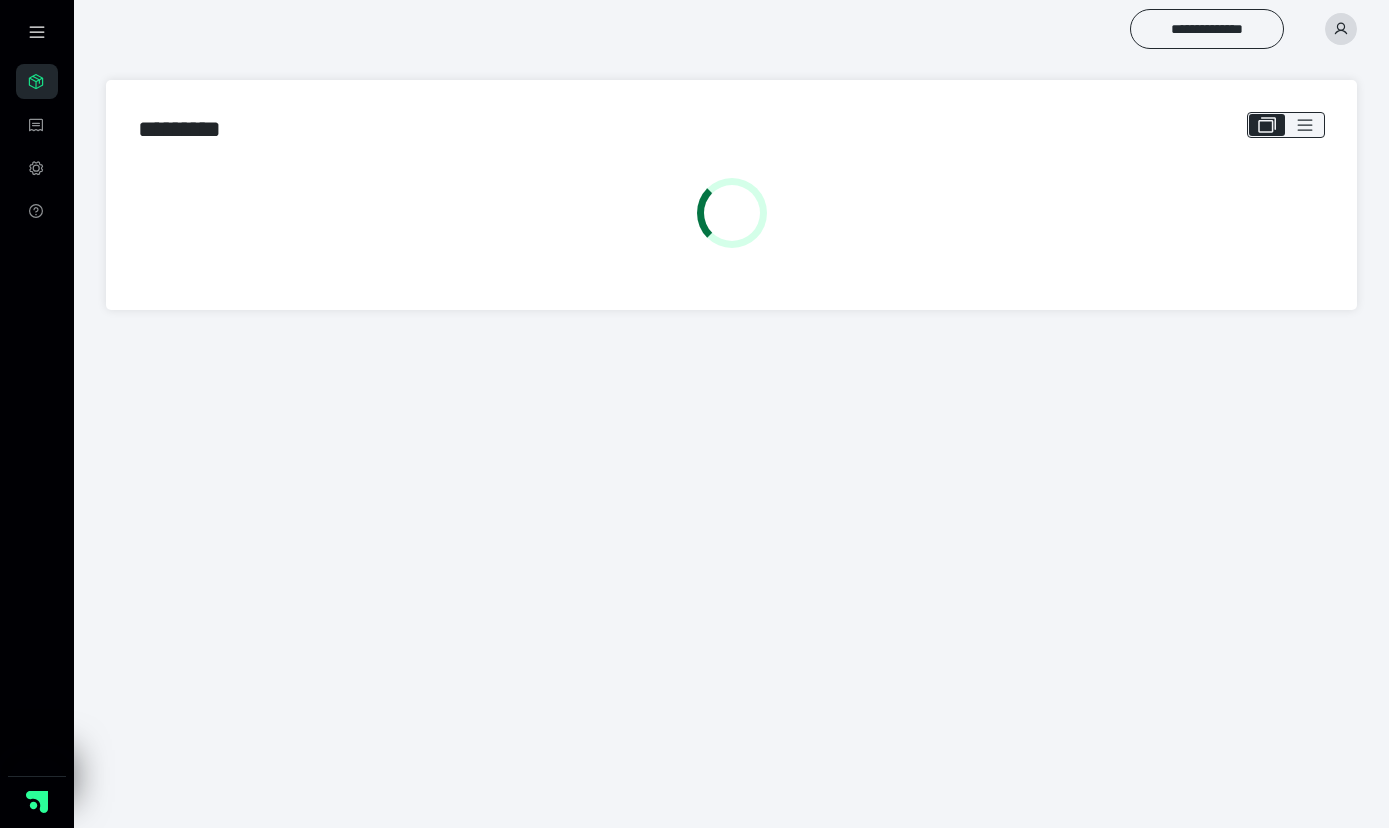 scroll, scrollTop: 0, scrollLeft: 0, axis: both 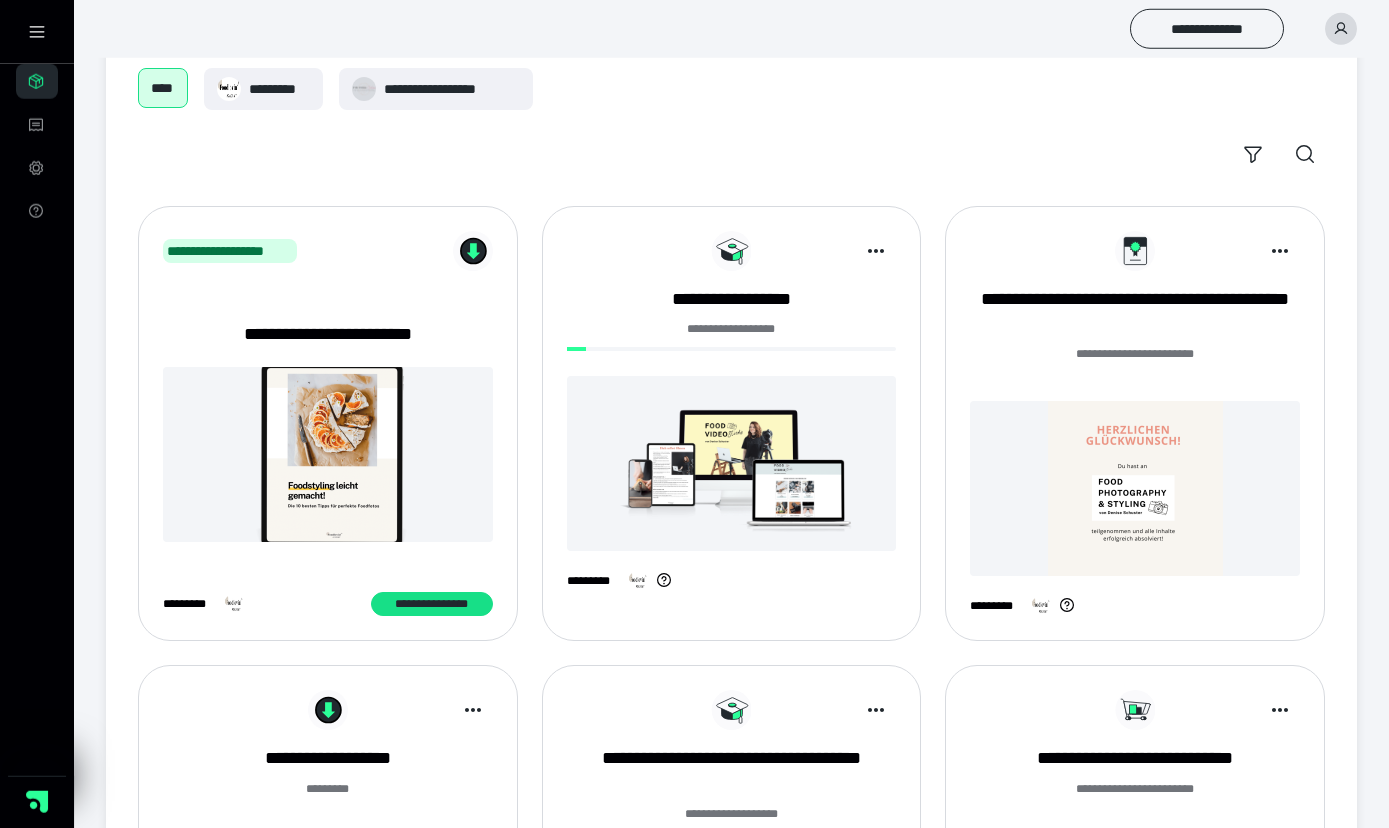 click at bounding box center (732, 463) 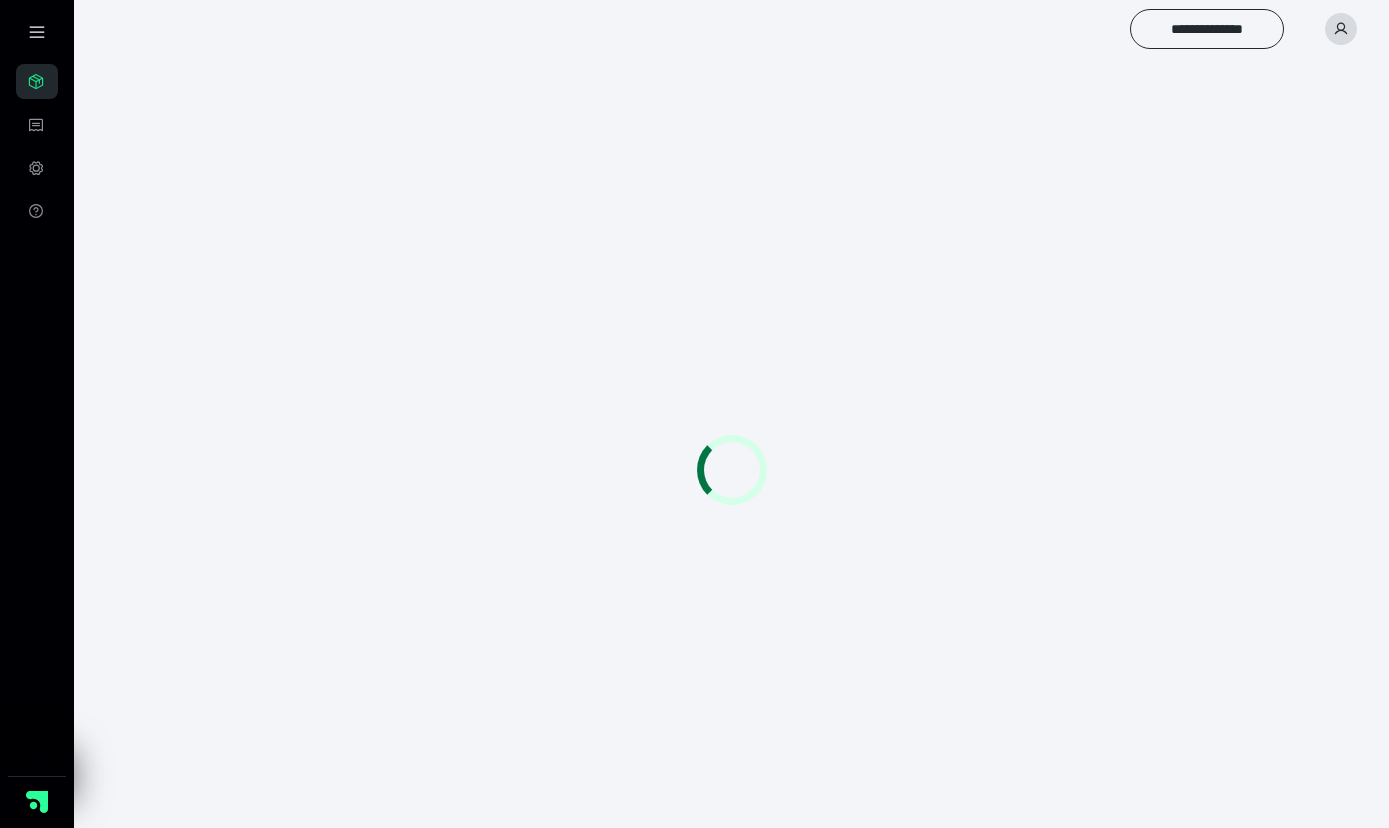 scroll, scrollTop: 0, scrollLeft: 0, axis: both 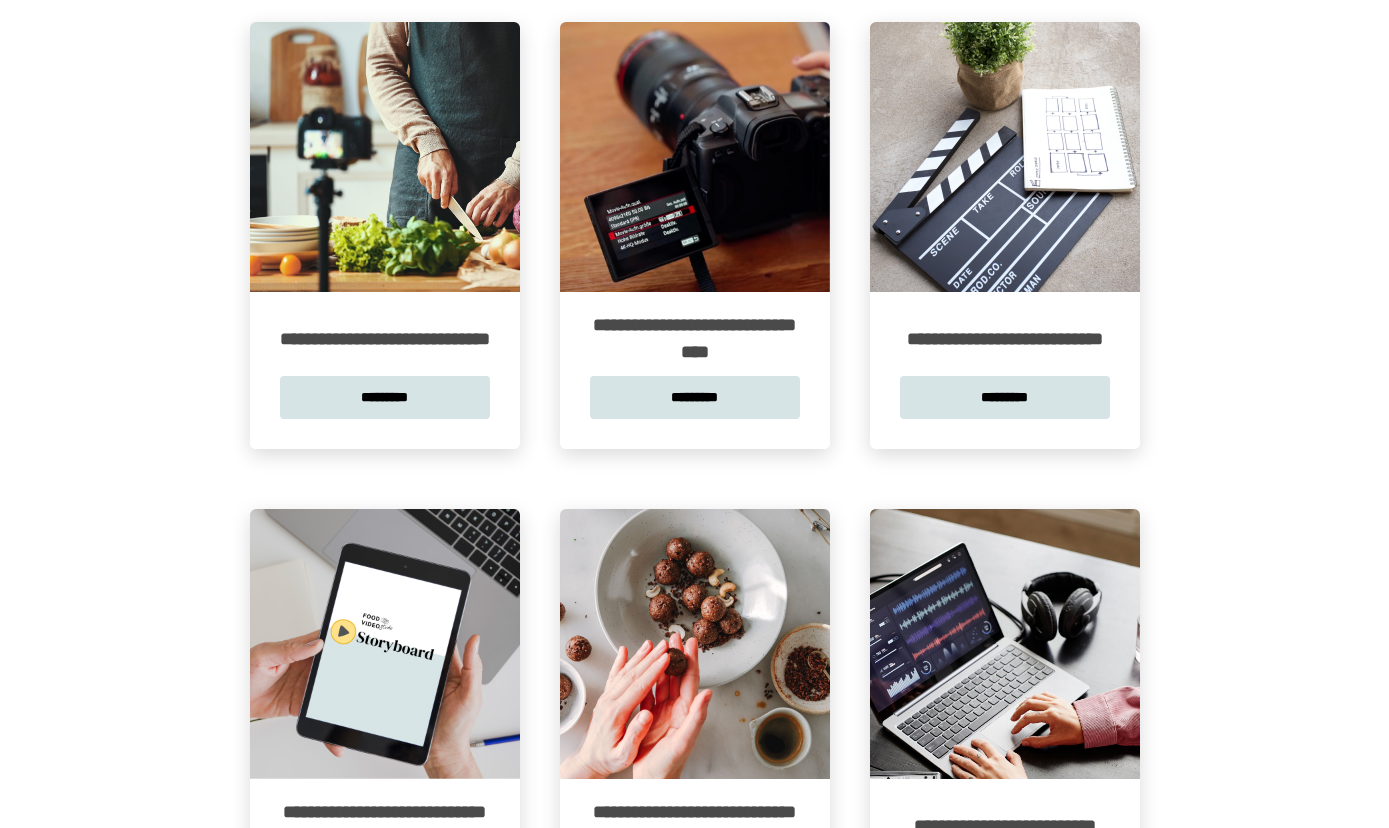 click at bounding box center (385, 157) 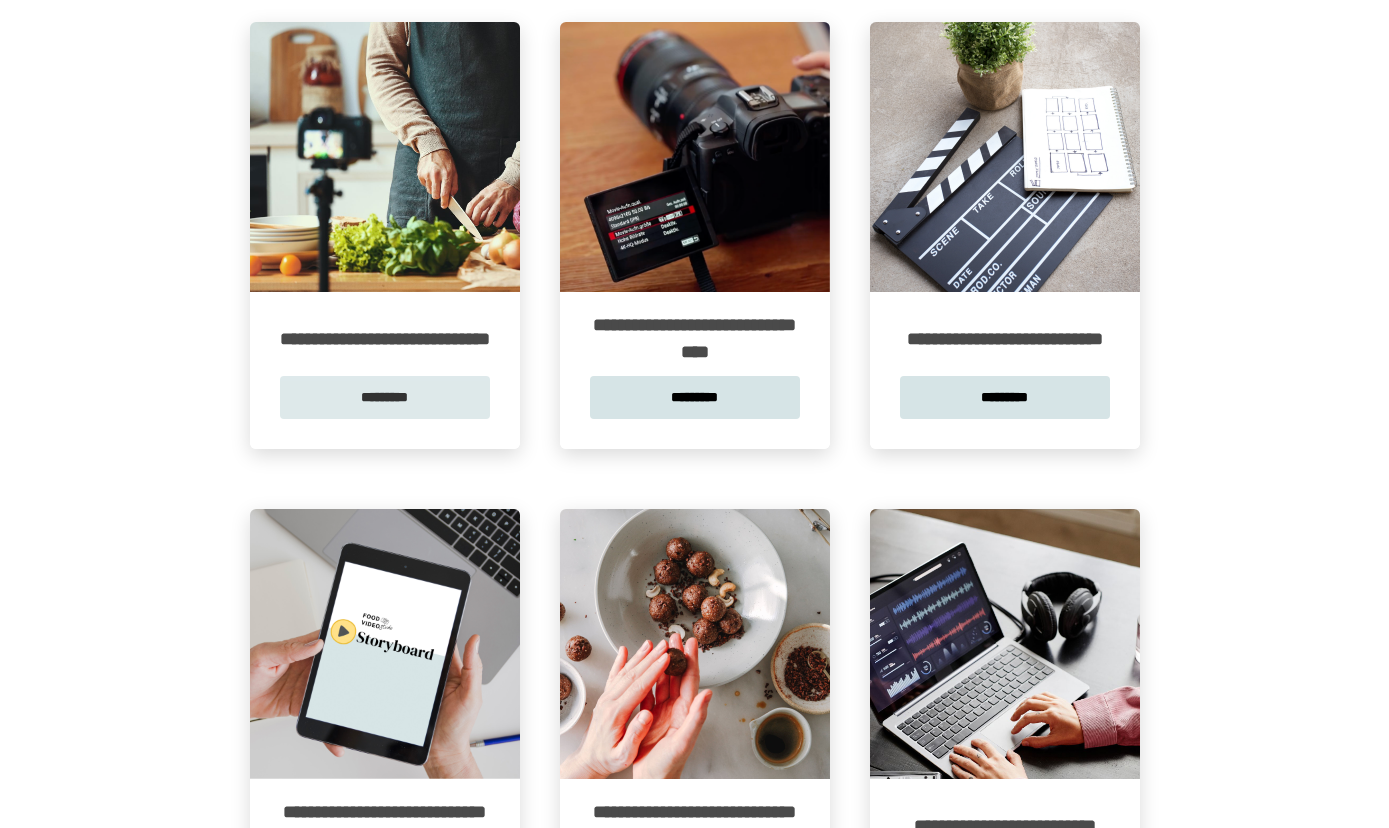 click on "*********" at bounding box center [385, 397] 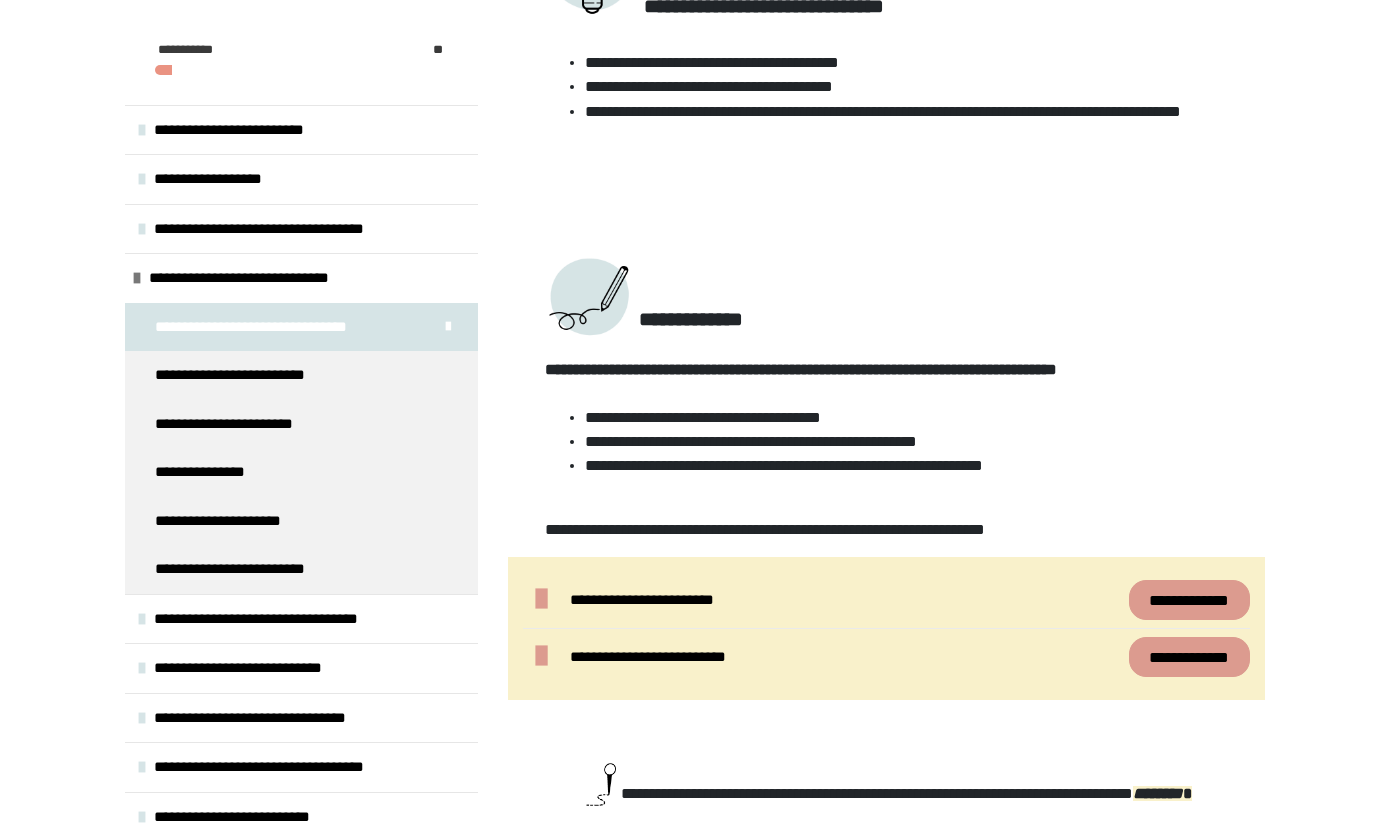 scroll, scrollTop: 858, scrollLeft: 0, axis: vertical 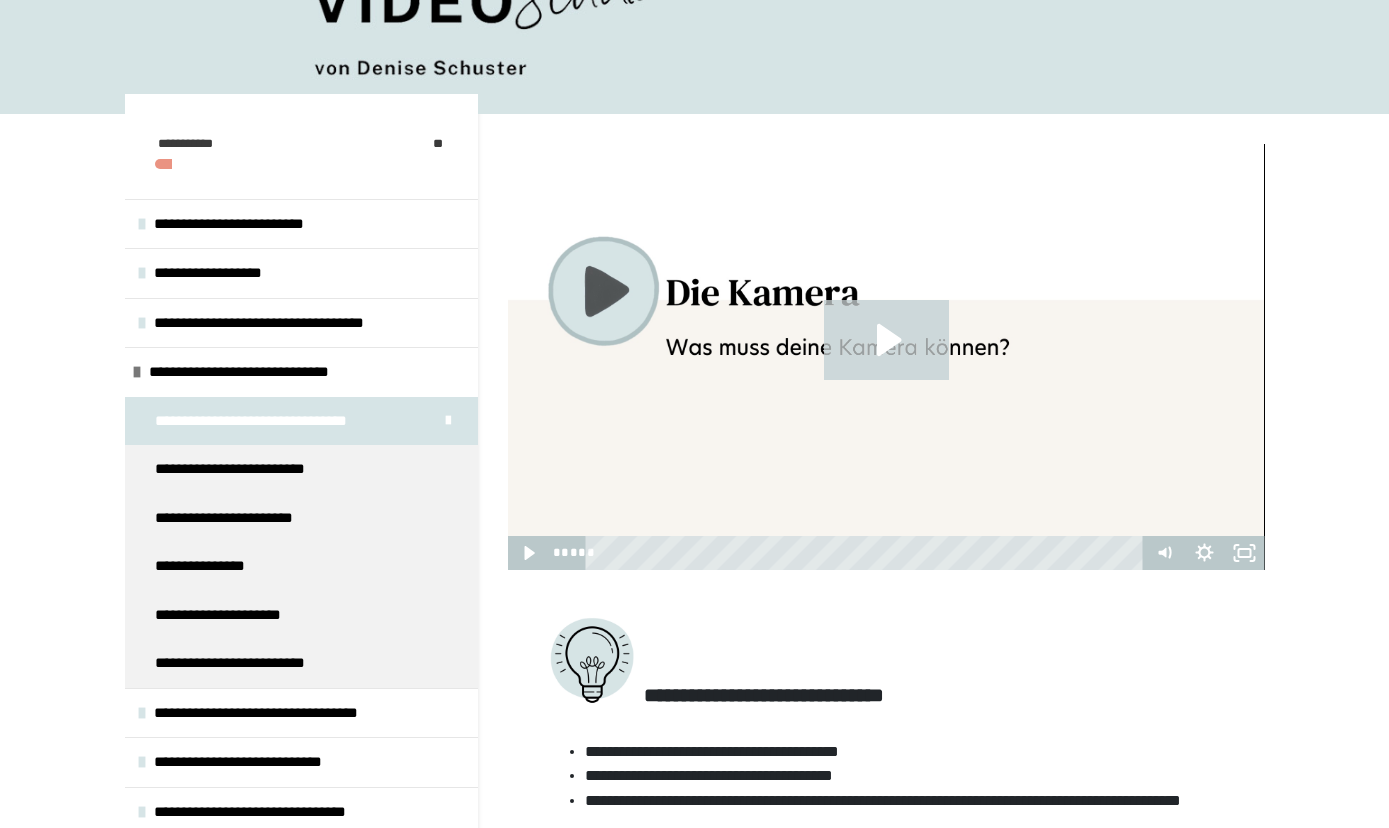 click 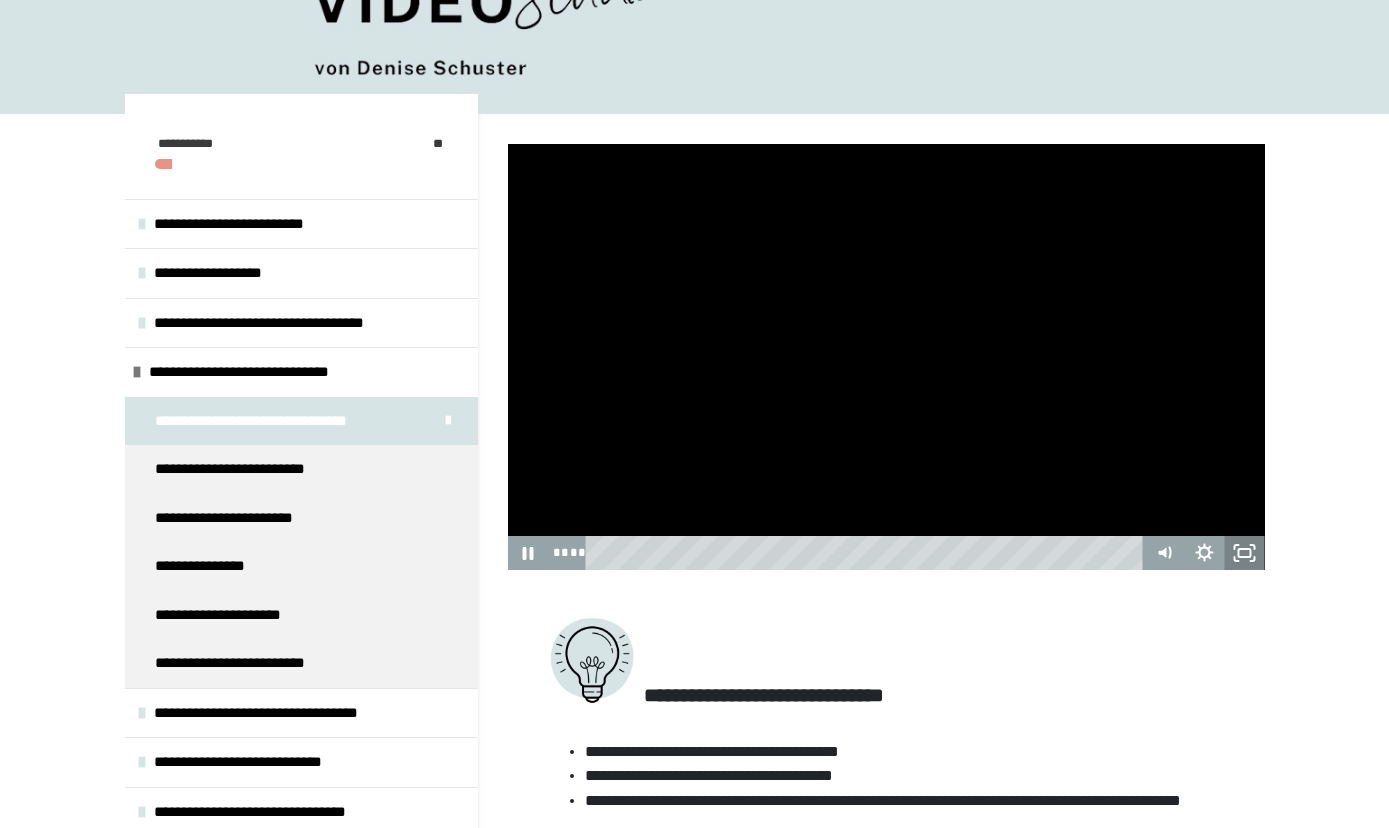 click 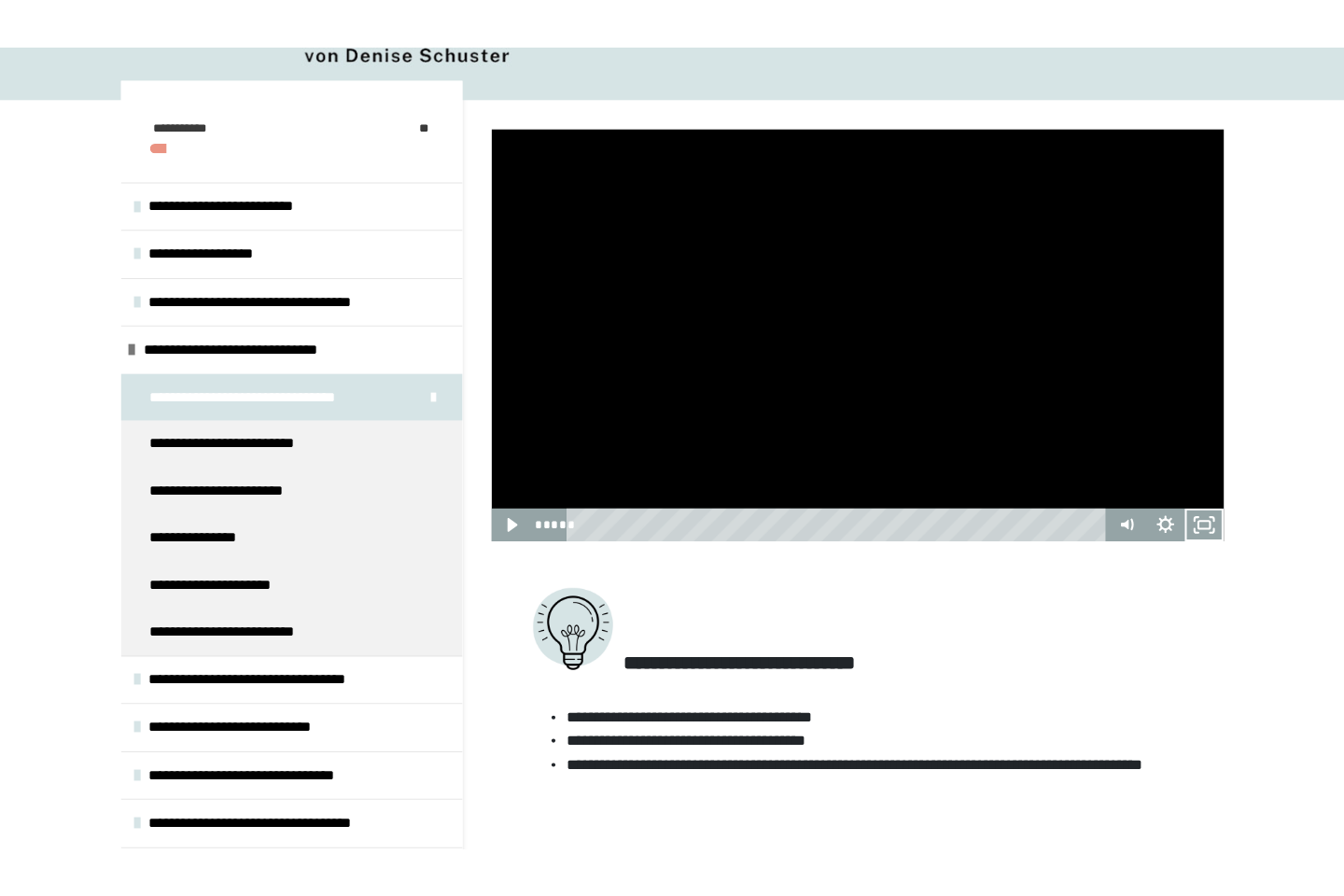 scroll, scrollTop: 183, scrollLeft: 0, axis: vertical 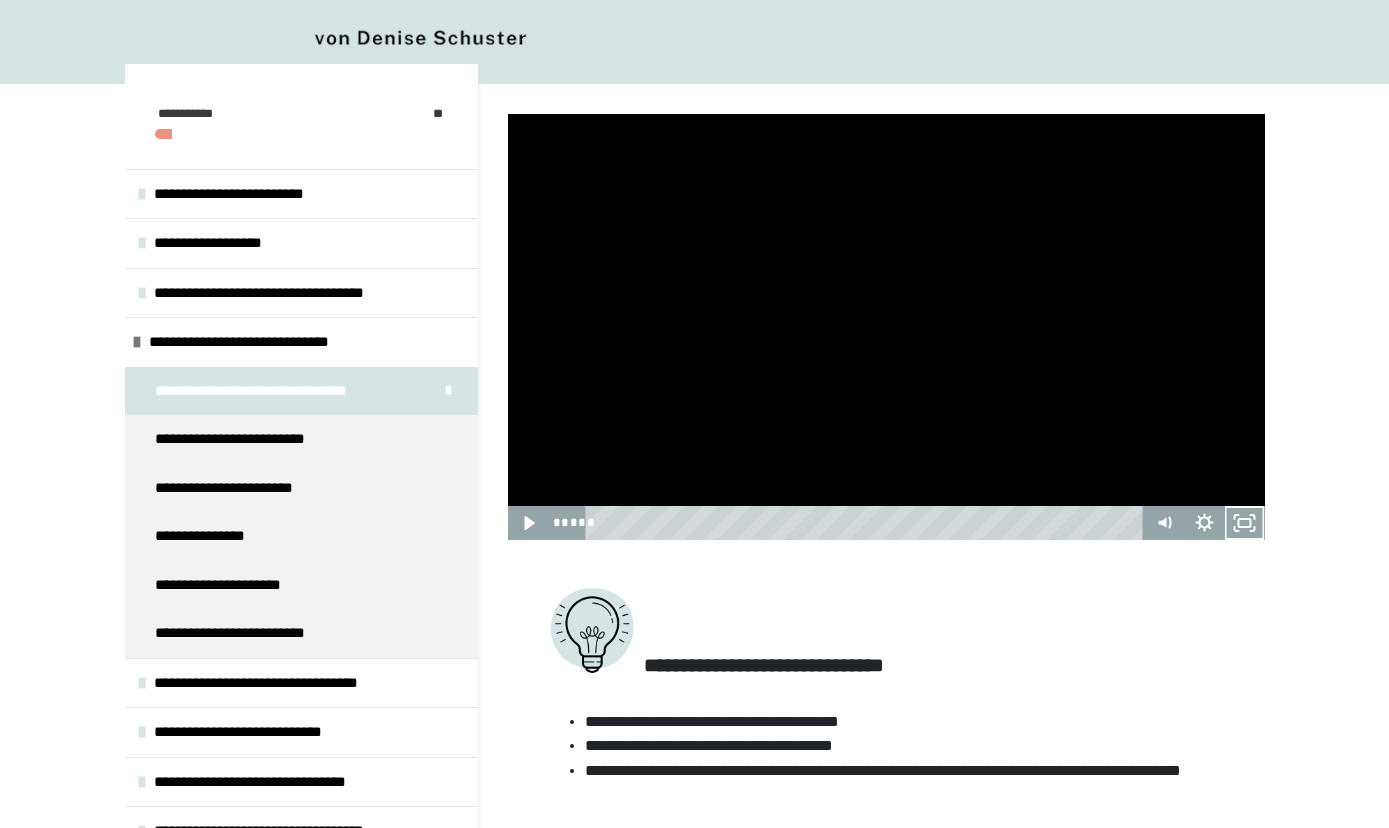 click at bounding box center [886, 327] 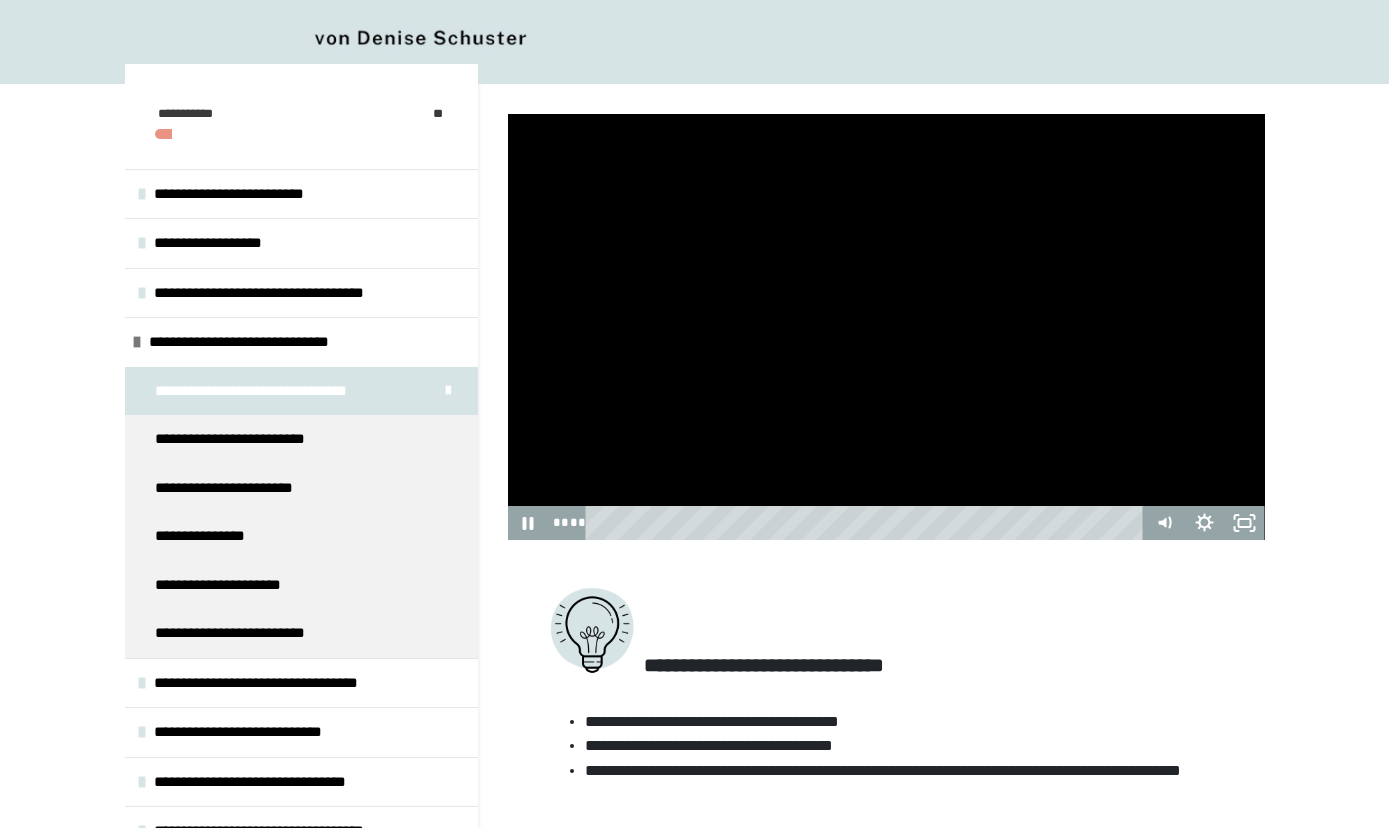 click at bounding box center (886, 327) 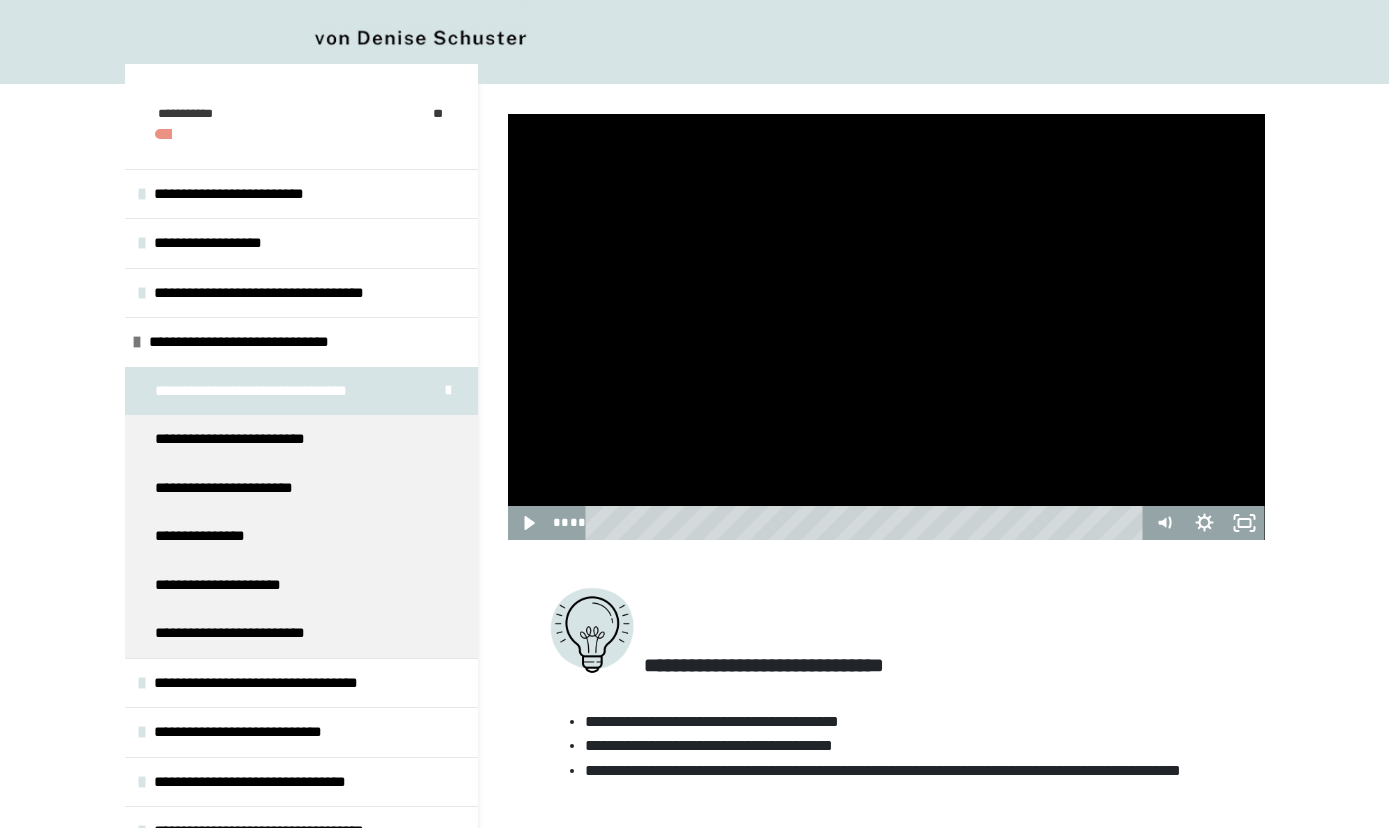 click at bounding box center [886, 327] 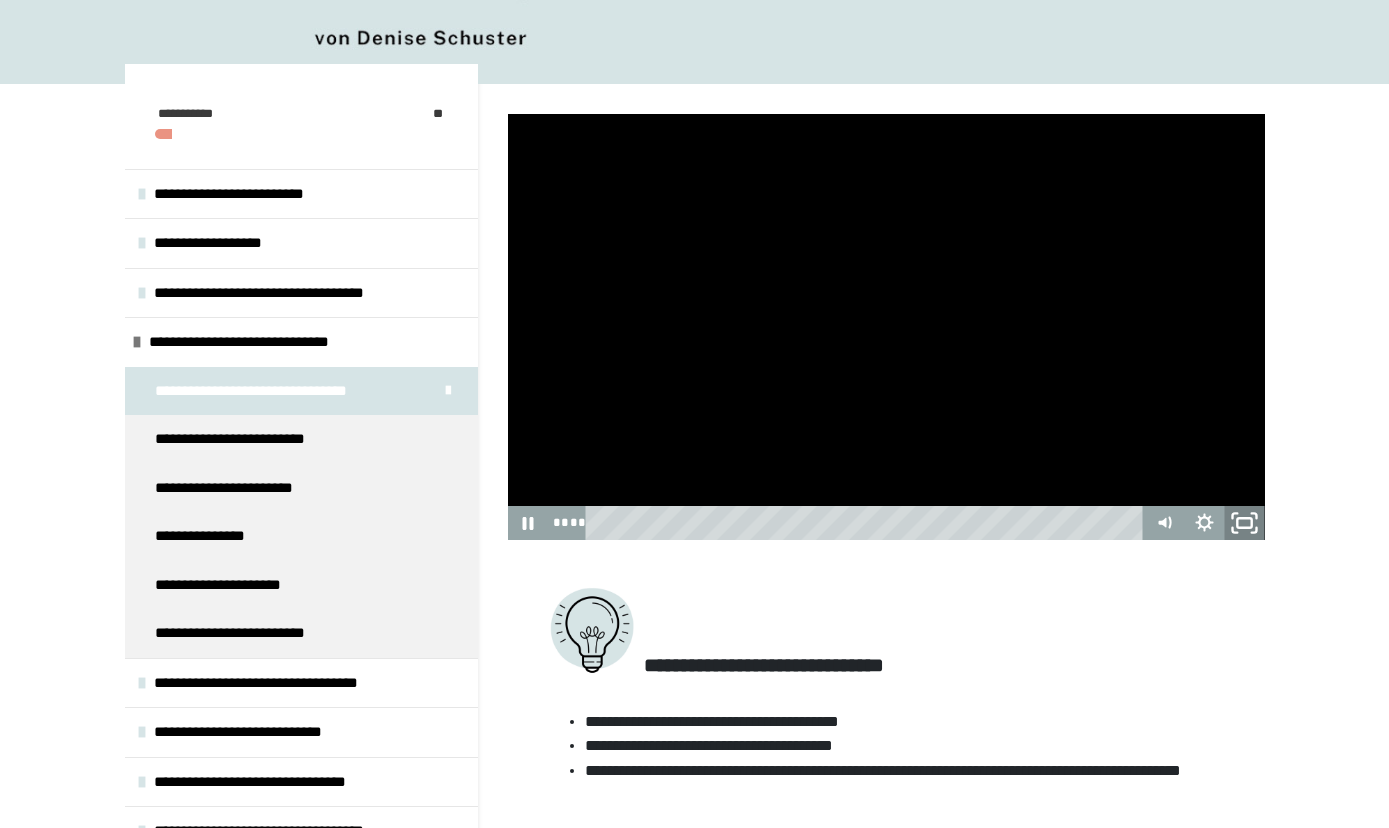 click 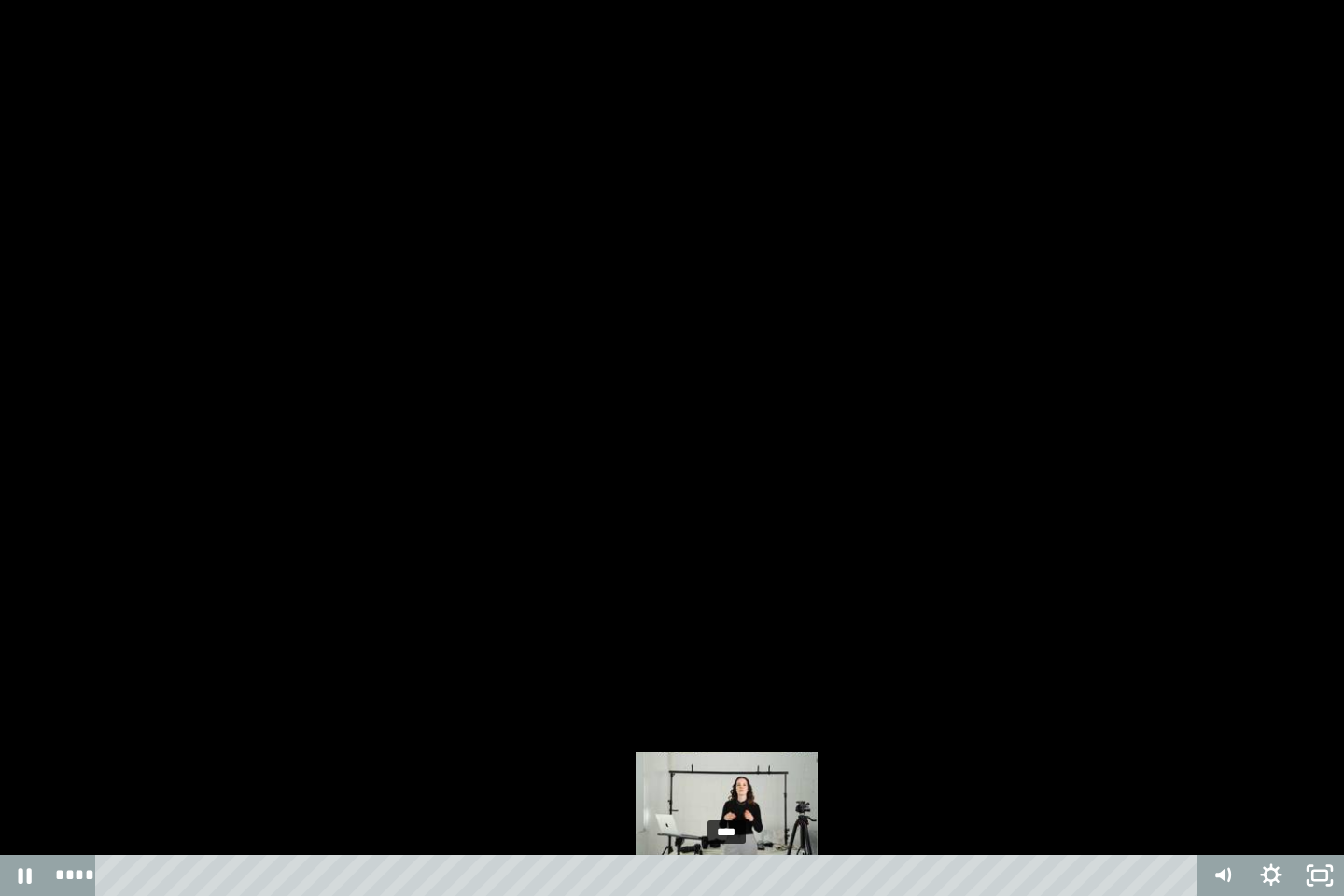 click on "****" at bounding box center (650, 875) 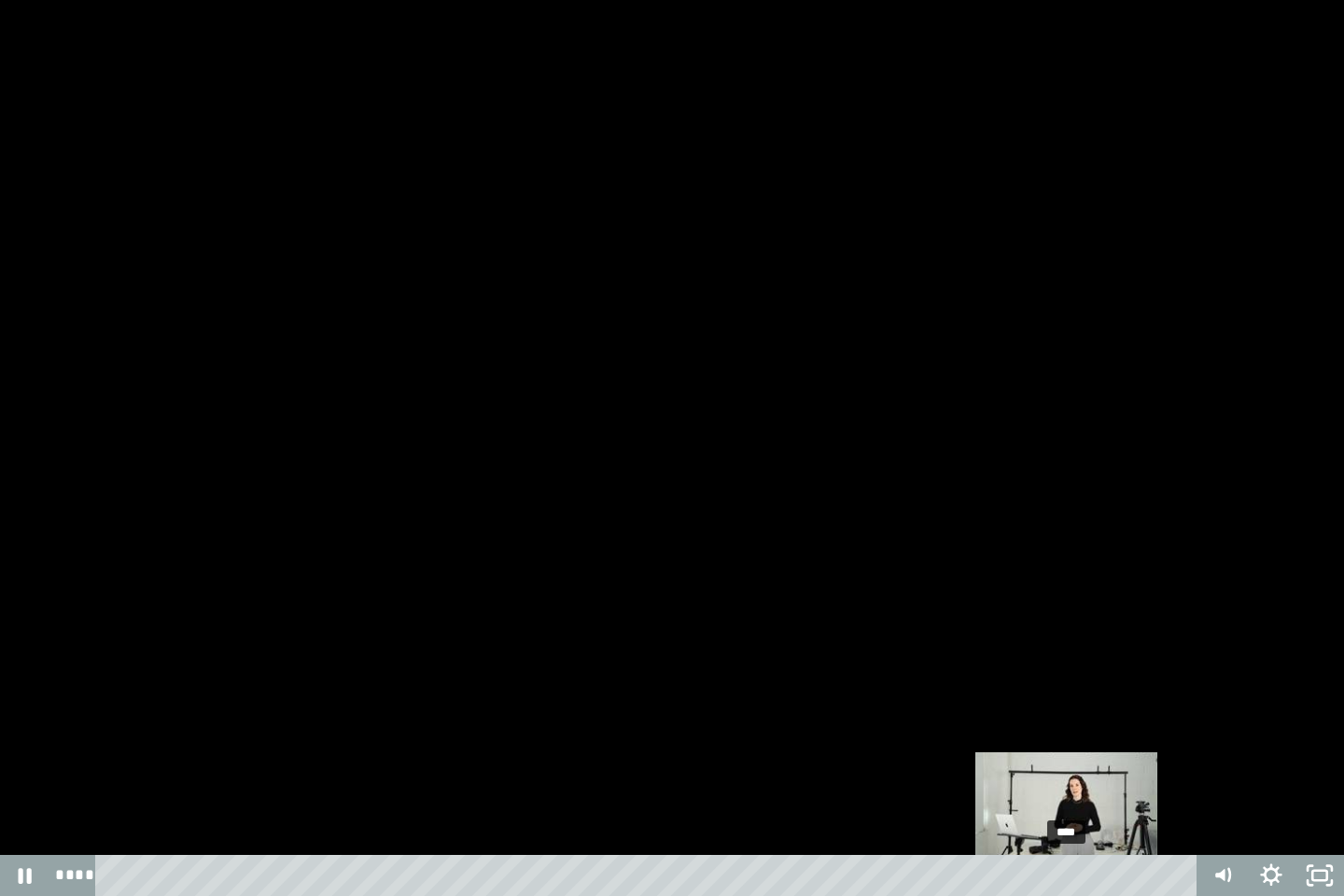 drag, startPoint x: 758, startPoint y: 874, endPoint x: 1068, endPoint y: 878, distance: 310.02581 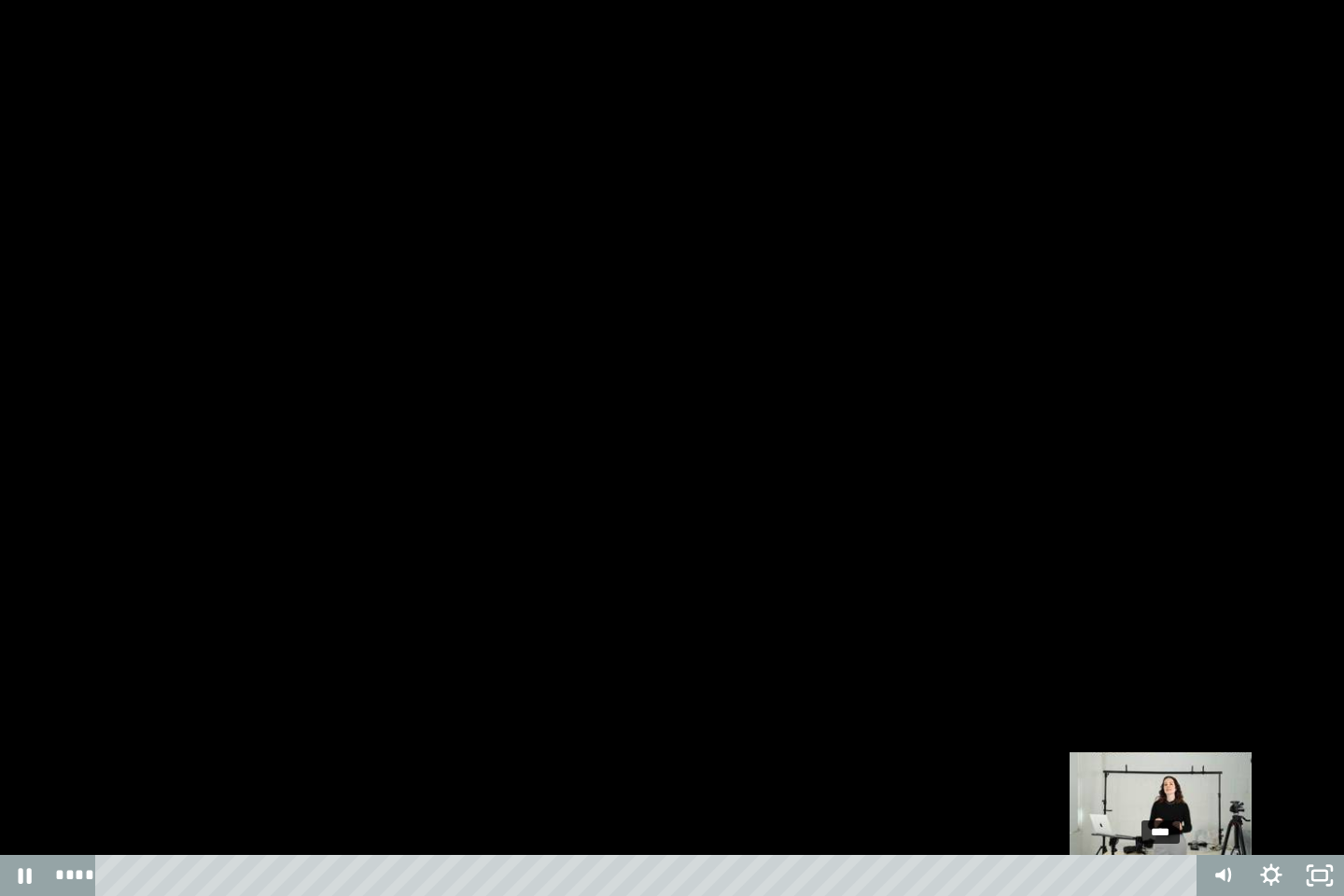 drag, startPoint x: 1068, startPoint y: 878, endPoint x: 1162, endPoint y: 878, distance: 94 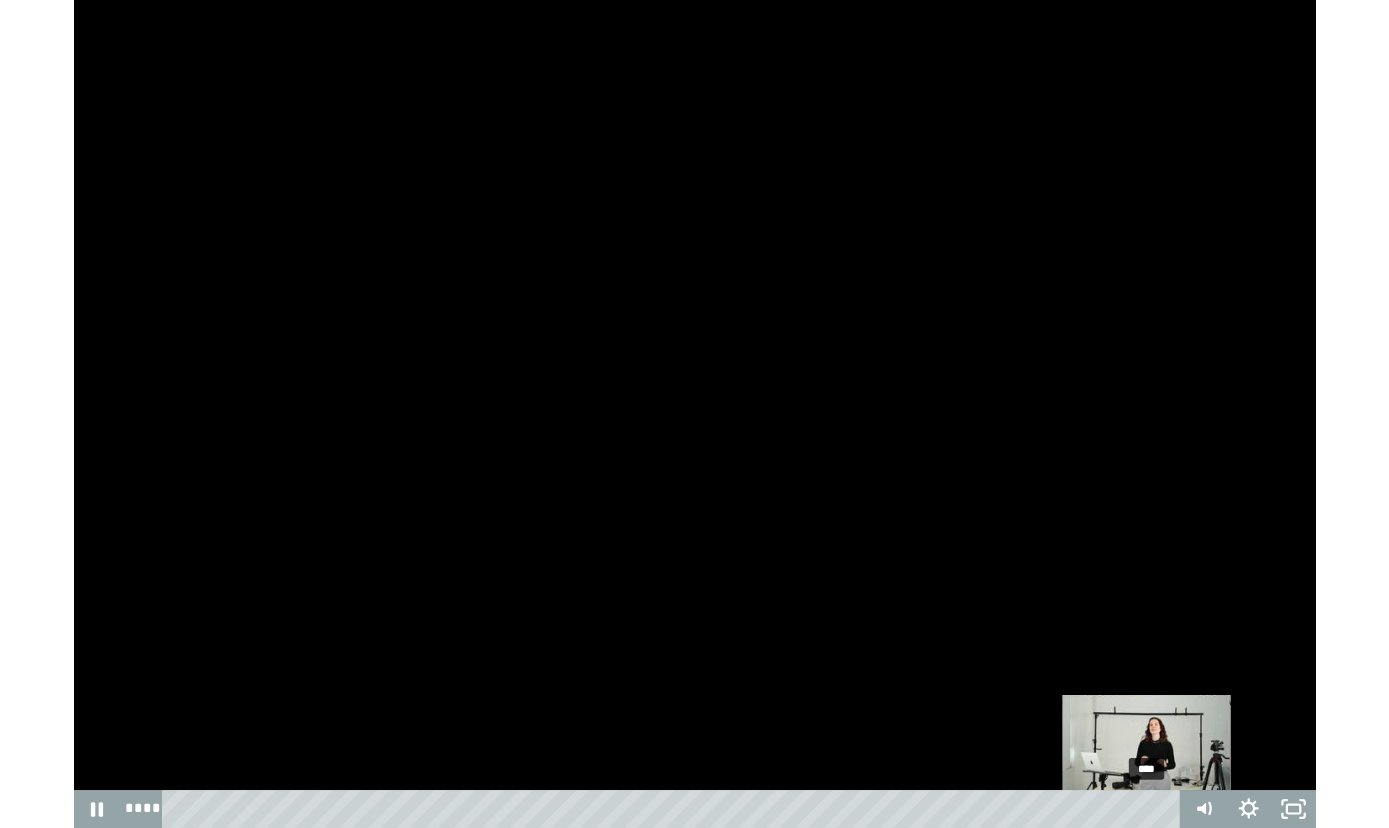 scroll, scrollTop: 0, scrollLeft: 0, axis: both 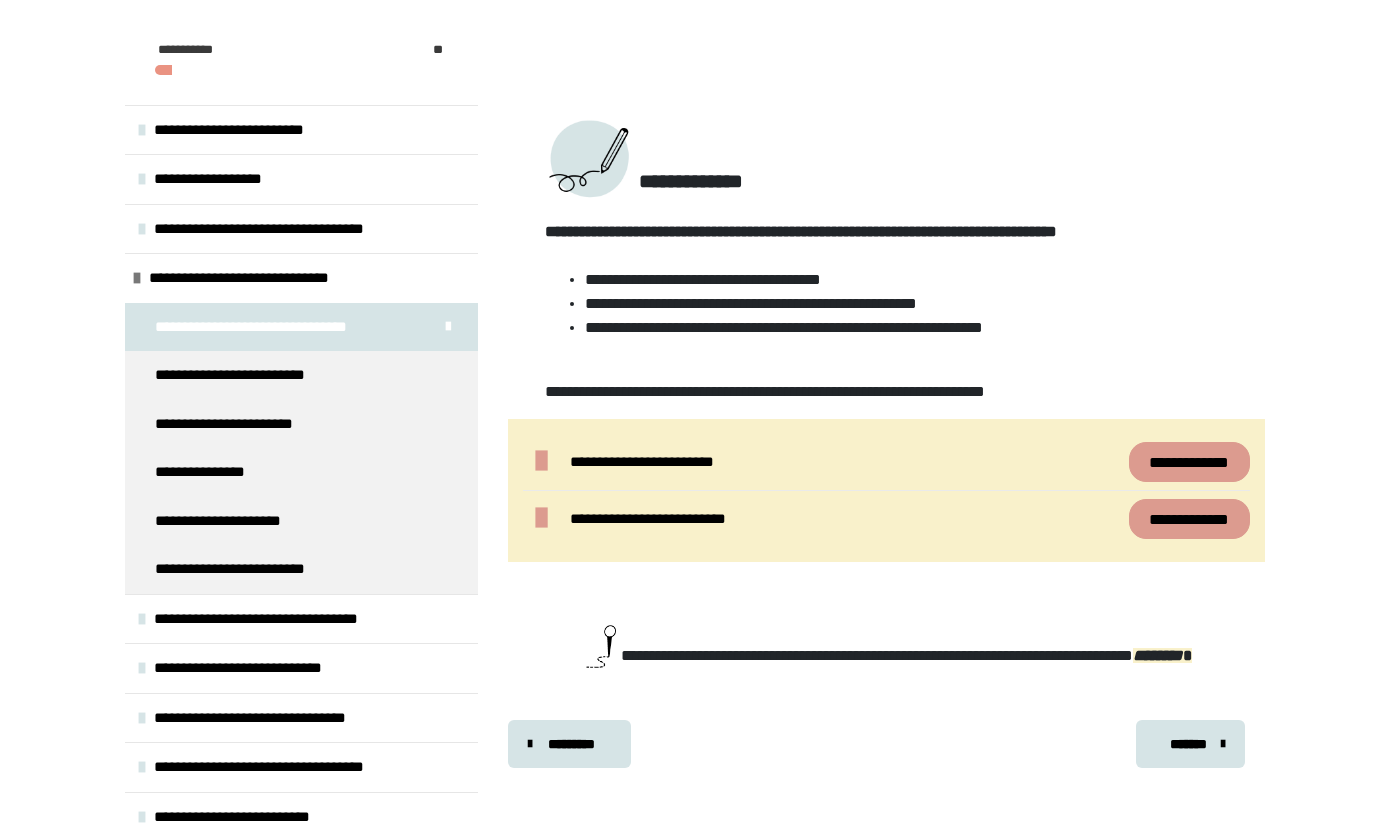 click on "*******" at bounding box center [1188, 744] 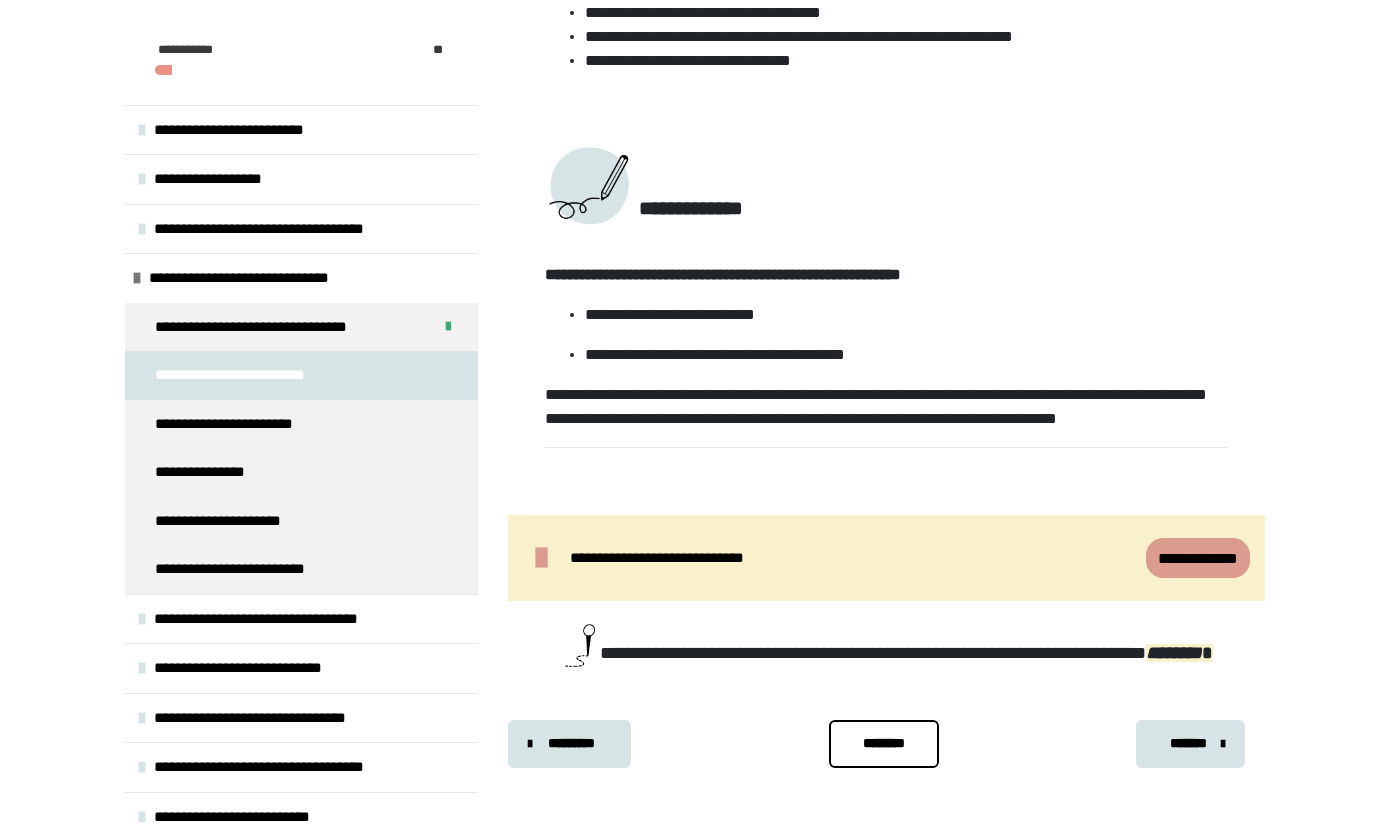 scroll, scrollTop: 556, scrollLeft: 0, axis: vertical 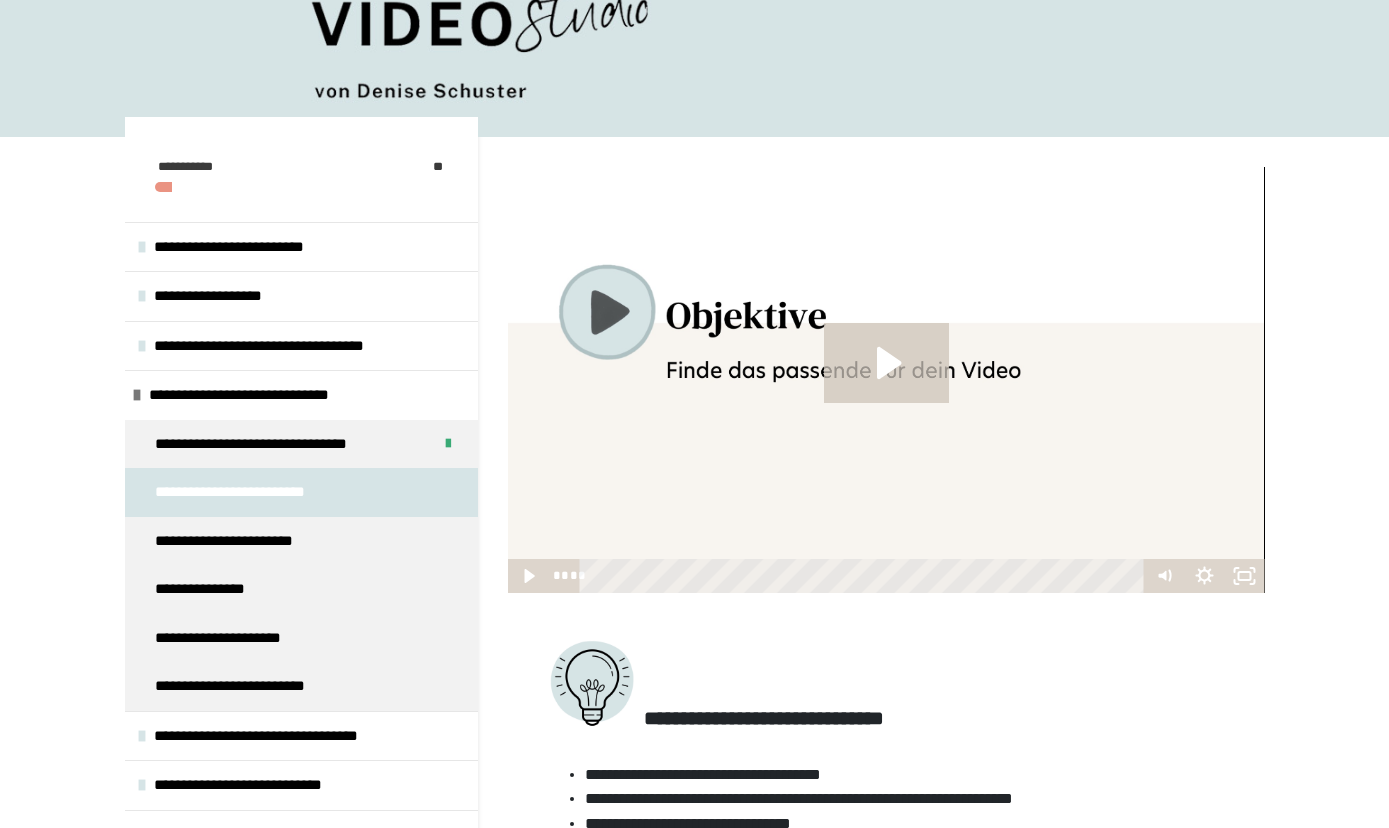 click at bounding box center (886, 380) 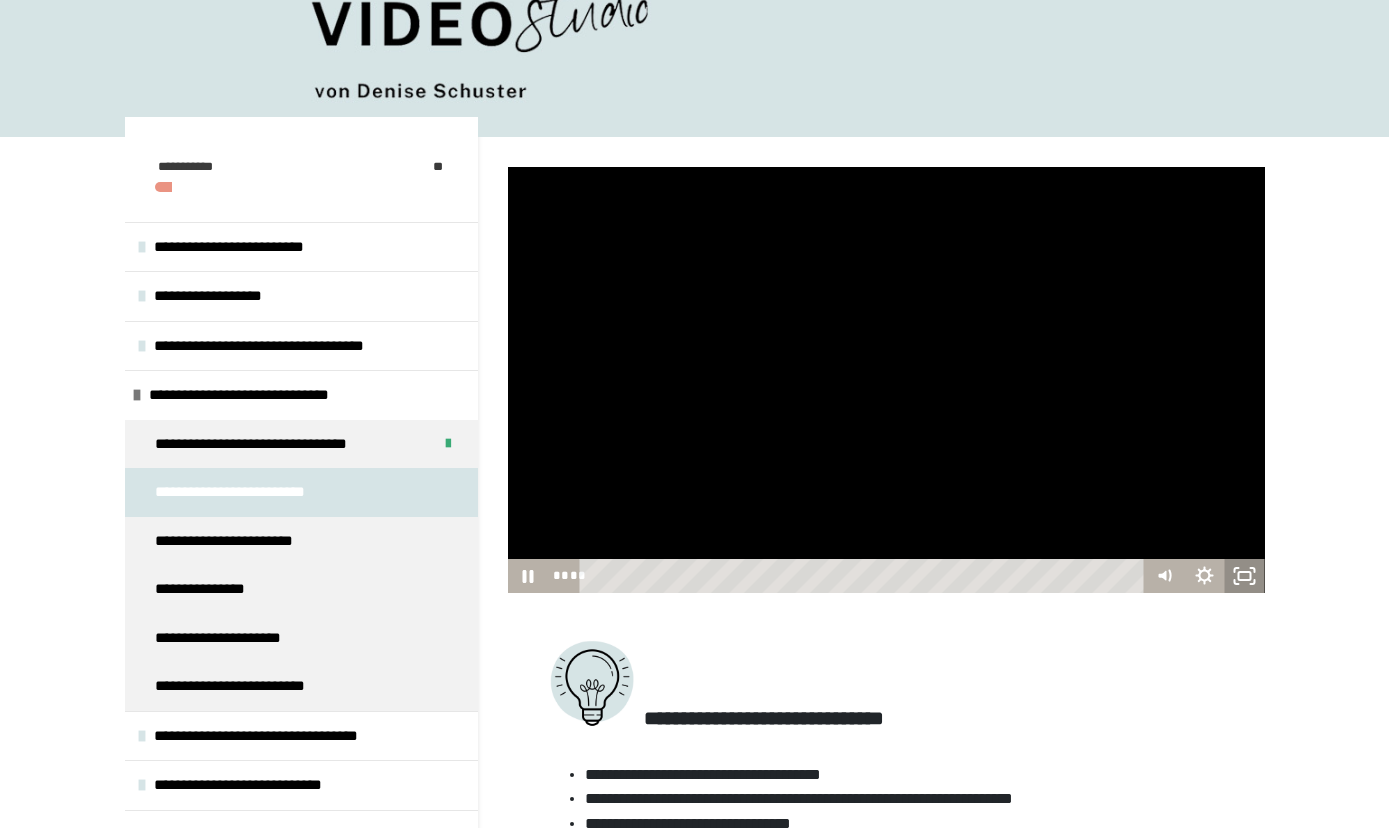 click 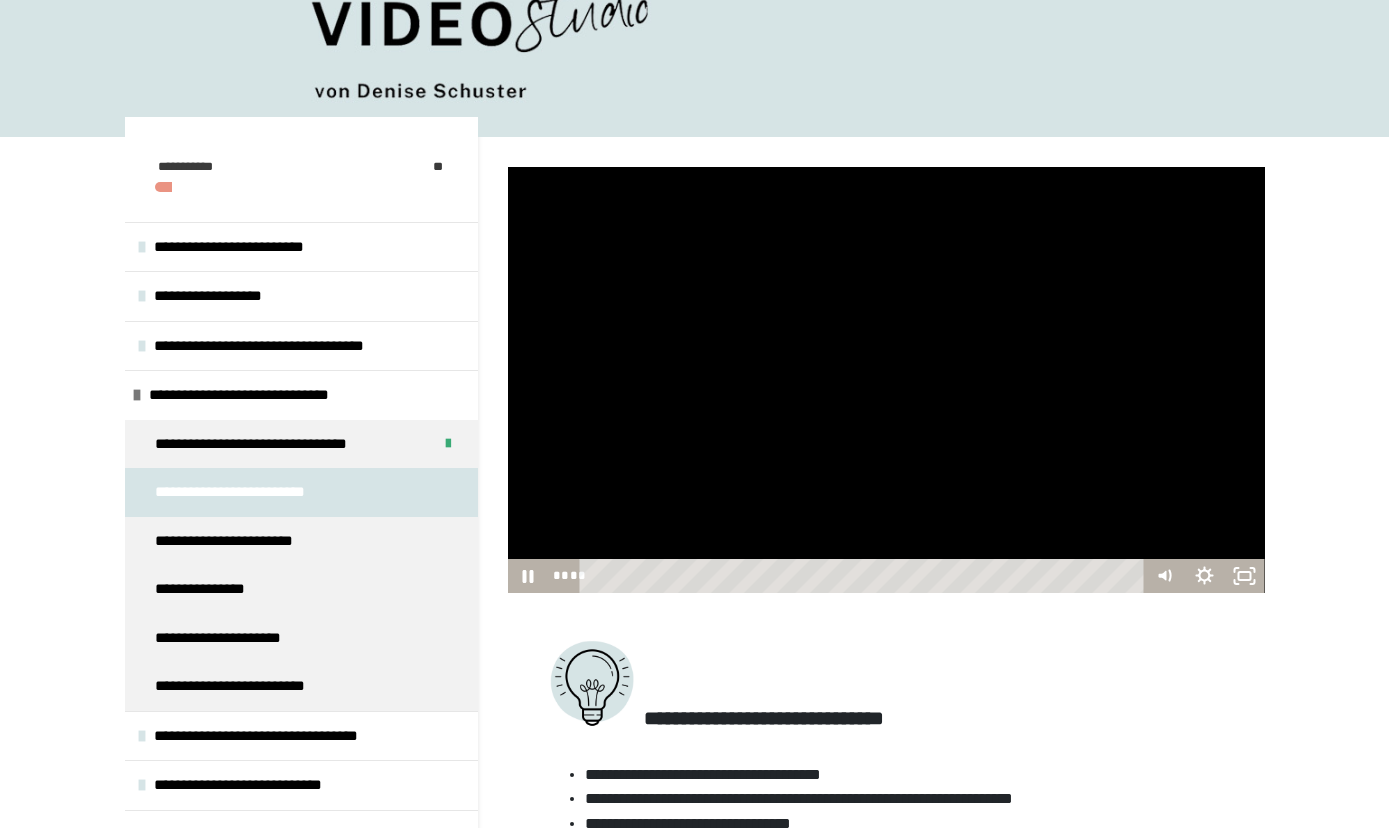 click at bounding box center (886, 380) 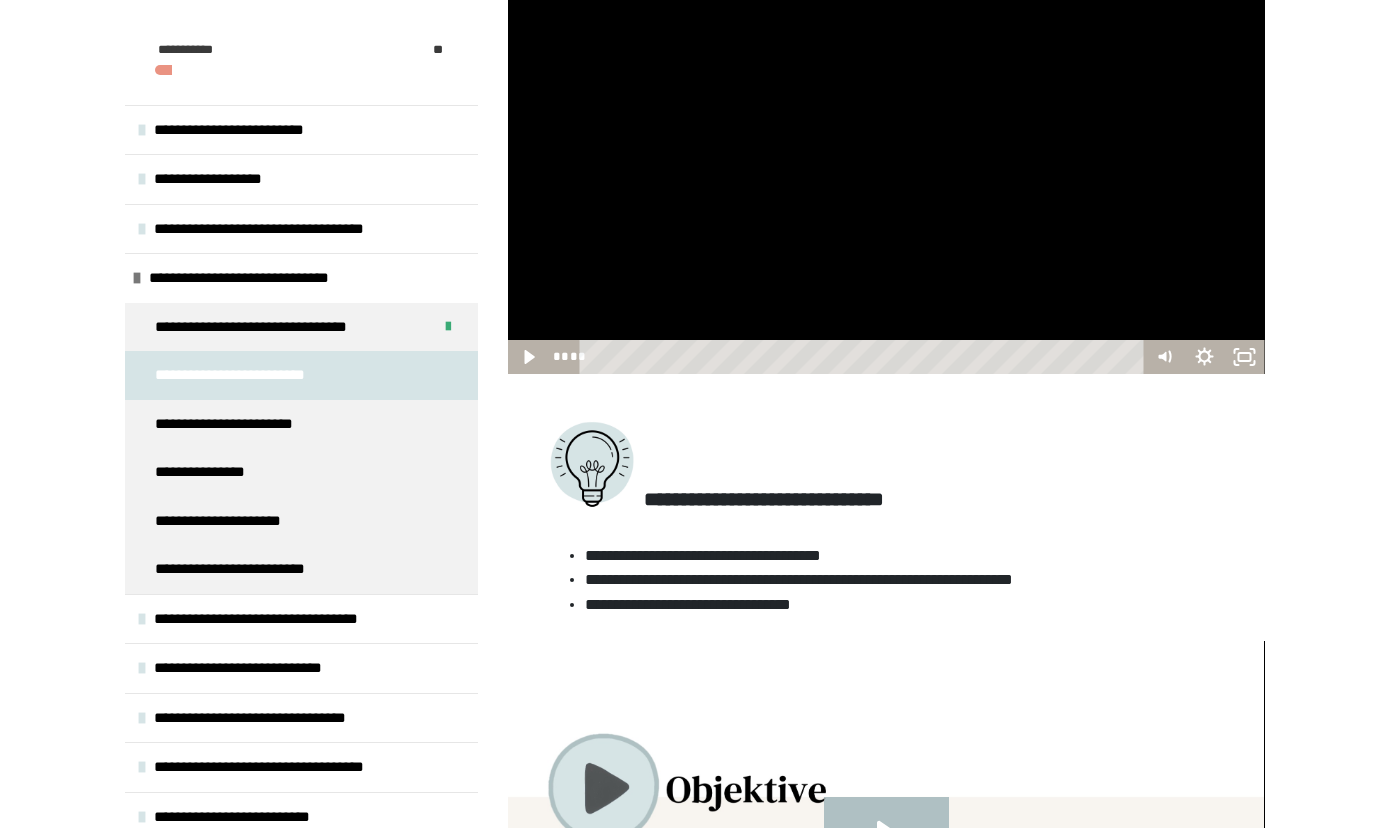 scroll, scrollTop: 364, scrollLeft: 0, axis: vertical 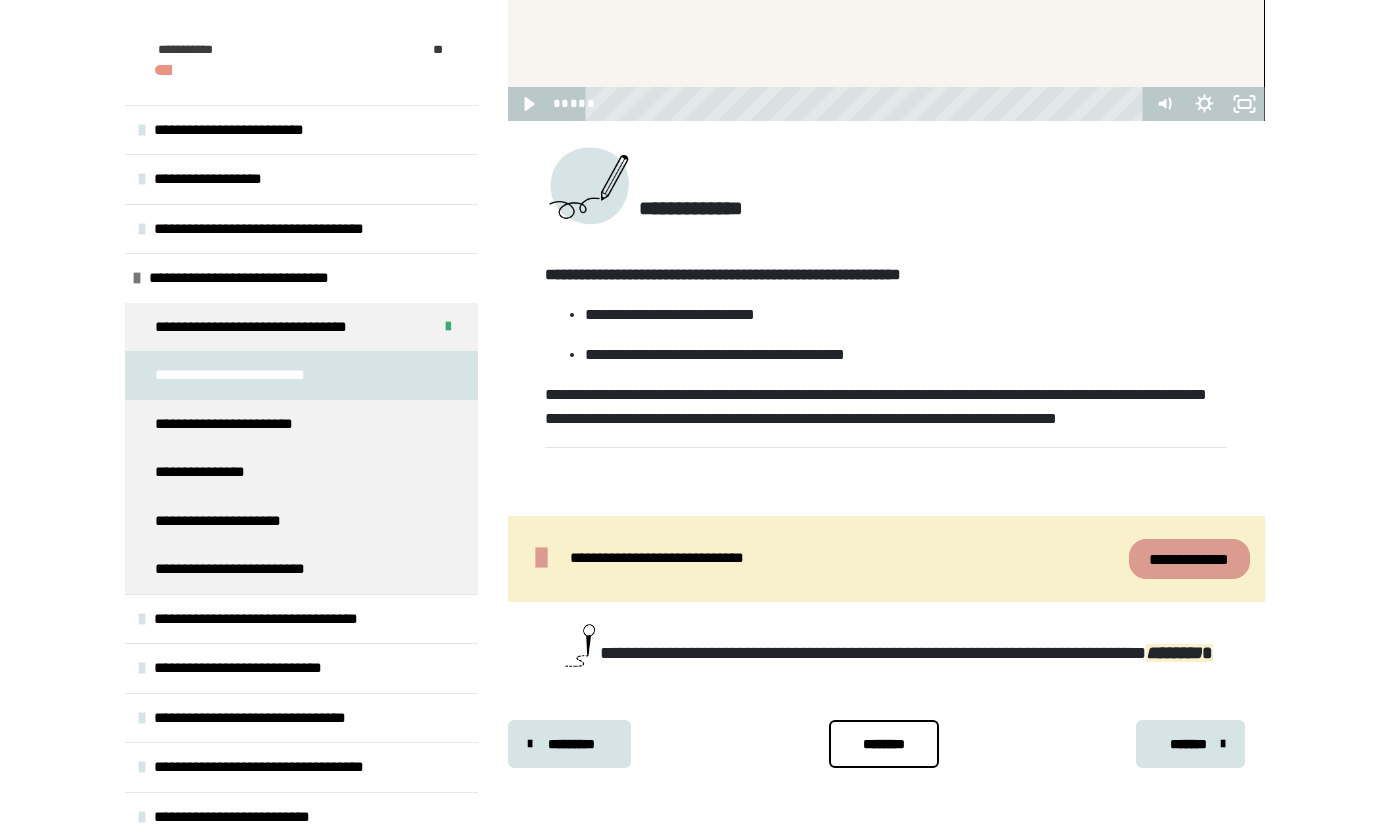 click on "*******" at bounding box center (1188, 744) 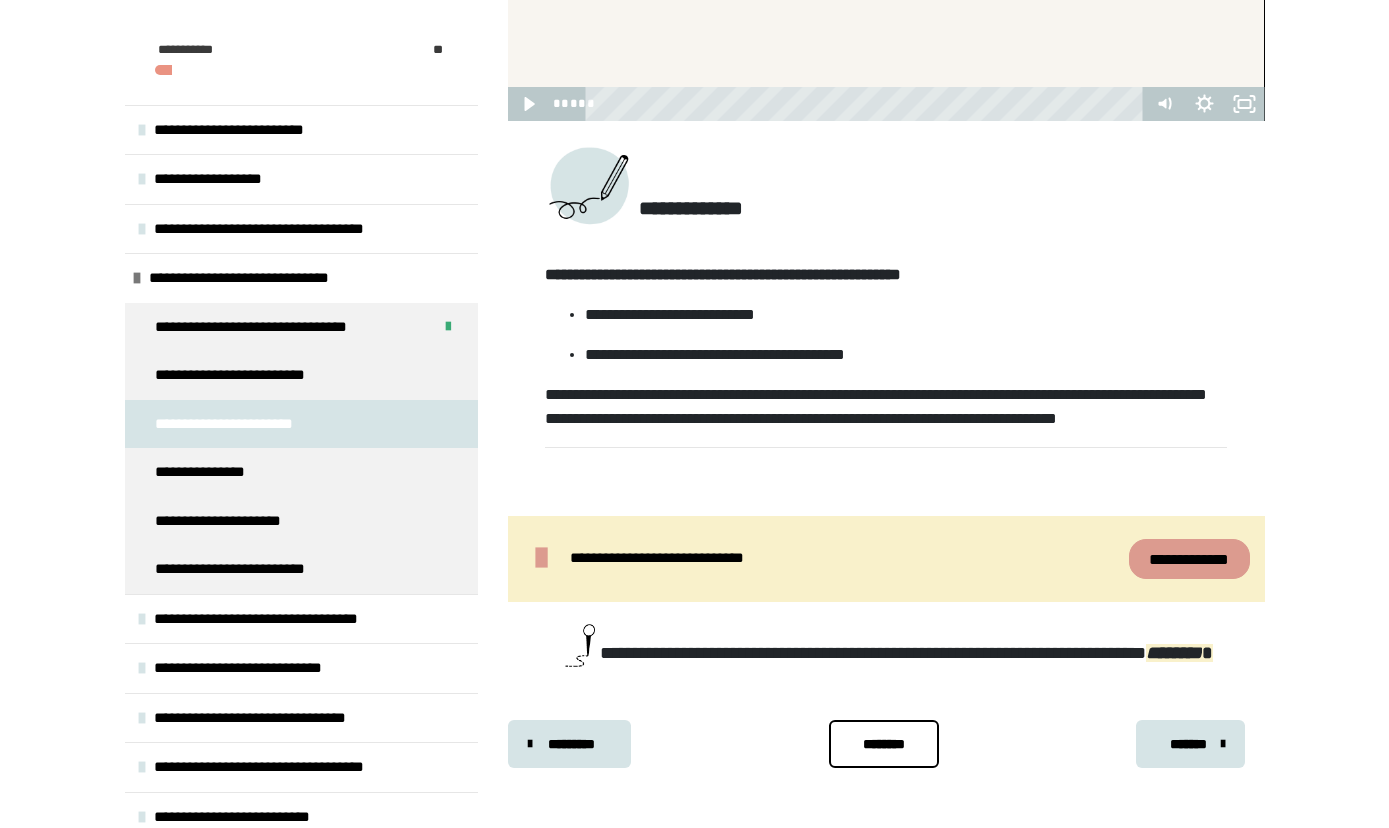 scroll, scrollTop: 340, scrollLeft: 0, axis: vertical 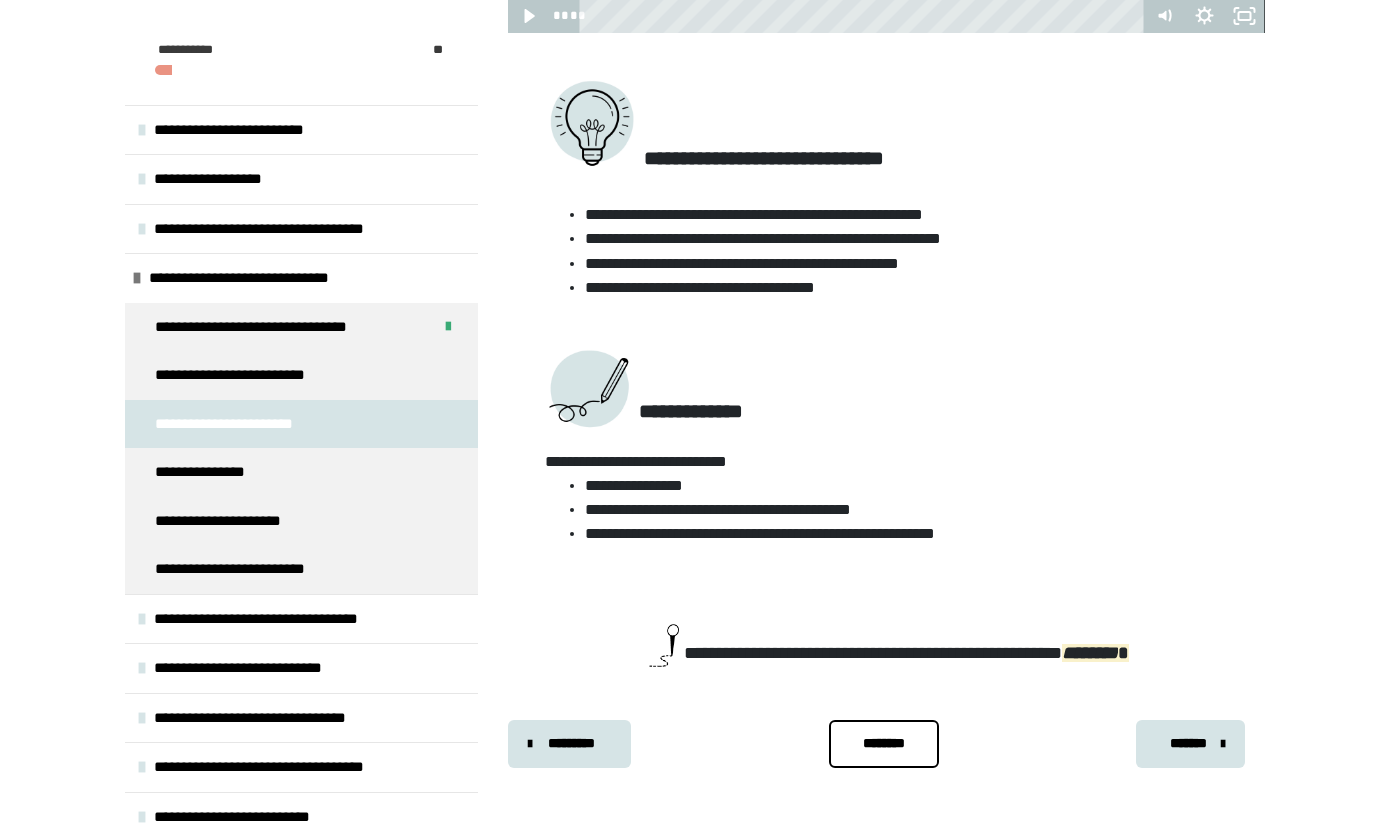 click on "*******" at bounding box center (1190, 744) 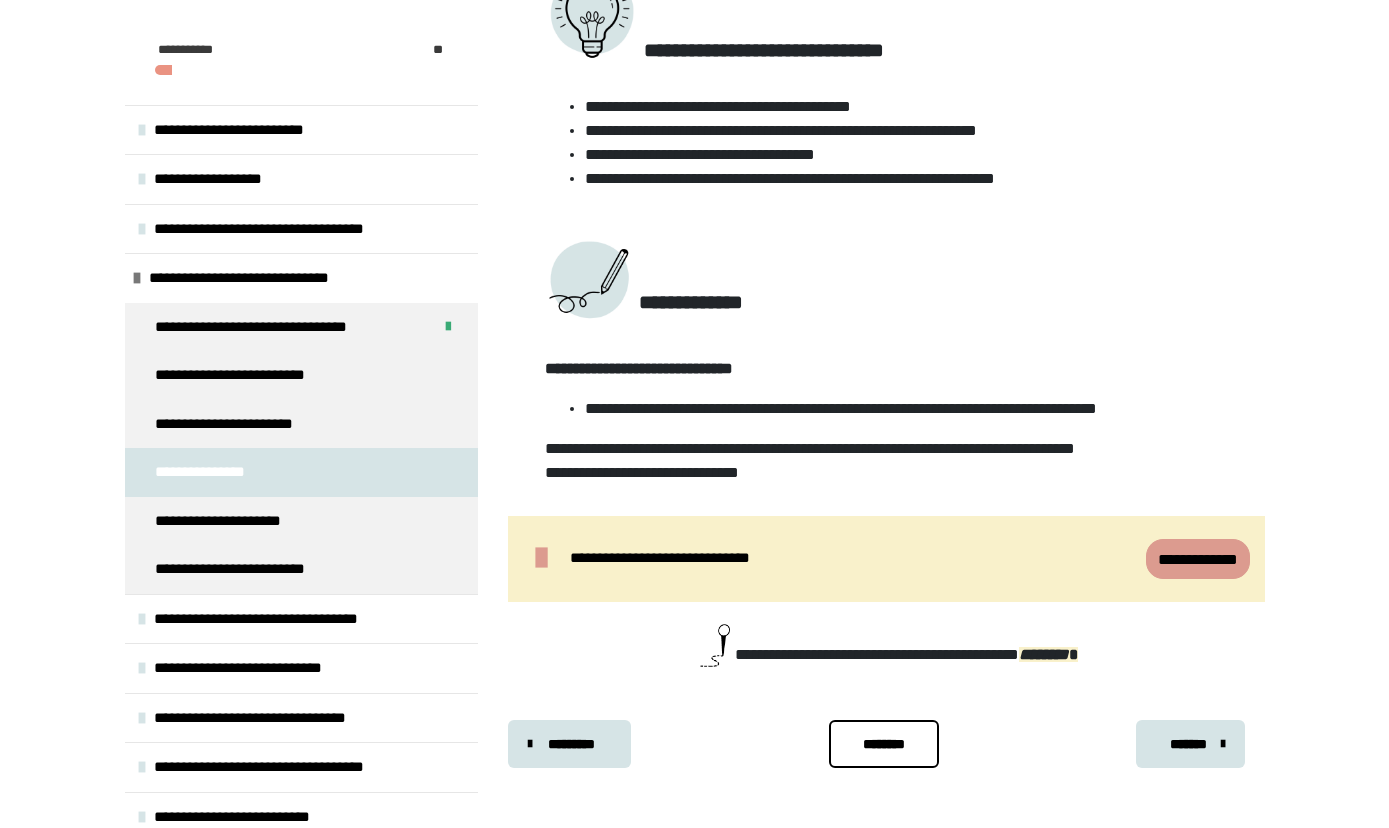 scroll, scrollTop: 435, scrollLeft: 0, axis: vertical 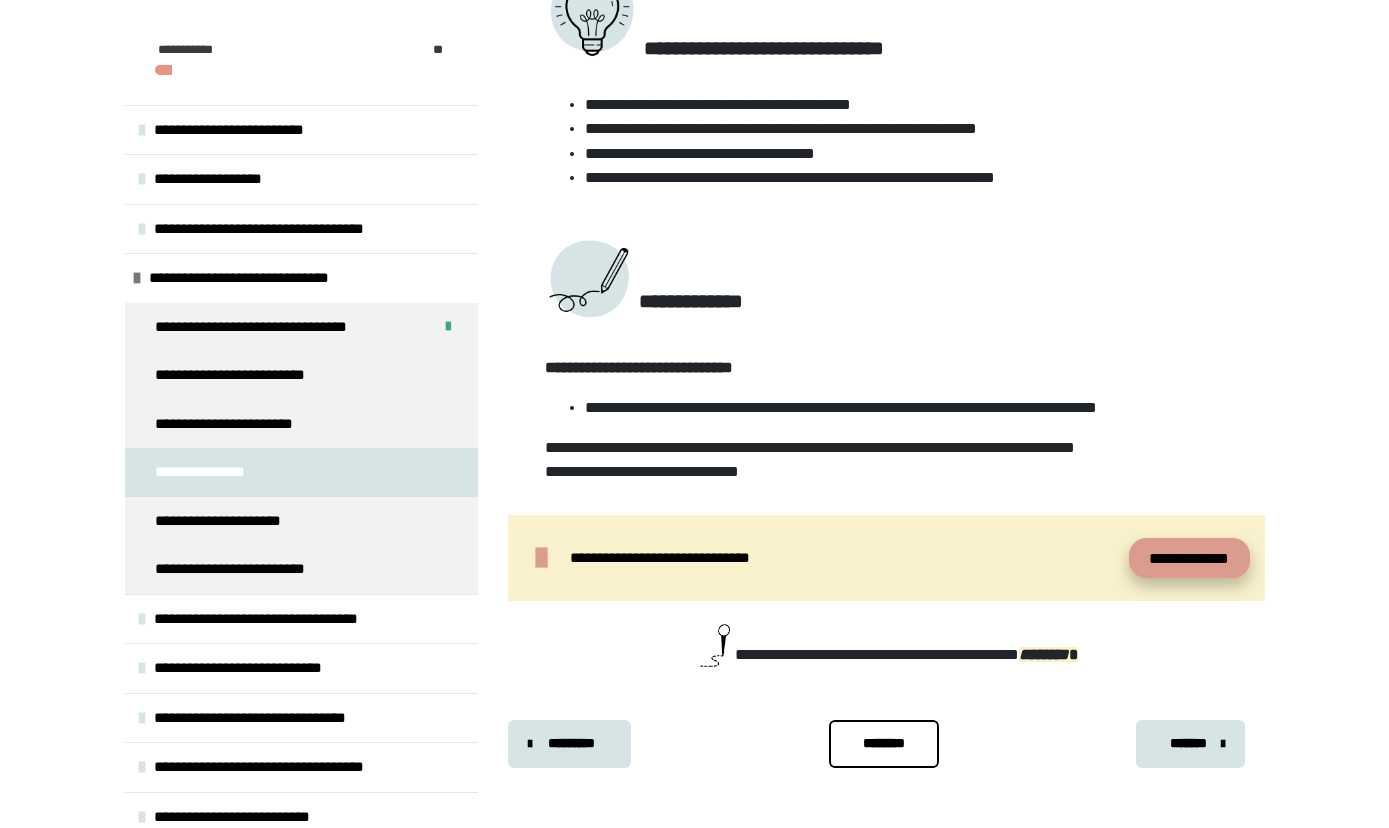 click on "**********" at bounding box center [1189, 558] 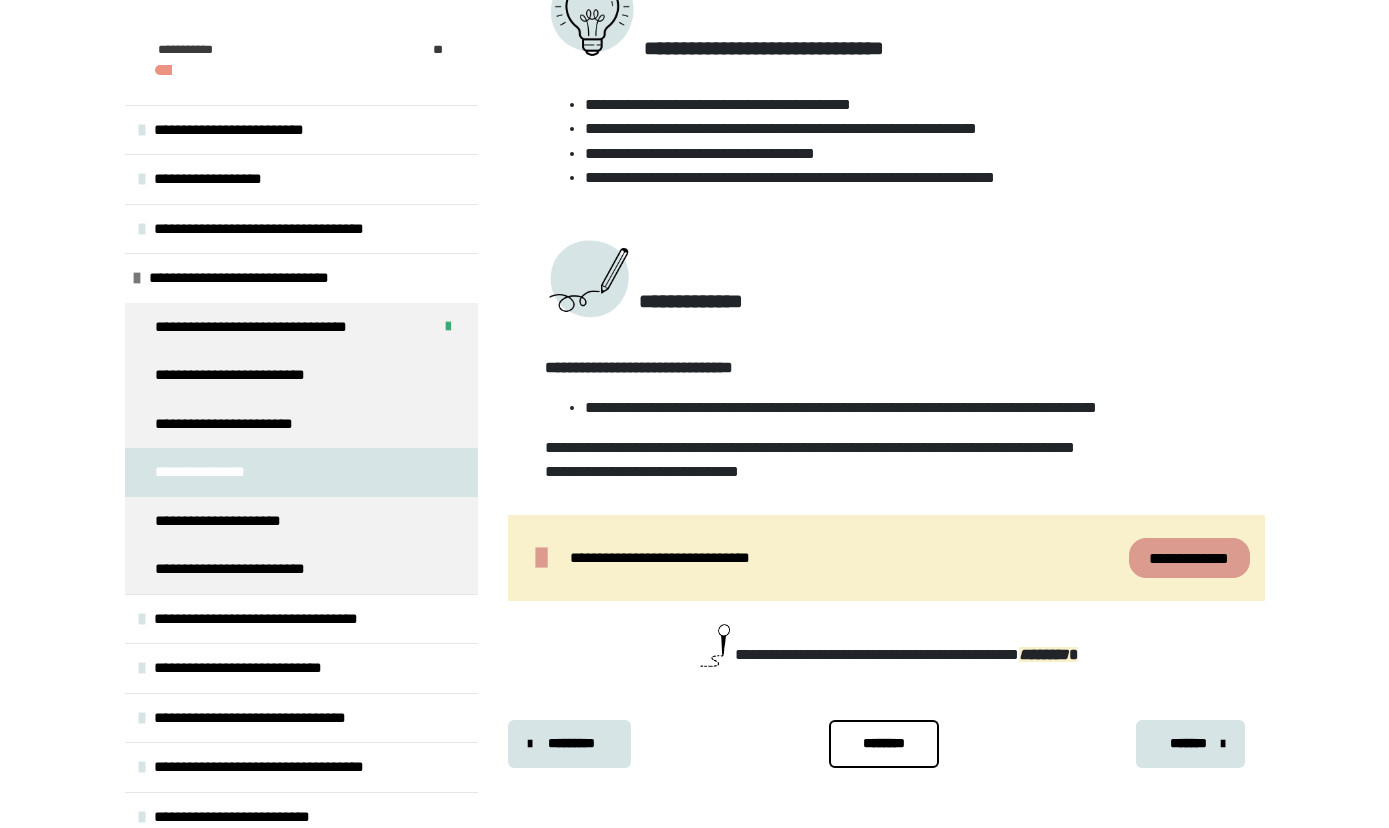 click on "*******" at bounding box center (1188, 743) 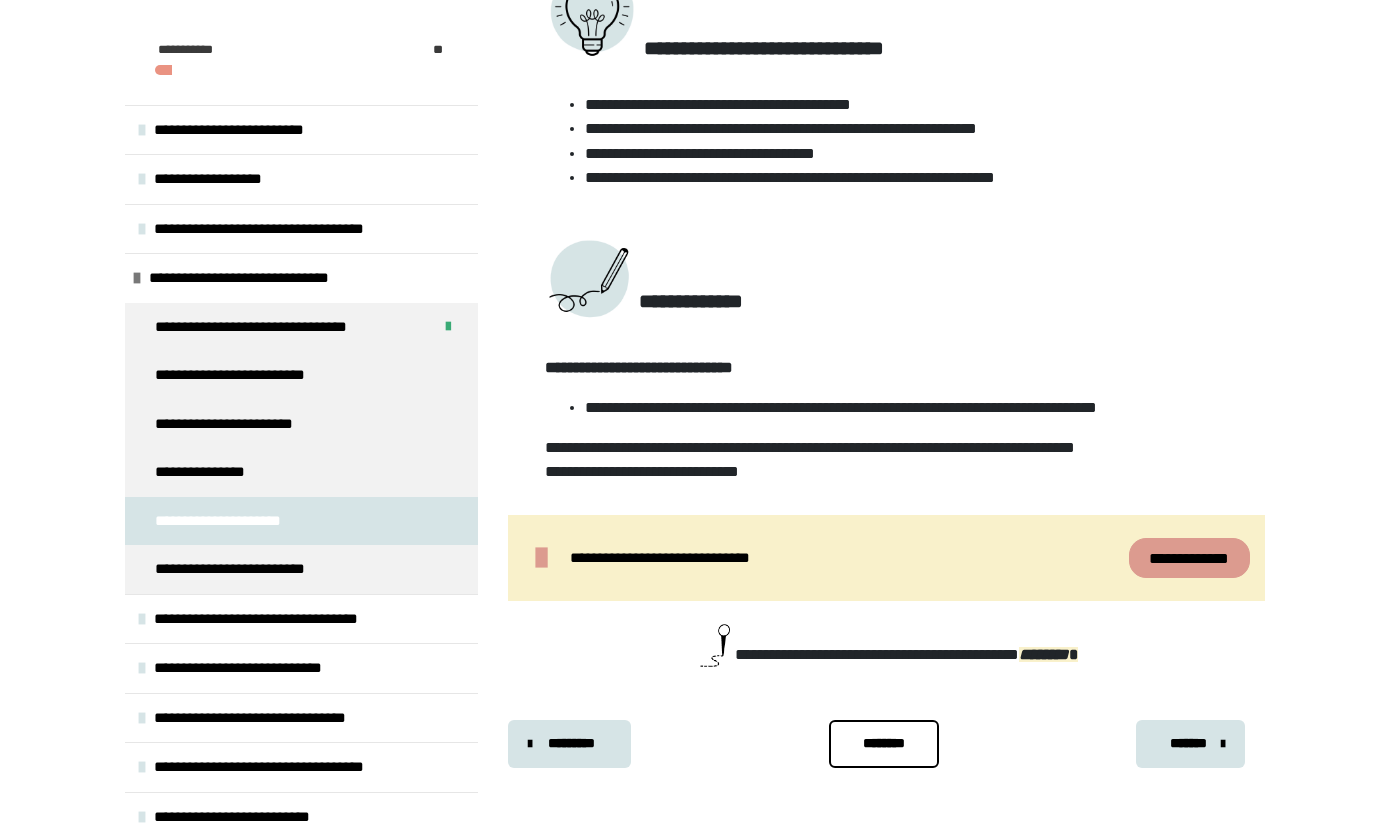 scroll, scrollTop: 388, scrollLeft: 0, axis: vertical 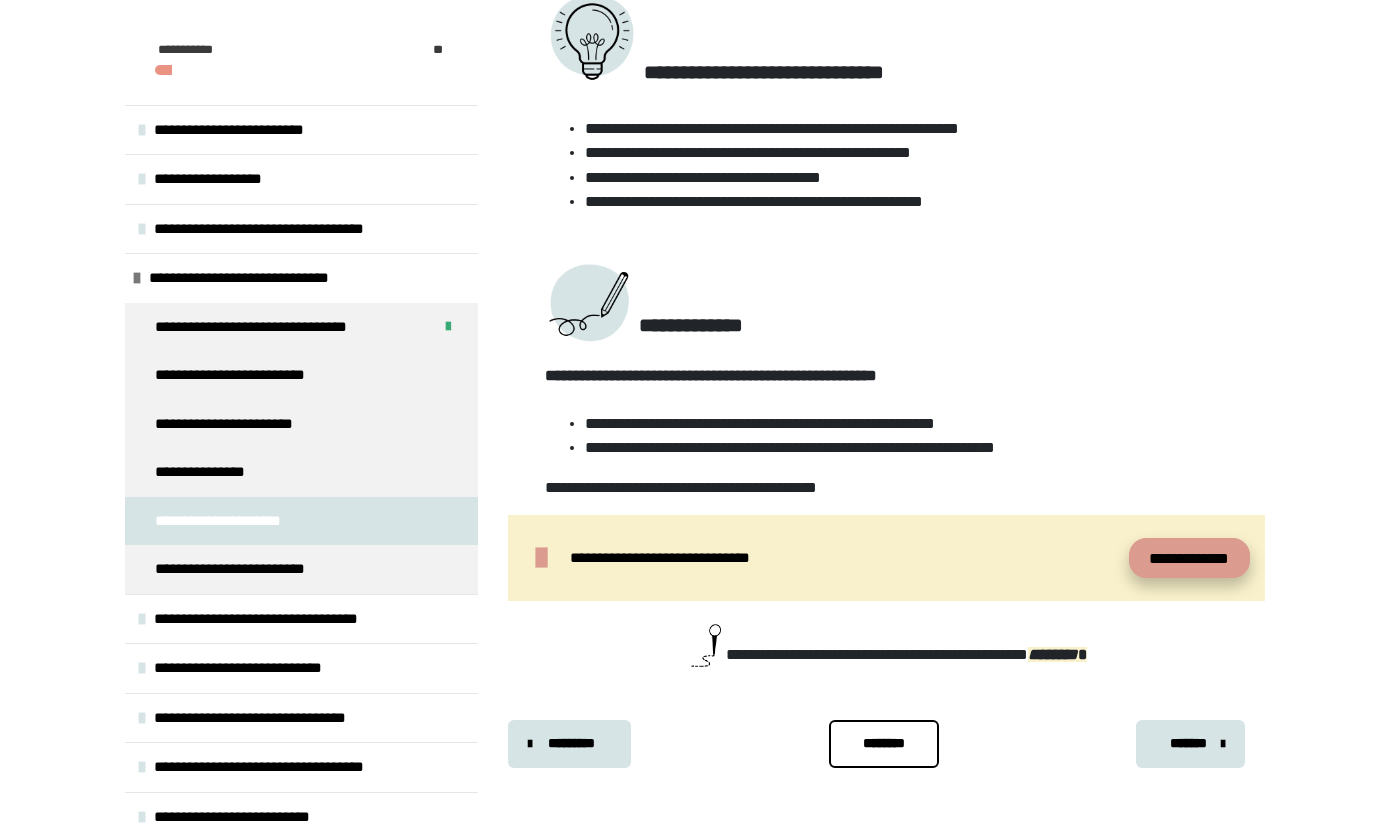 click on "**********" at bounding box center [1189, 558] 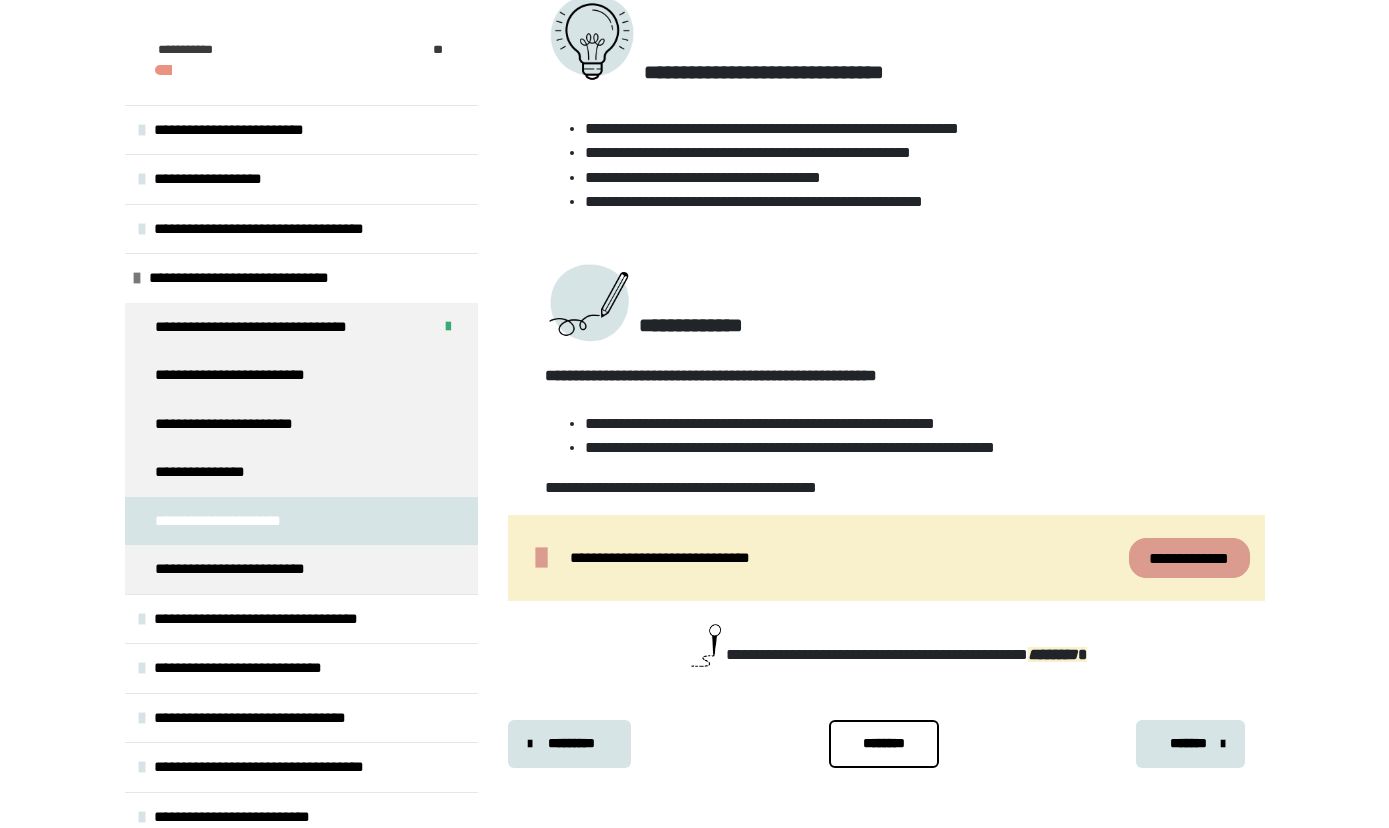 click on "*******" at bounding box center [1188, 743] 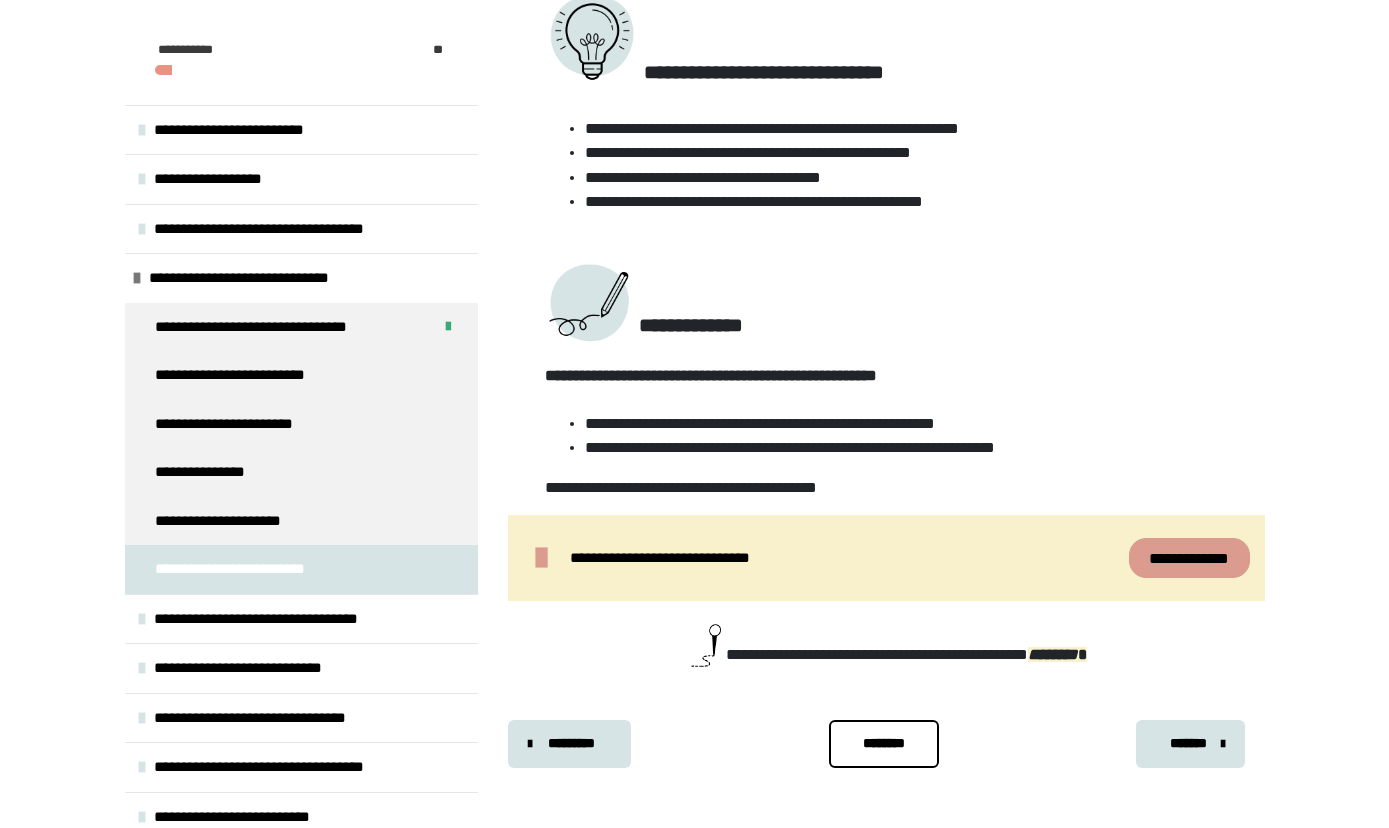 scroll, scrollTop: 340, scrollLeft: 0, axis: vertical 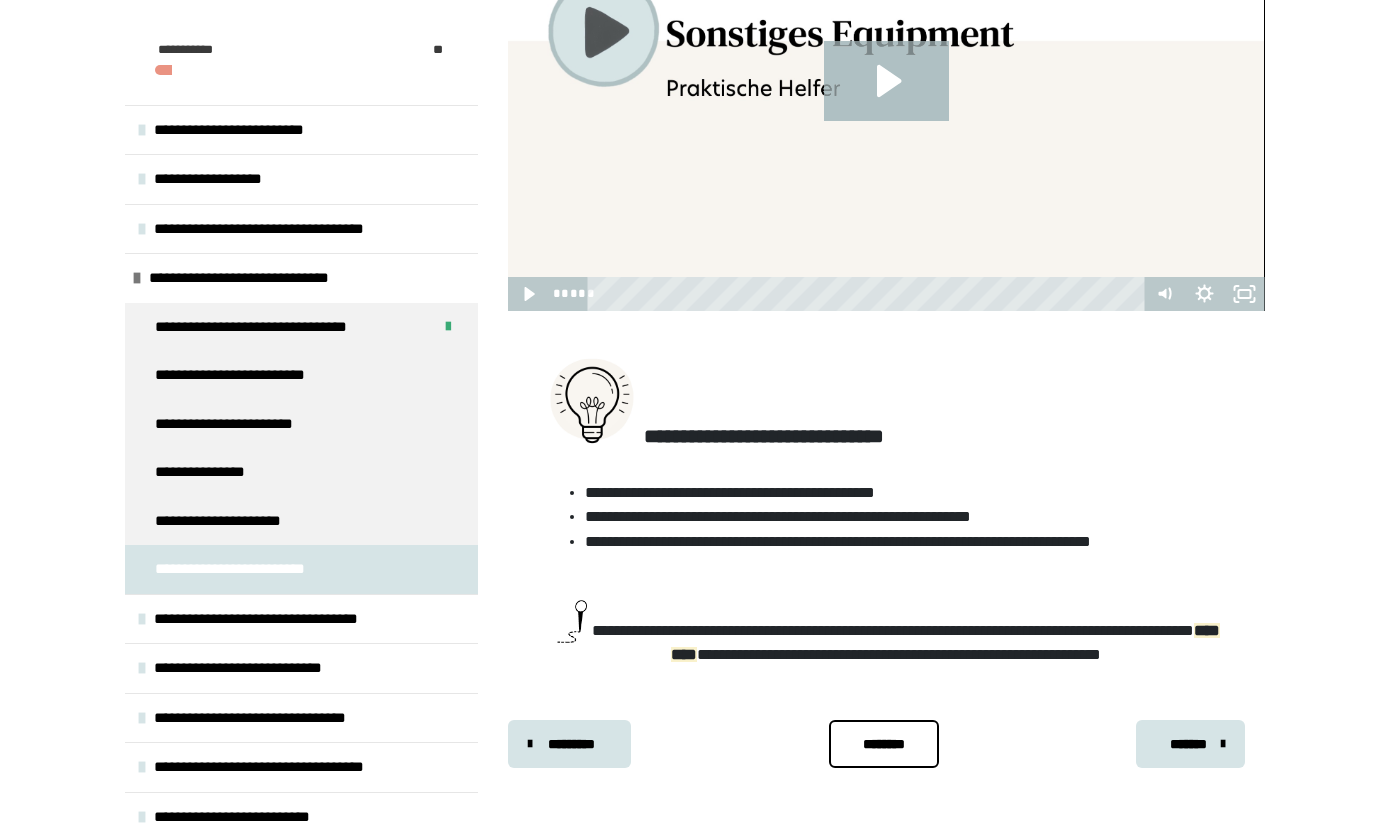 click on "*******" at bounding box center (1188, 744) 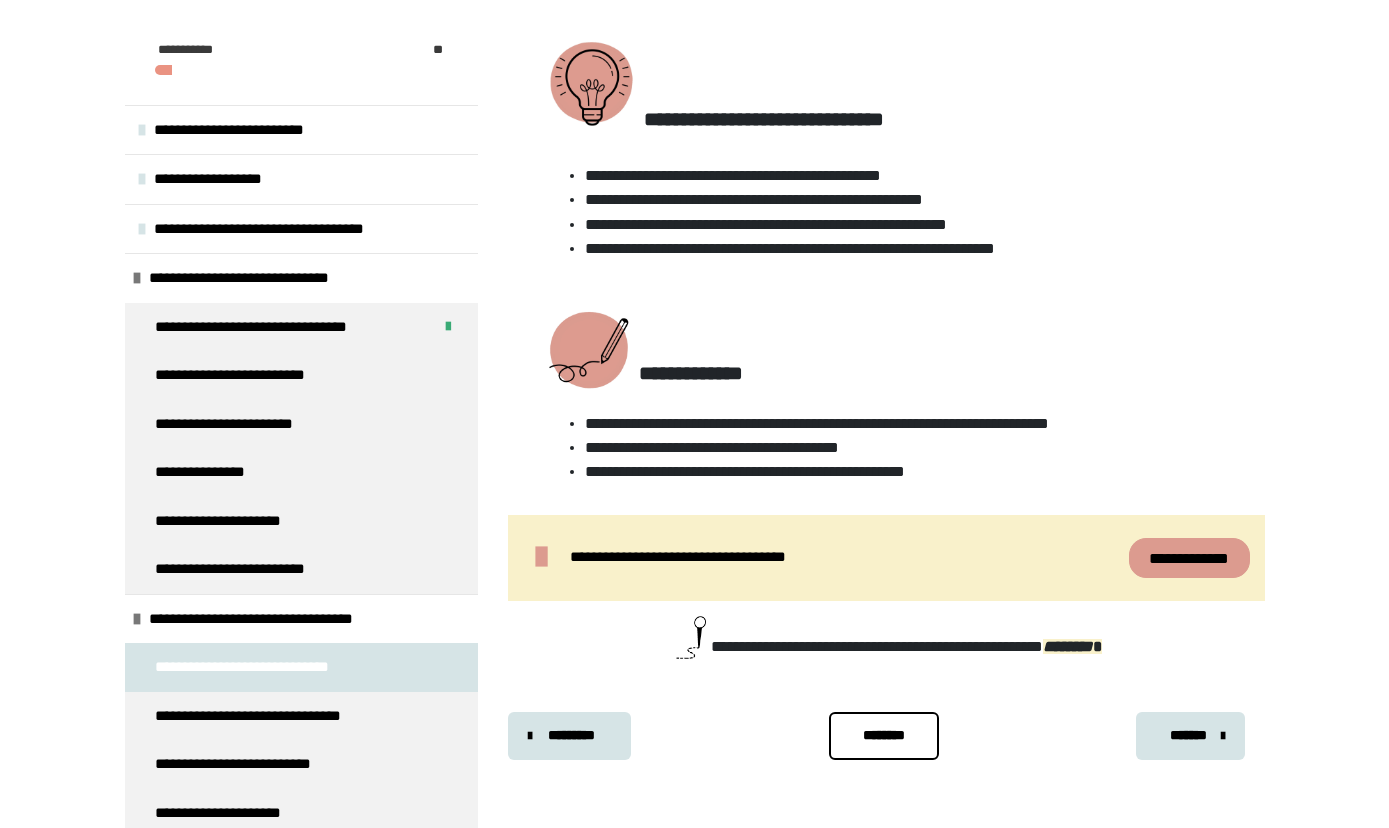 scroll, scrollTop: 340, scrollLeft: 0, axis: vertical 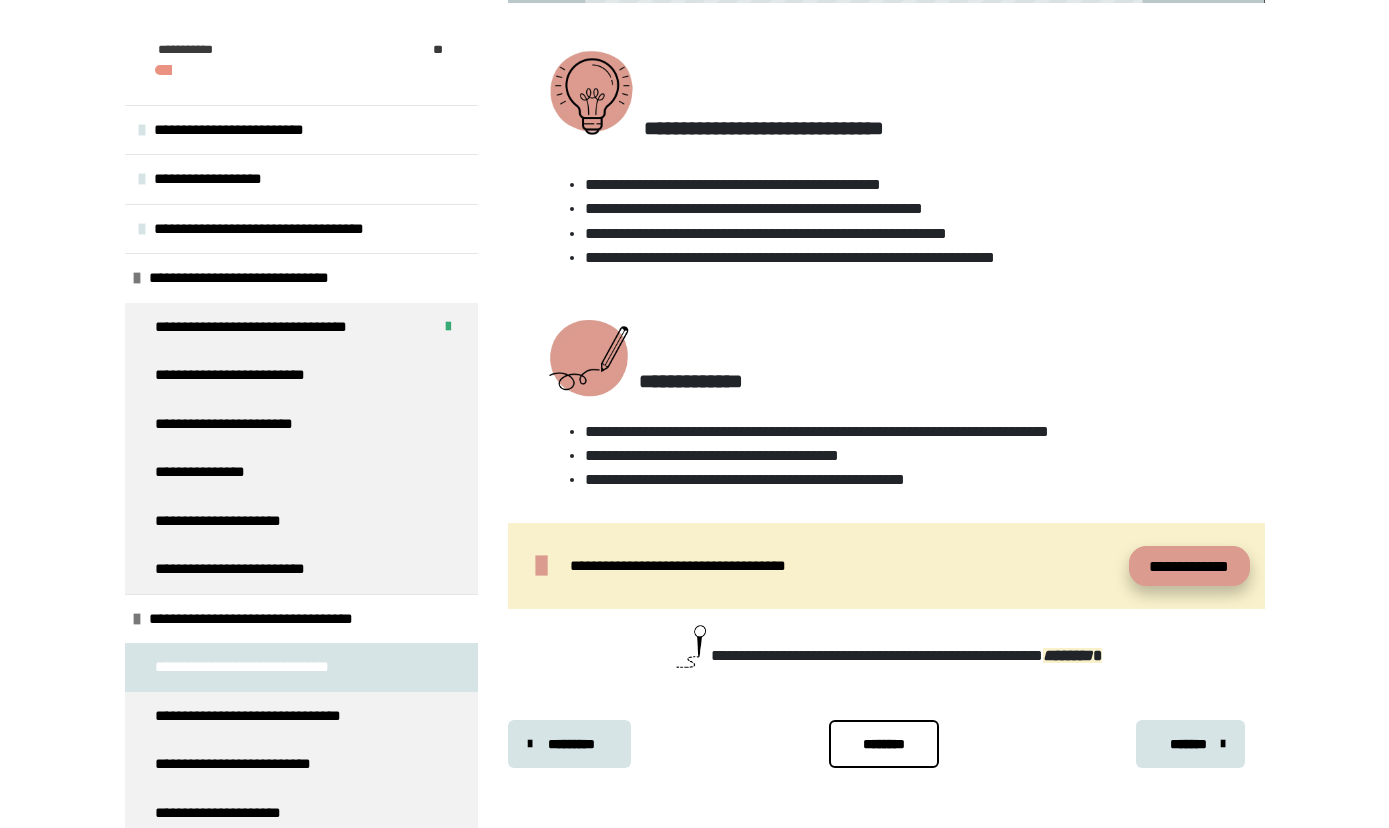 click on "**********" at bounding box center (1189, 566) 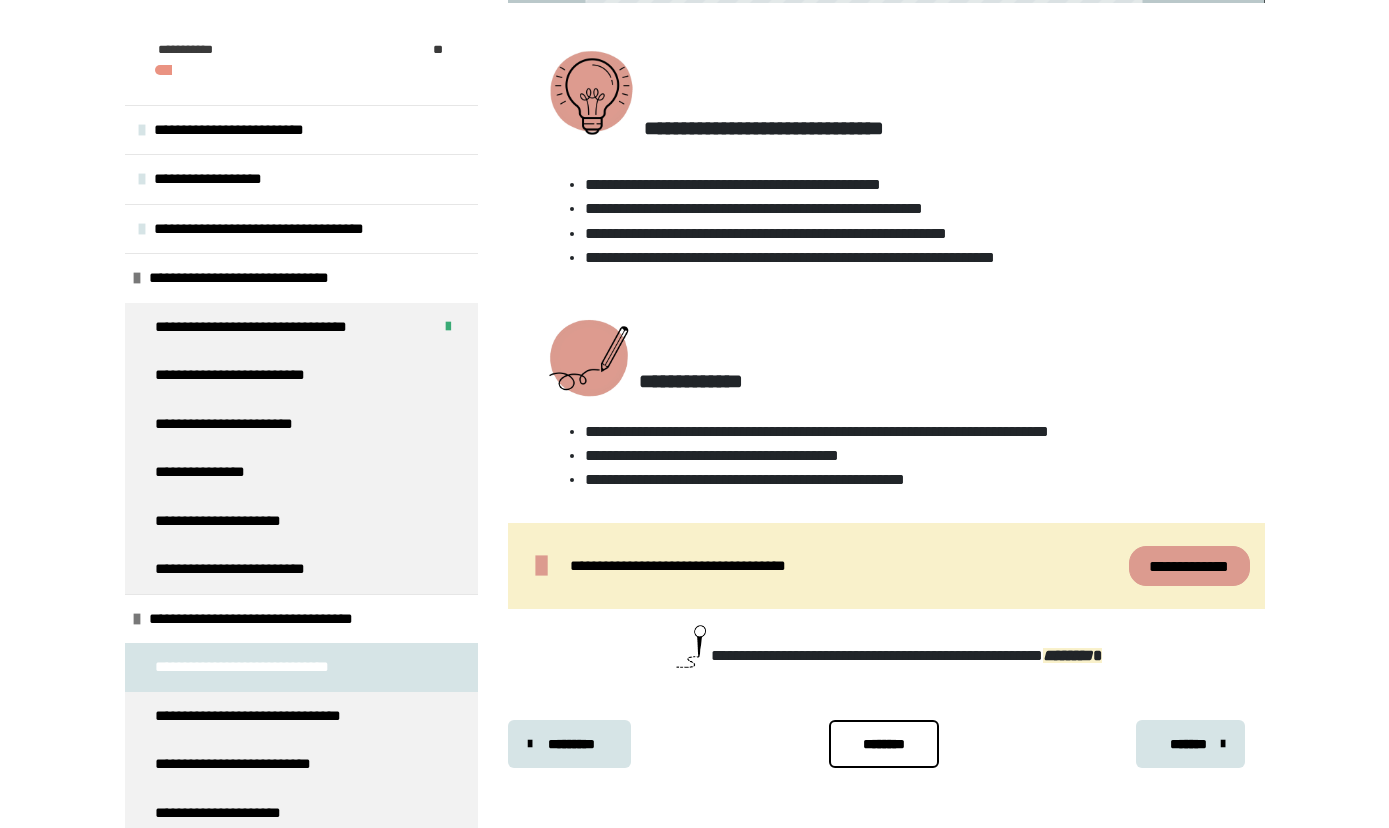 click on "*******" at bounding box center (1188, 744) 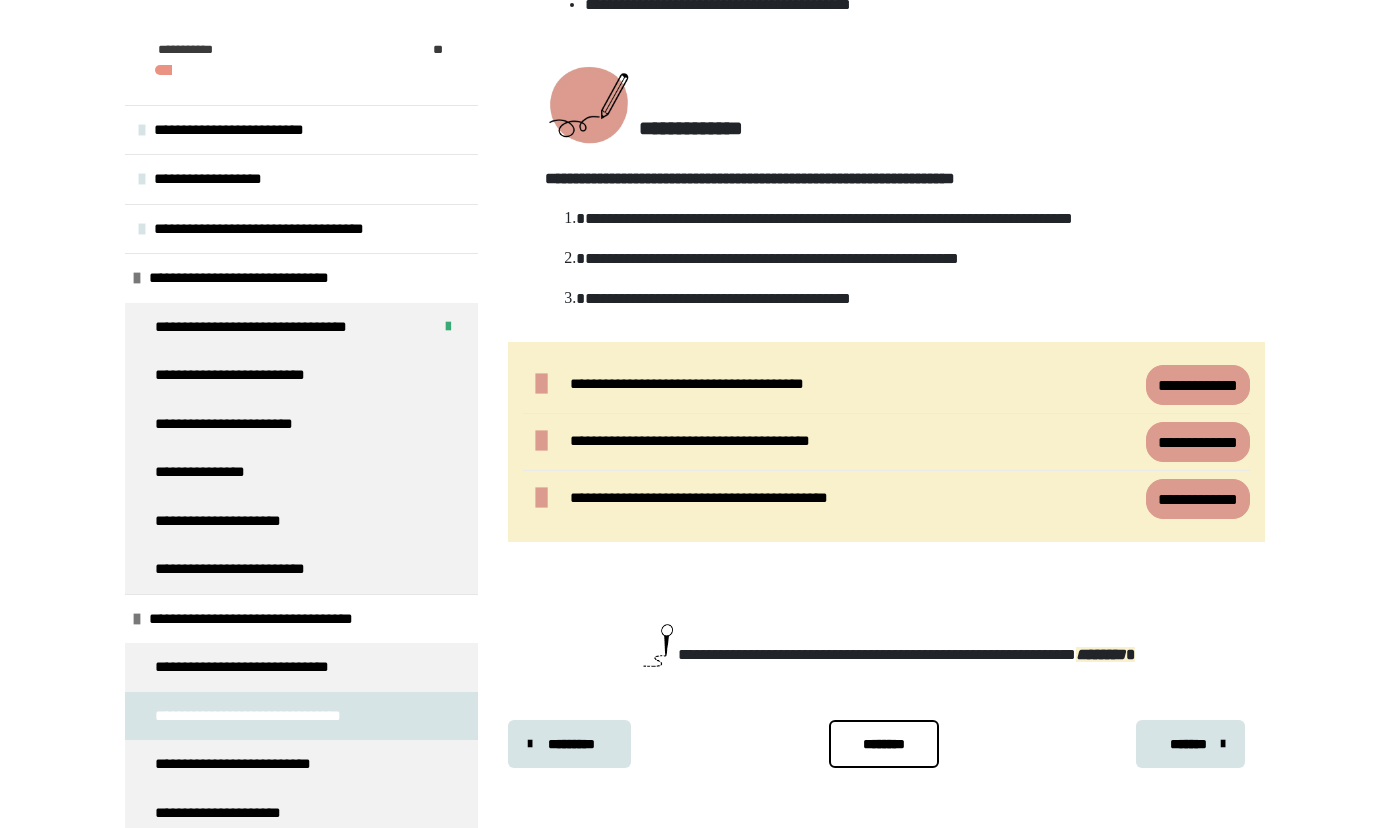 scroll, scrollTop: 585, scrollLeft: 0, axis: vertical 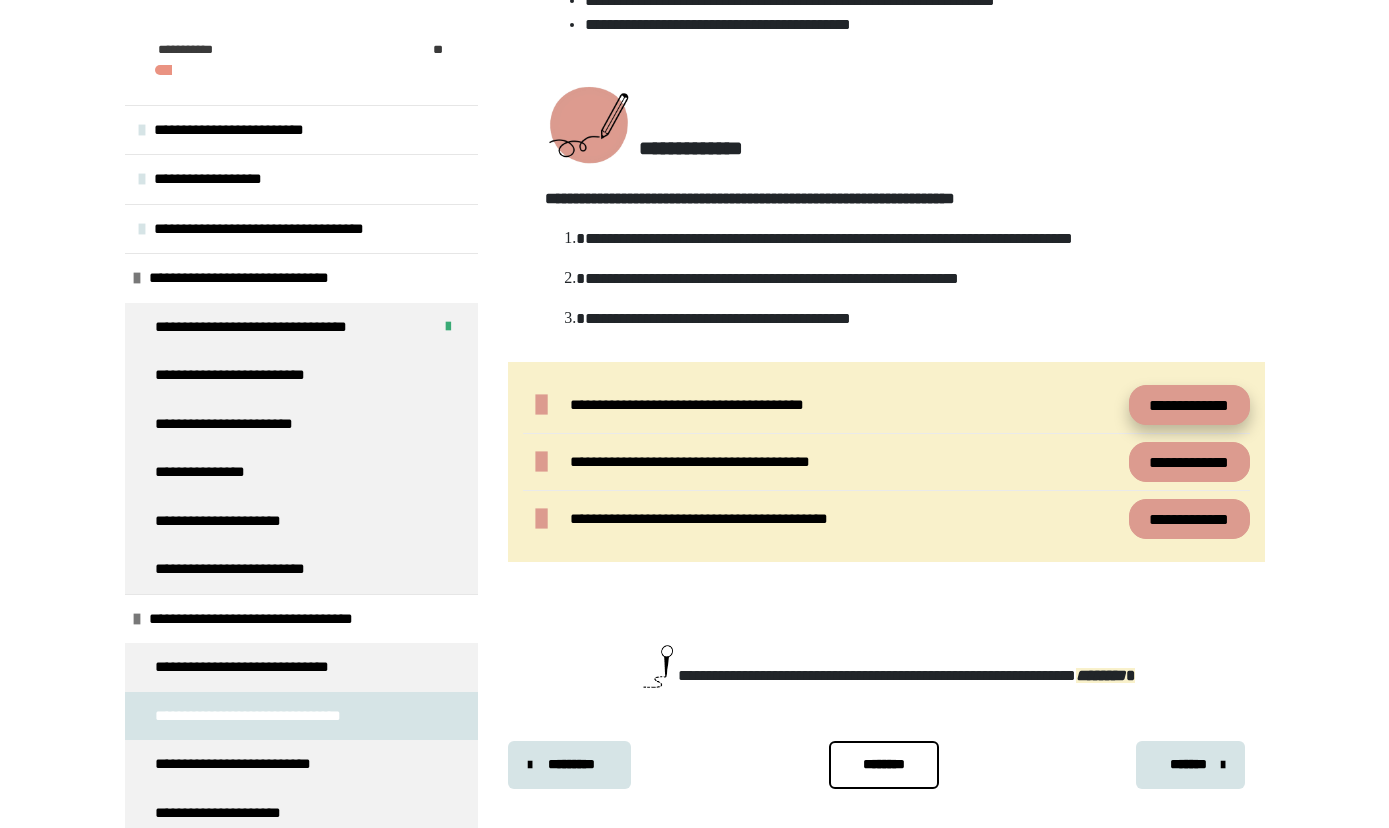 click on "**********" at bounding box center [1189, 405] 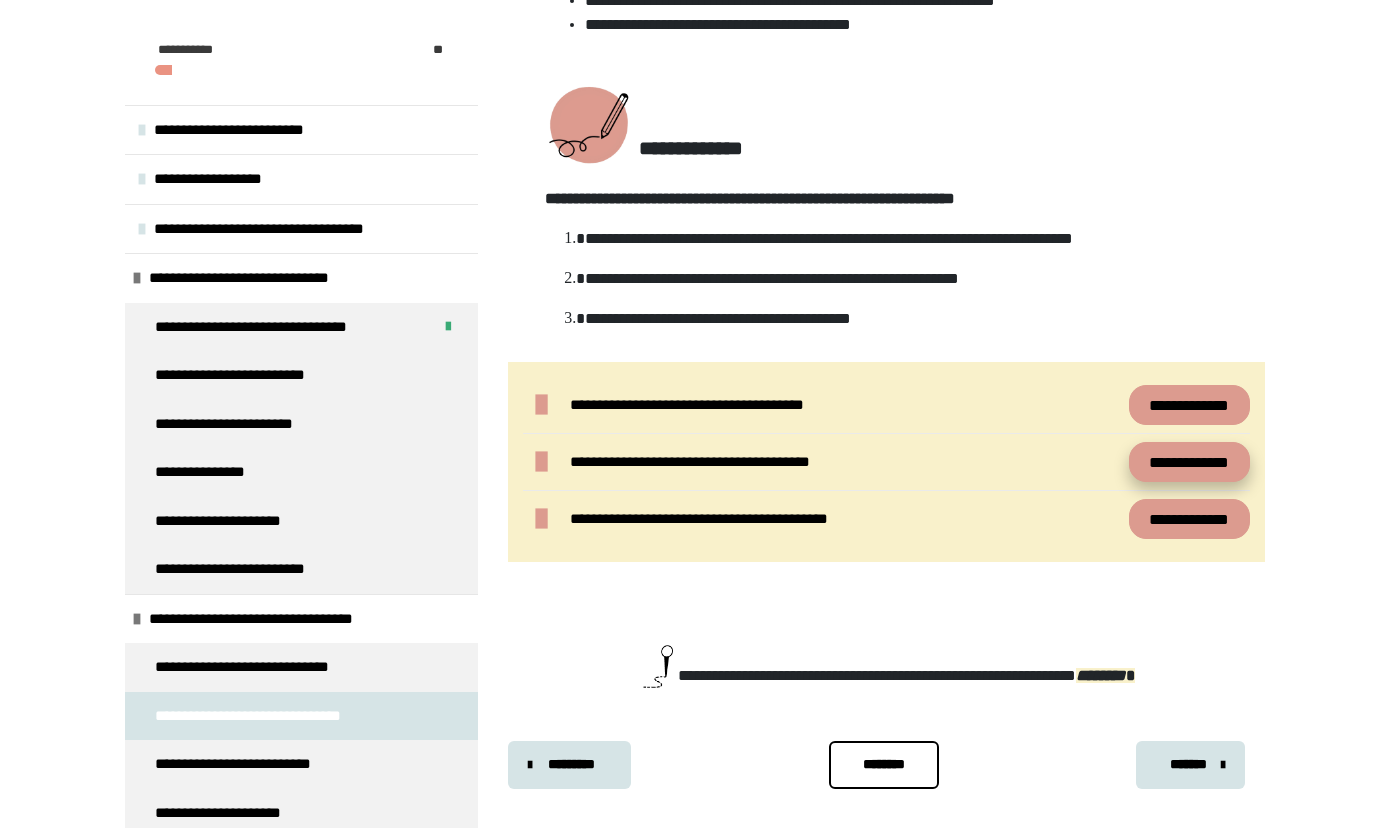 click on "**********" at bounding box center (1189, 462) 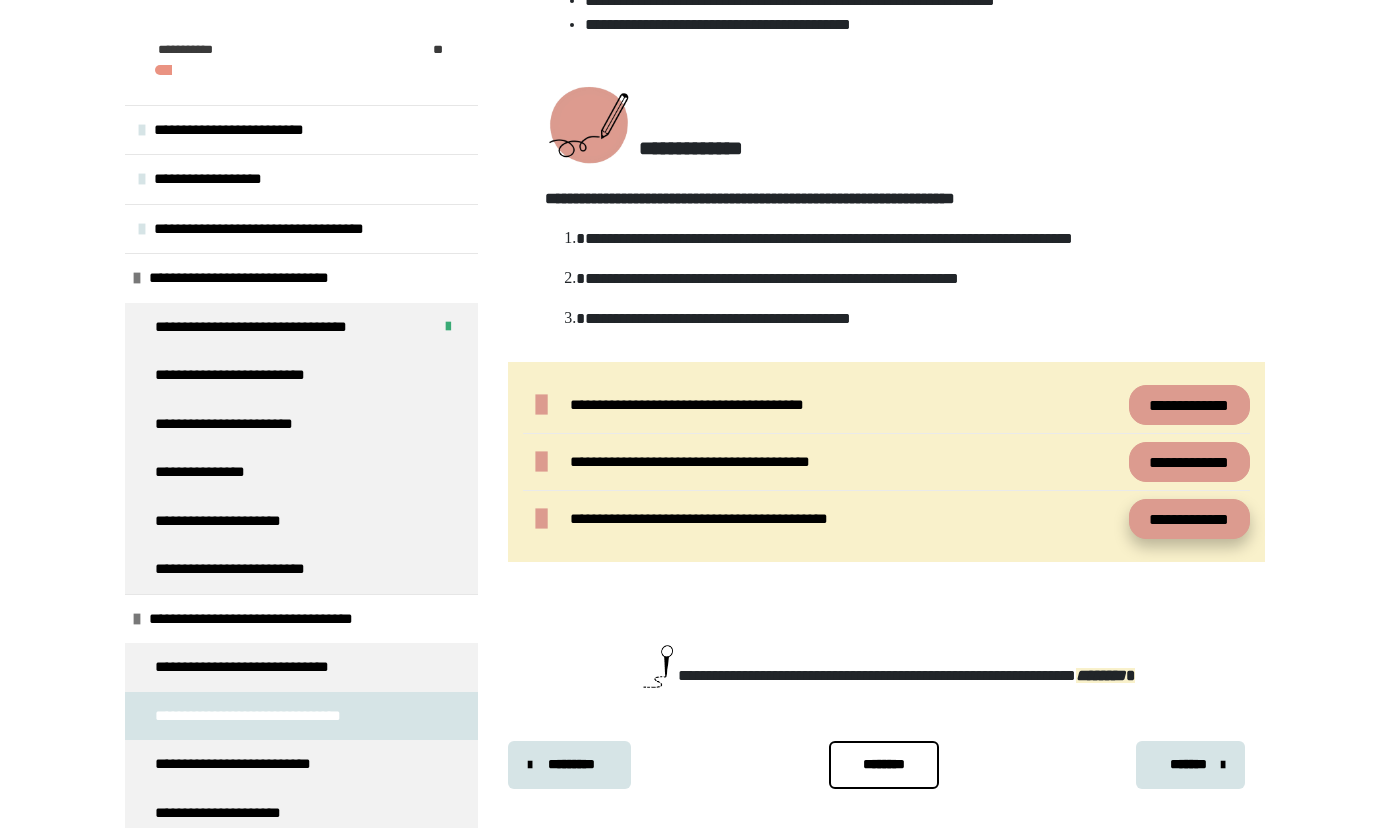 click on "**********" at bounding box center [1189, 519] 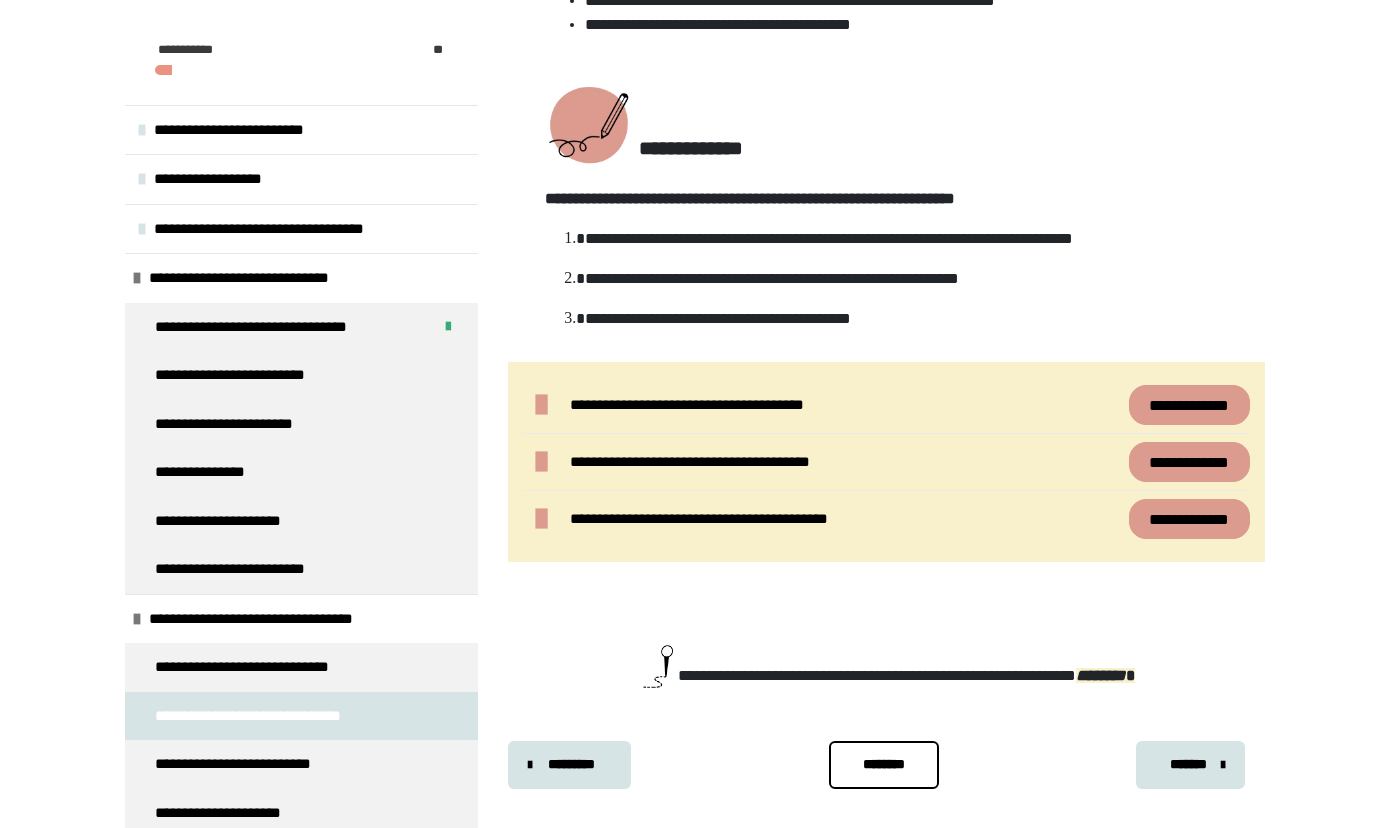 click on "*******" at bounding box center [1188, 764] 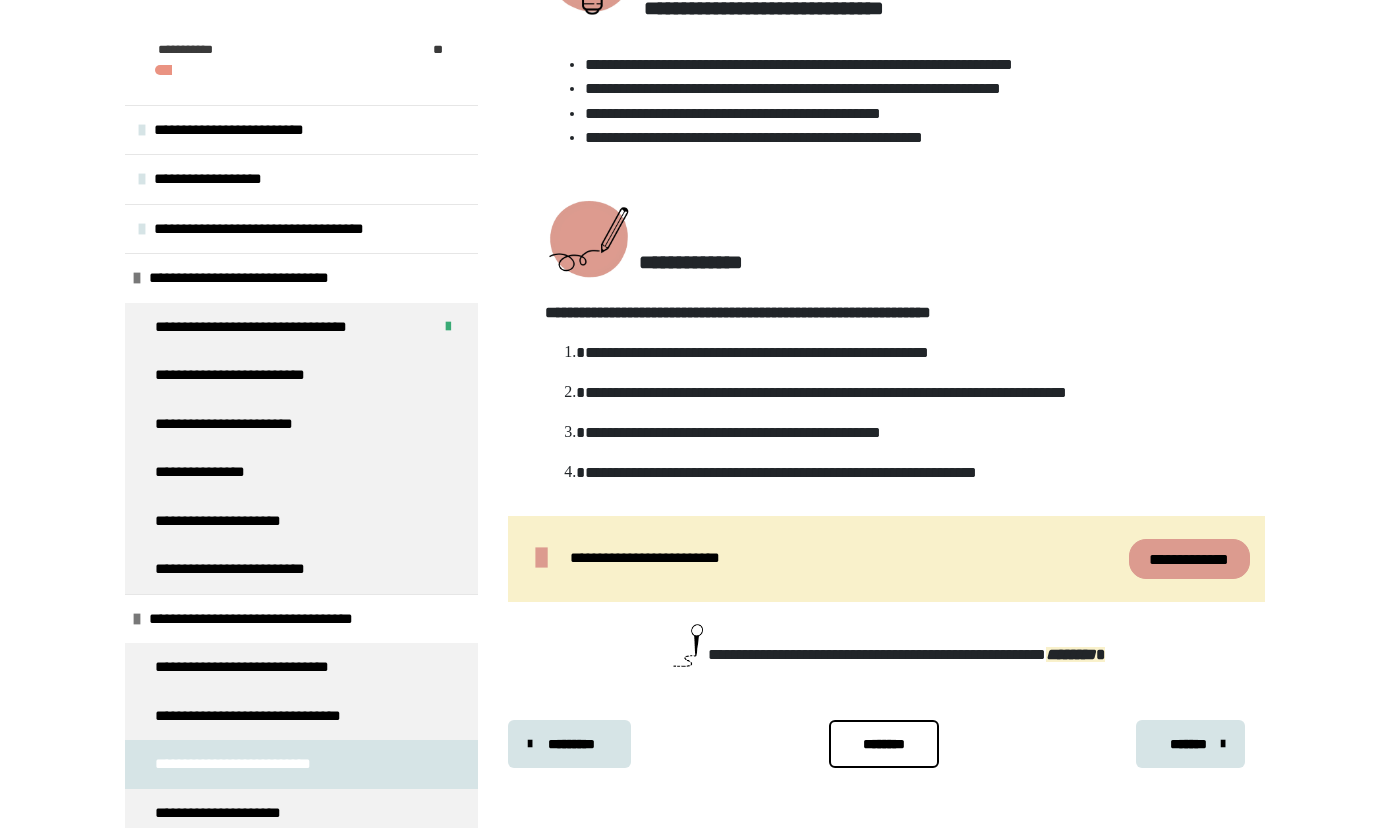 scroll, scrollTop: 451, scrollLeft: 0, axis: vertical 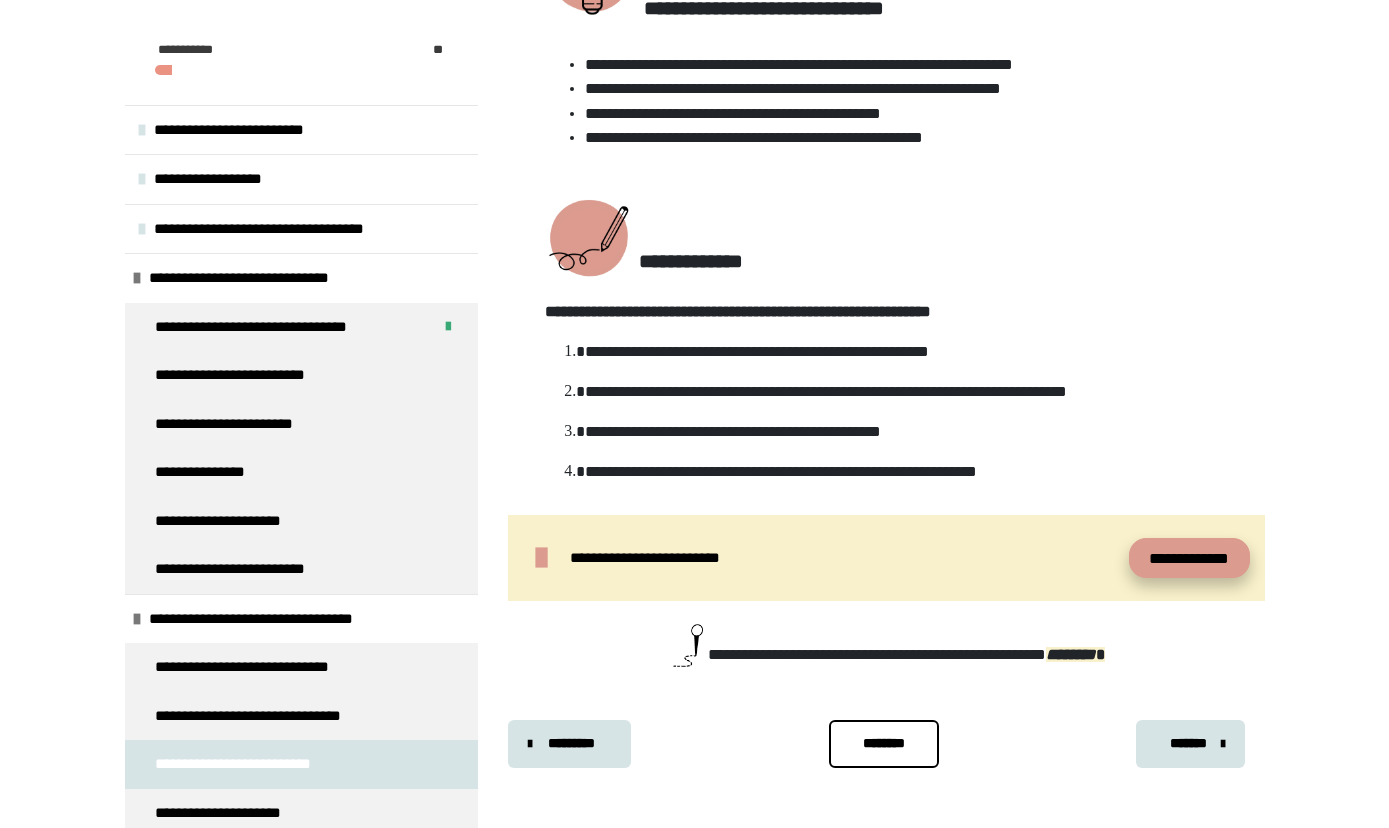 click on "**********" at bounding box center (1189, 558) 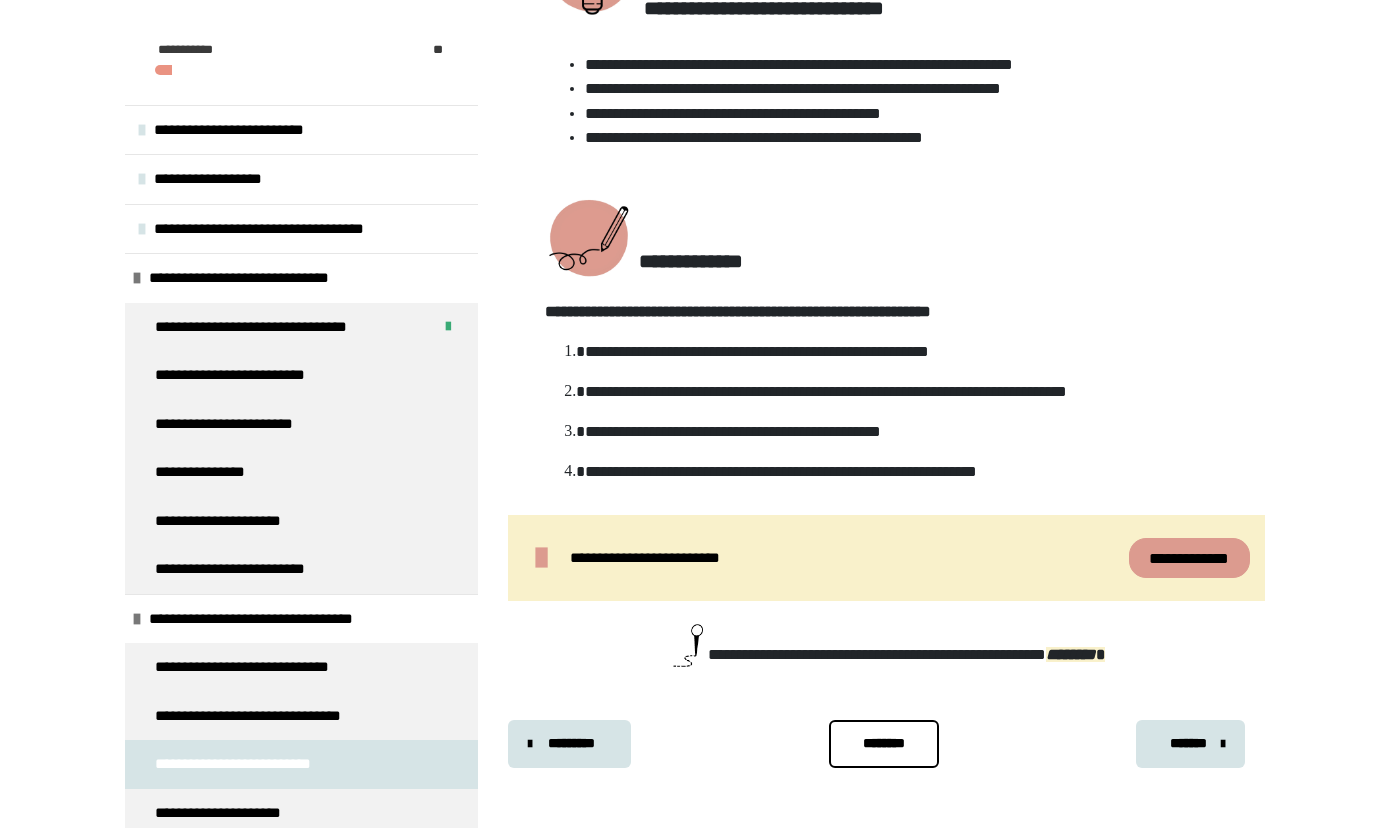 click on "*******" at bounding box center [1188, 743] 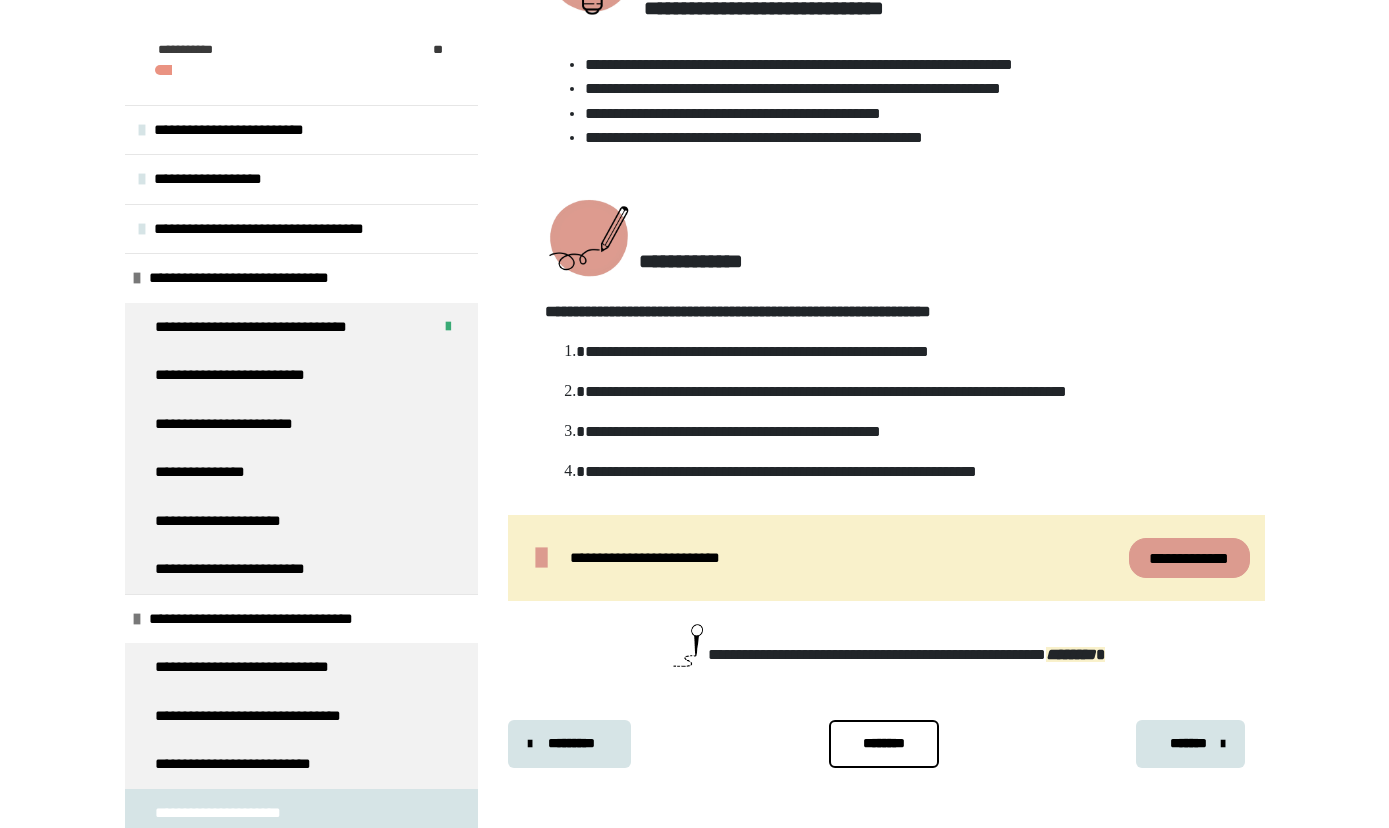 scroll, scrollTop: 340, scrollLeft: 0, axis: vertical 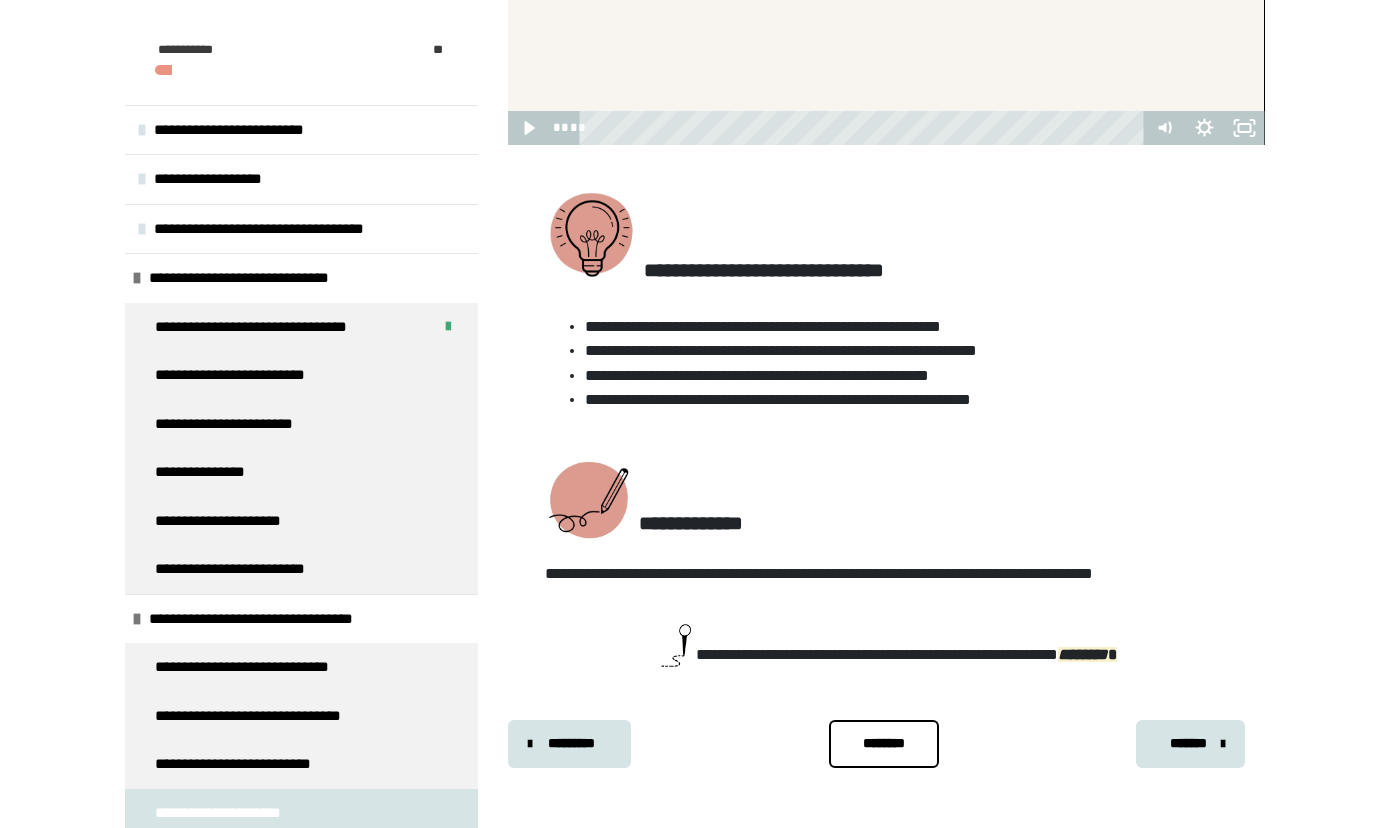 click on "*******" at bounding box center (1188, 743) 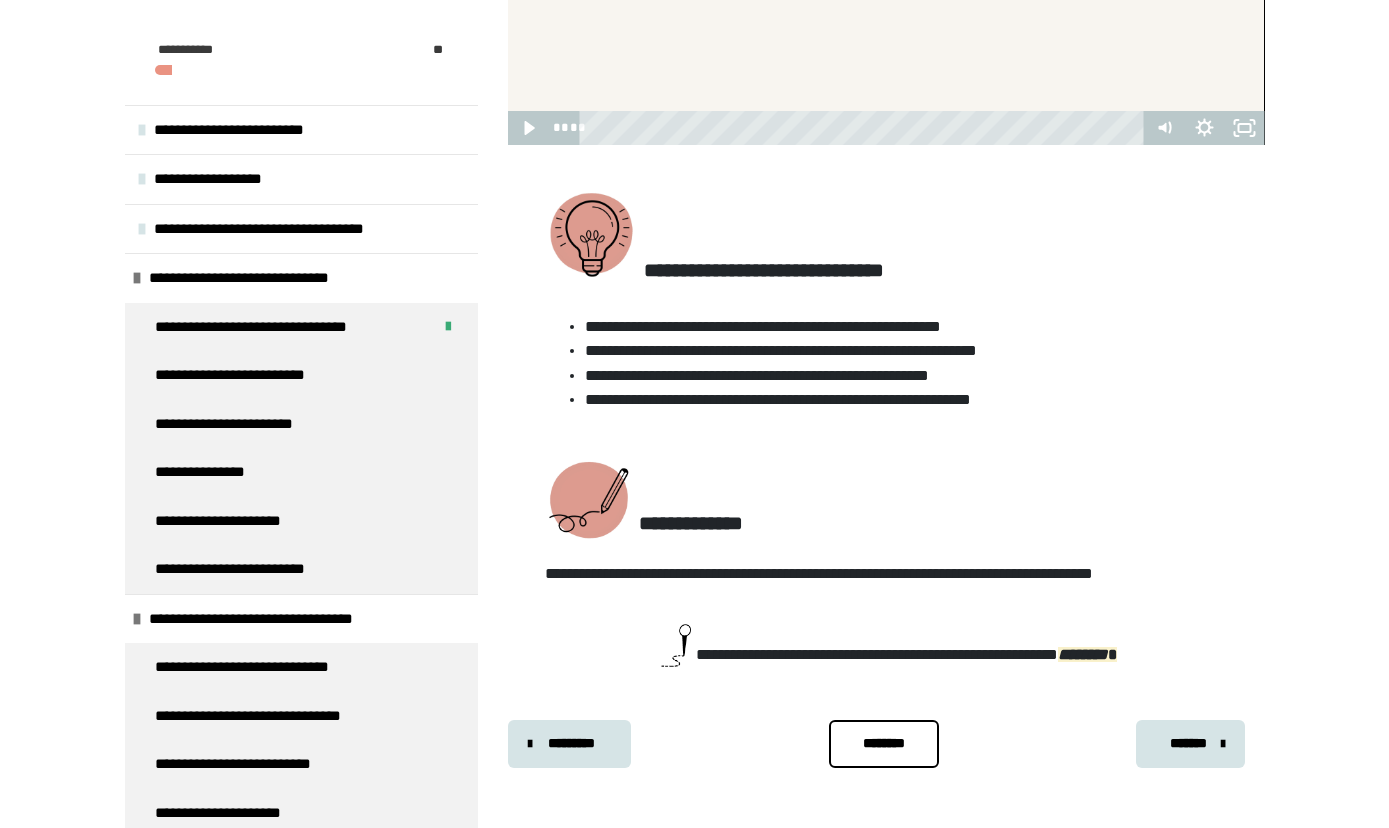 scroll, scrollTop: 365, scrollLeft: 0, axis: vertical 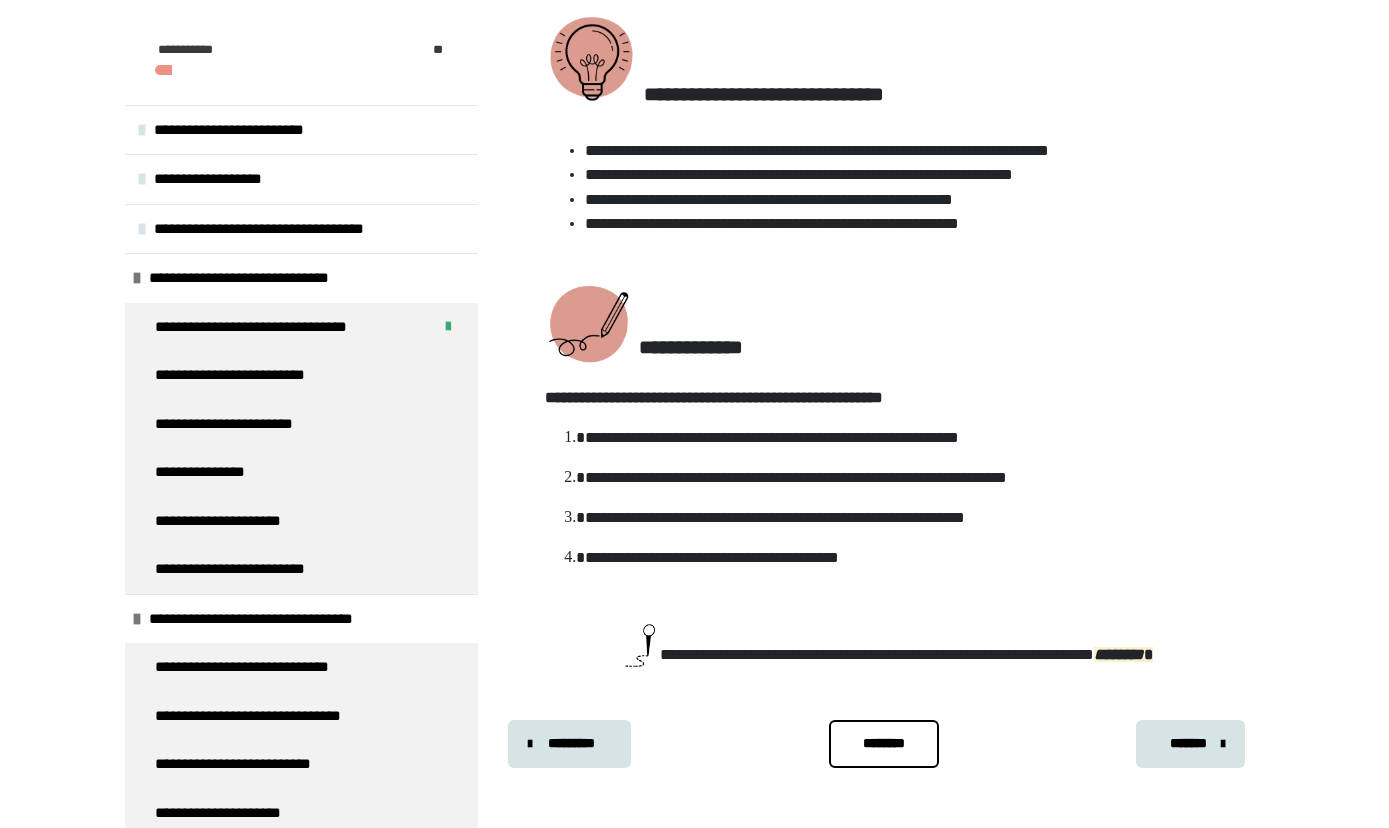 click on "*******" at bounding box center (1188, 743) 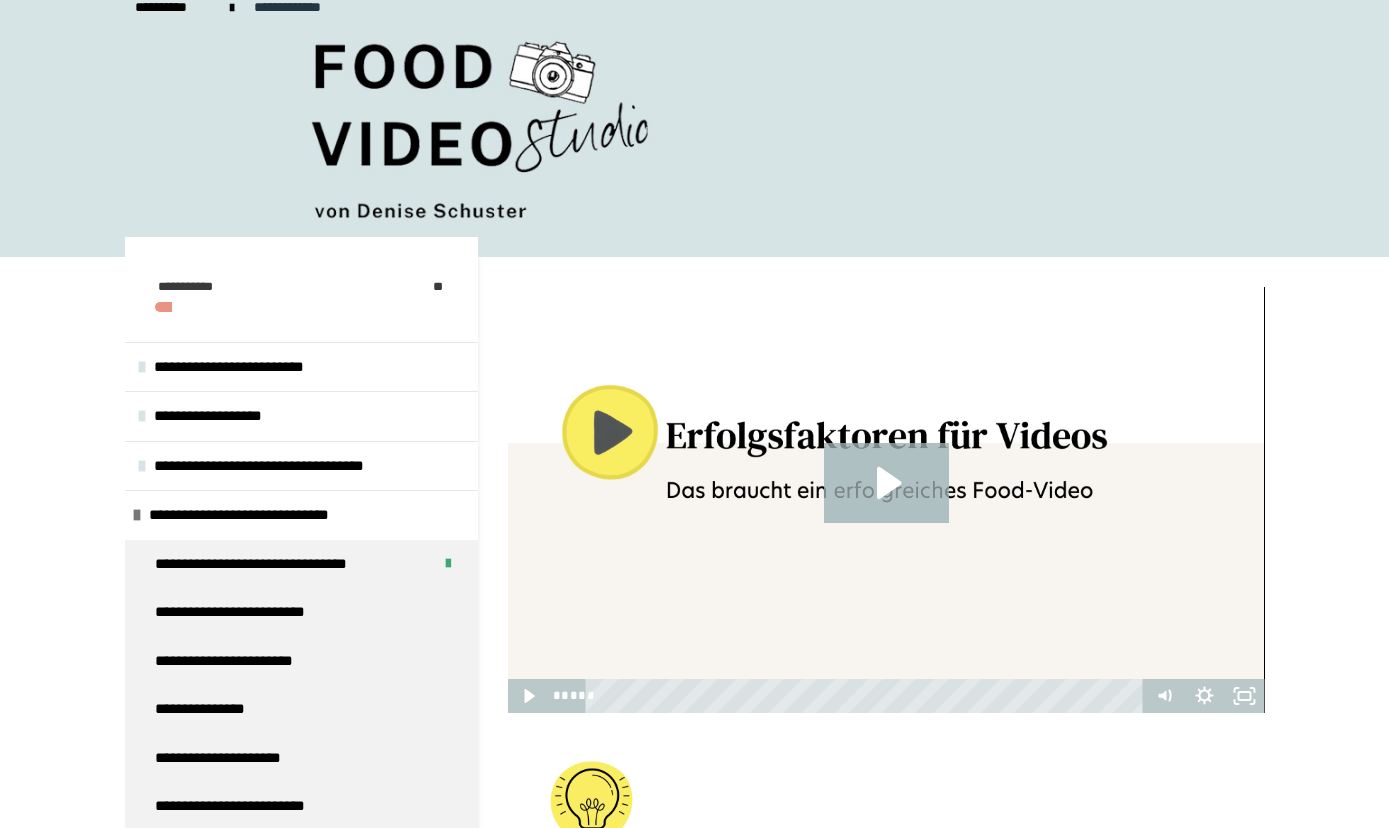 scroll, scrollTop: 0, scrollLeft: 0, axis: both 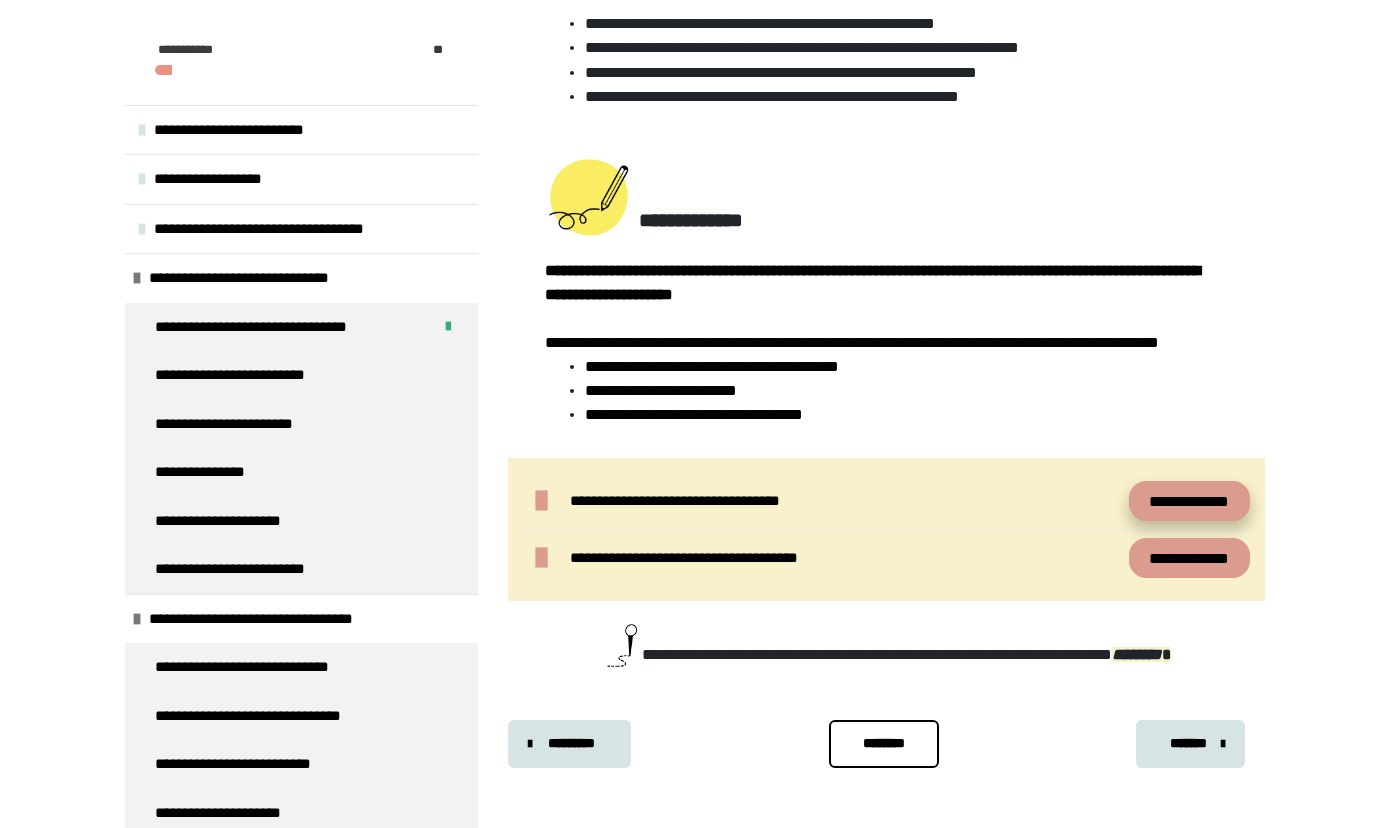 click on "**********" at bounding box center (1189, 501) 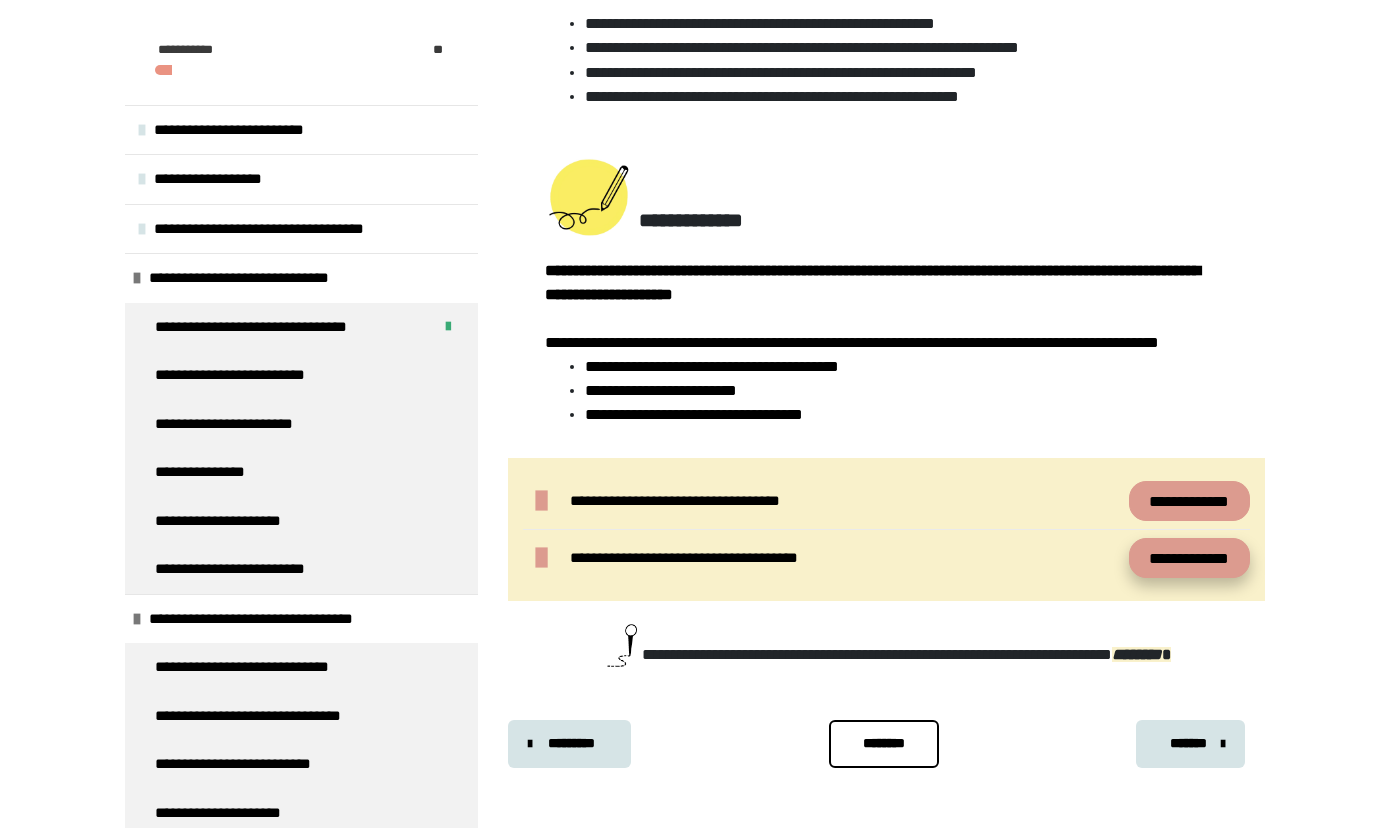 click on "**********" at bounding box center (1189, 558) 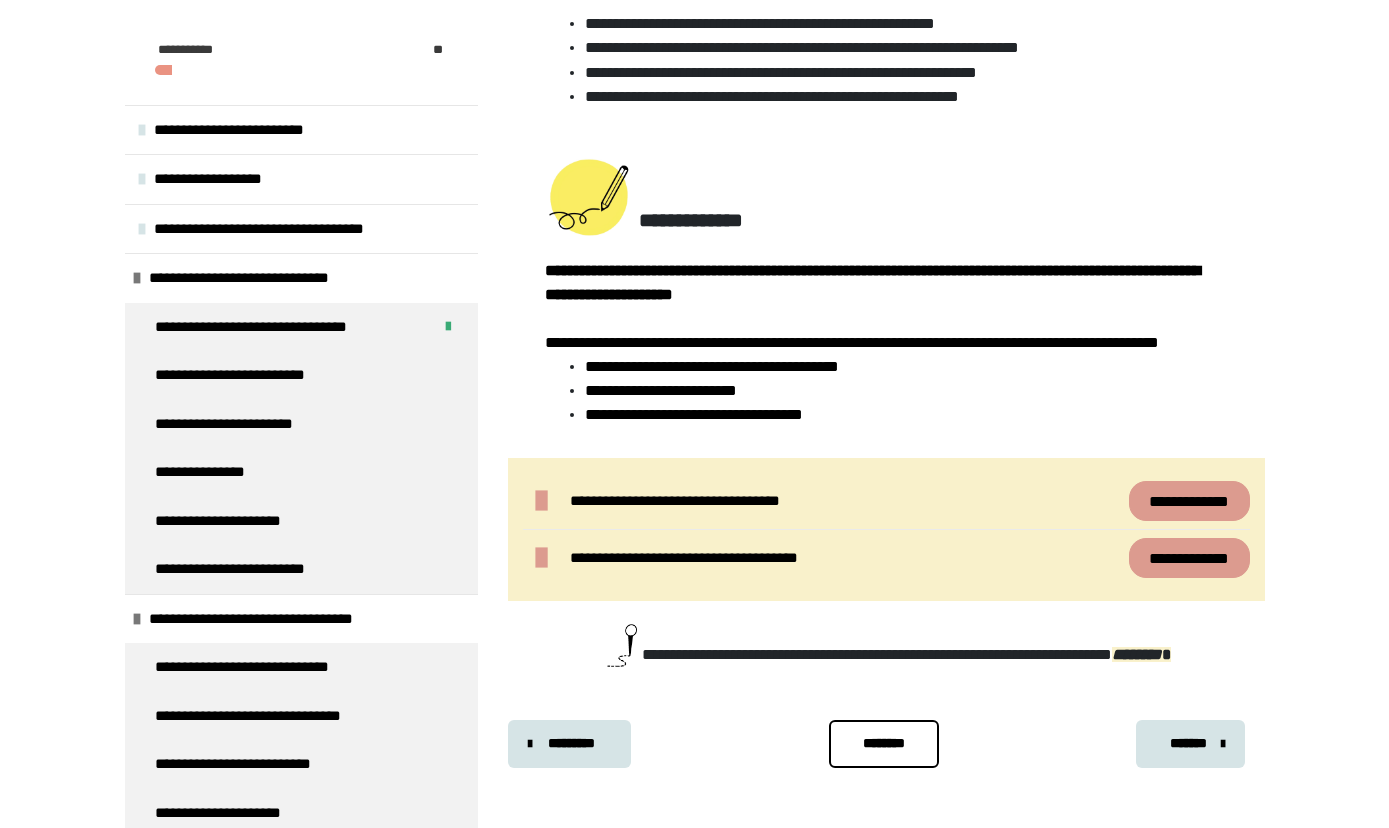 click on "*******" at bounding box center [1188, 743] 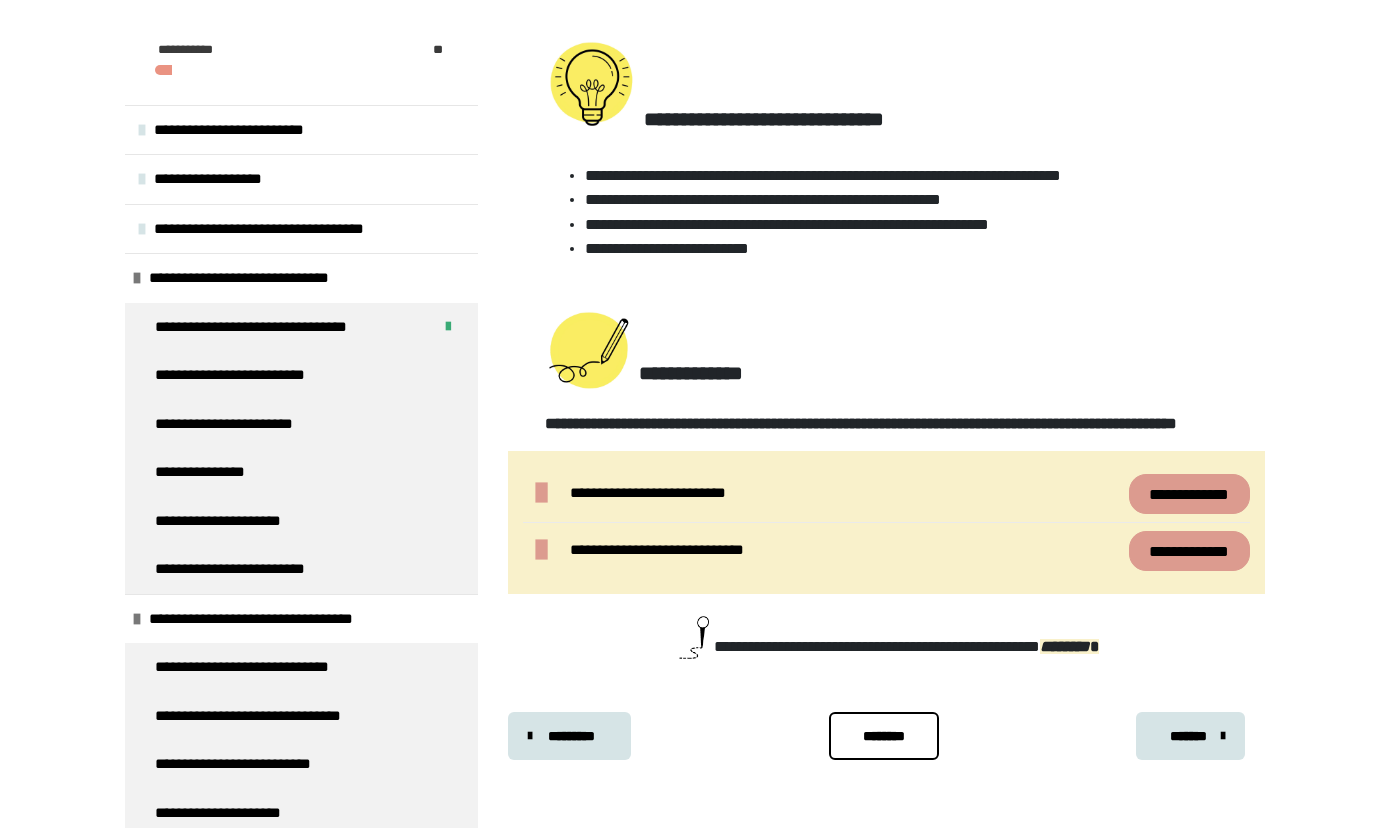 scroll, scrollTop: 356, scrollLeft: 0, axis: vertical 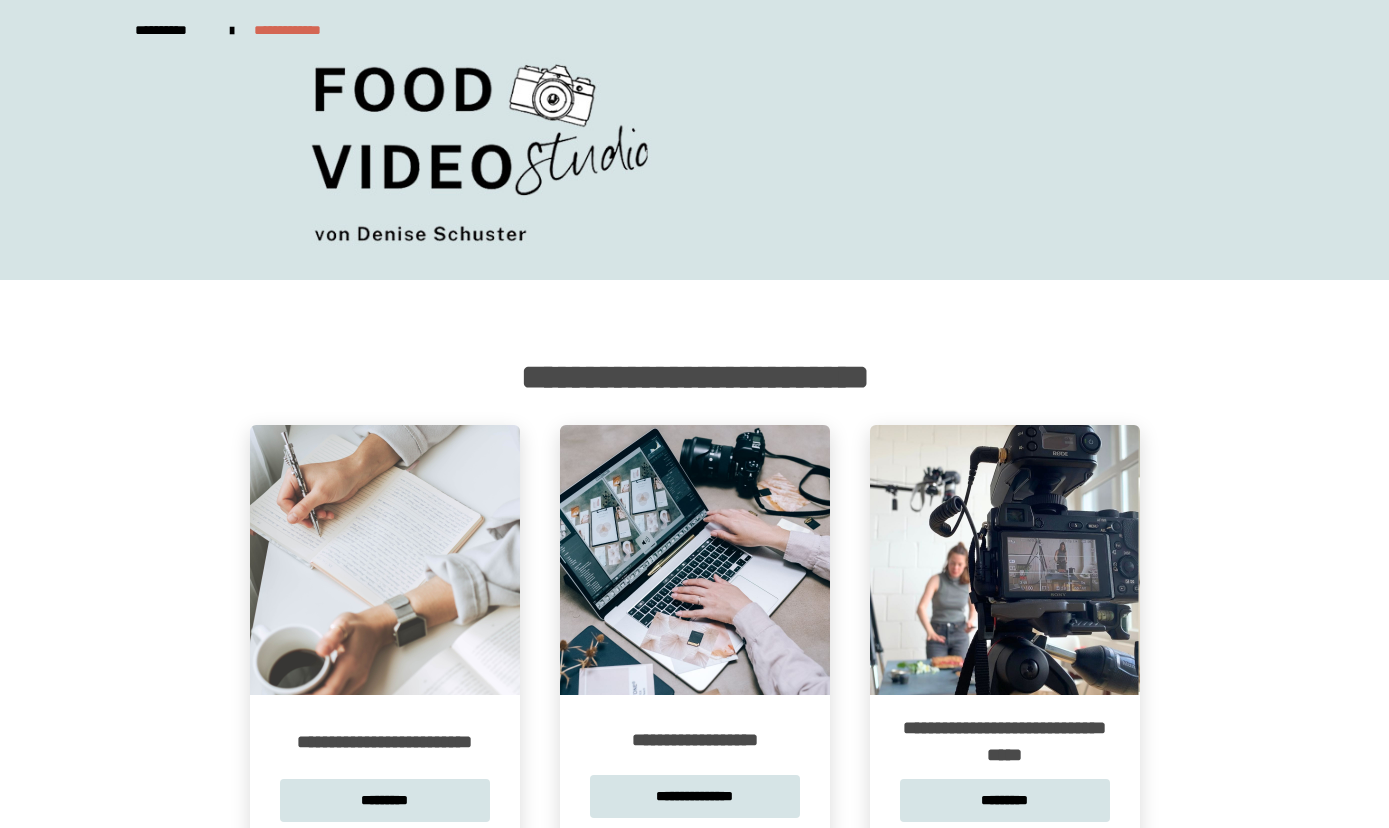 click at bounding box center (695, 560) 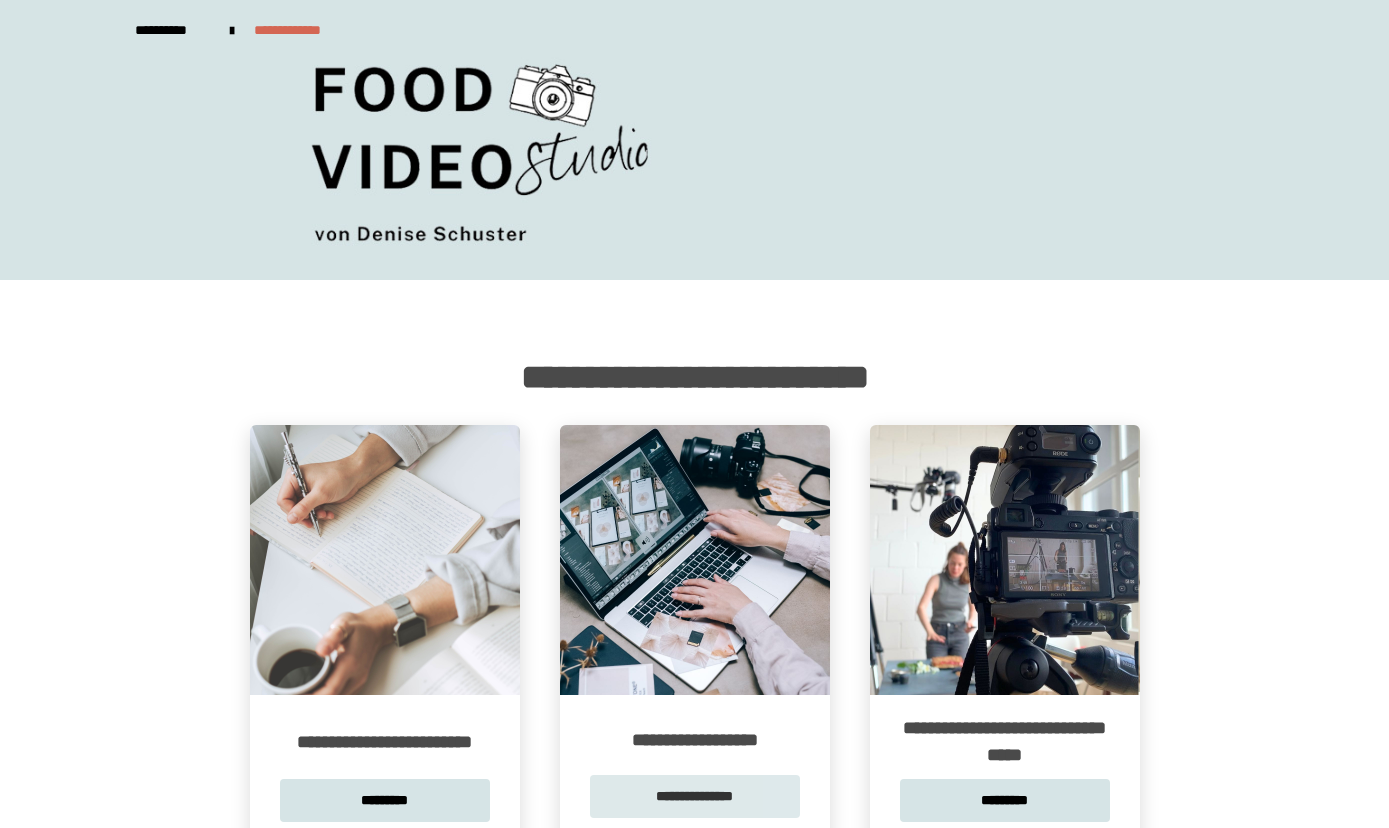 click on "**********" at bounding box center [695, 796] 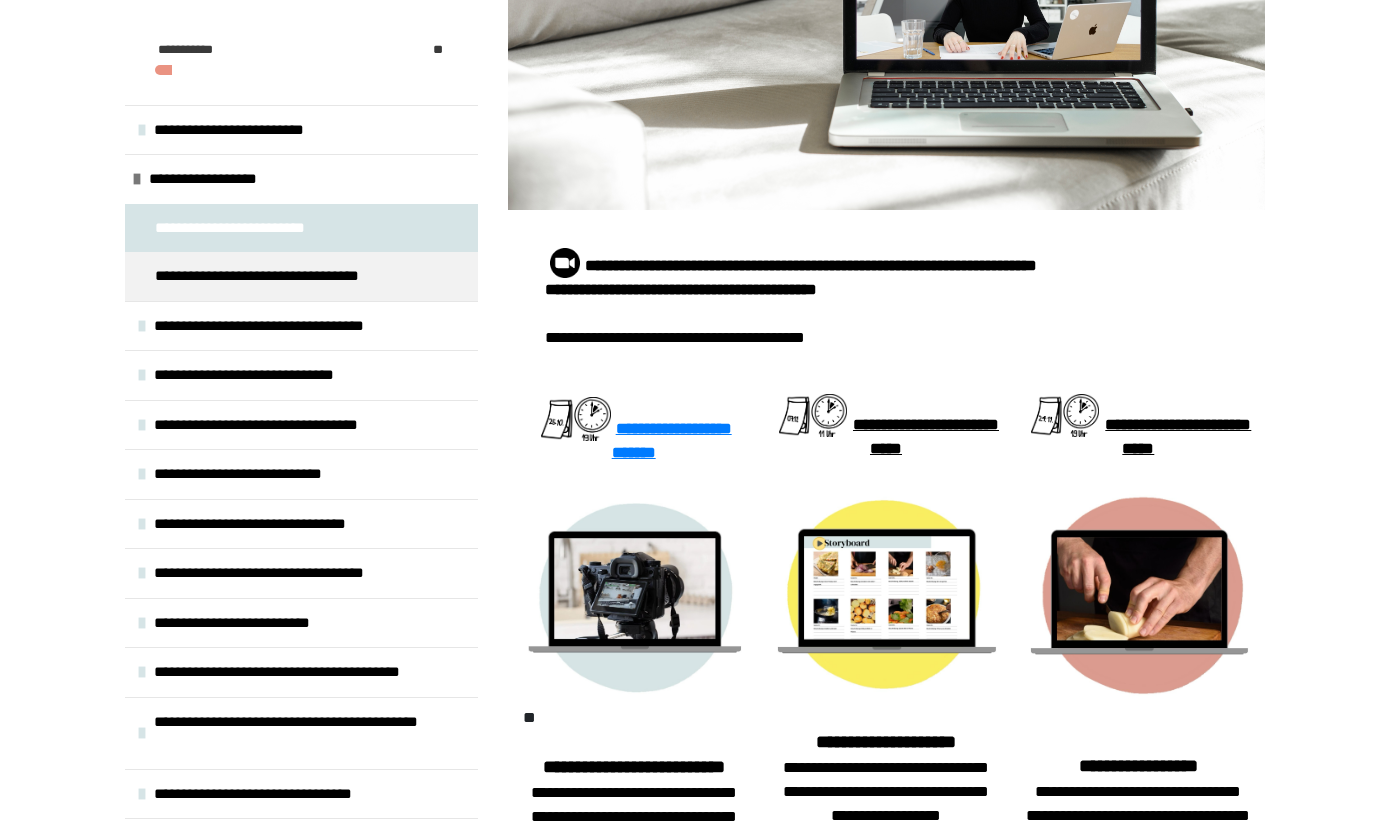 scroll, scrollTop: 537, scrollLeft: 0, axis: vertical 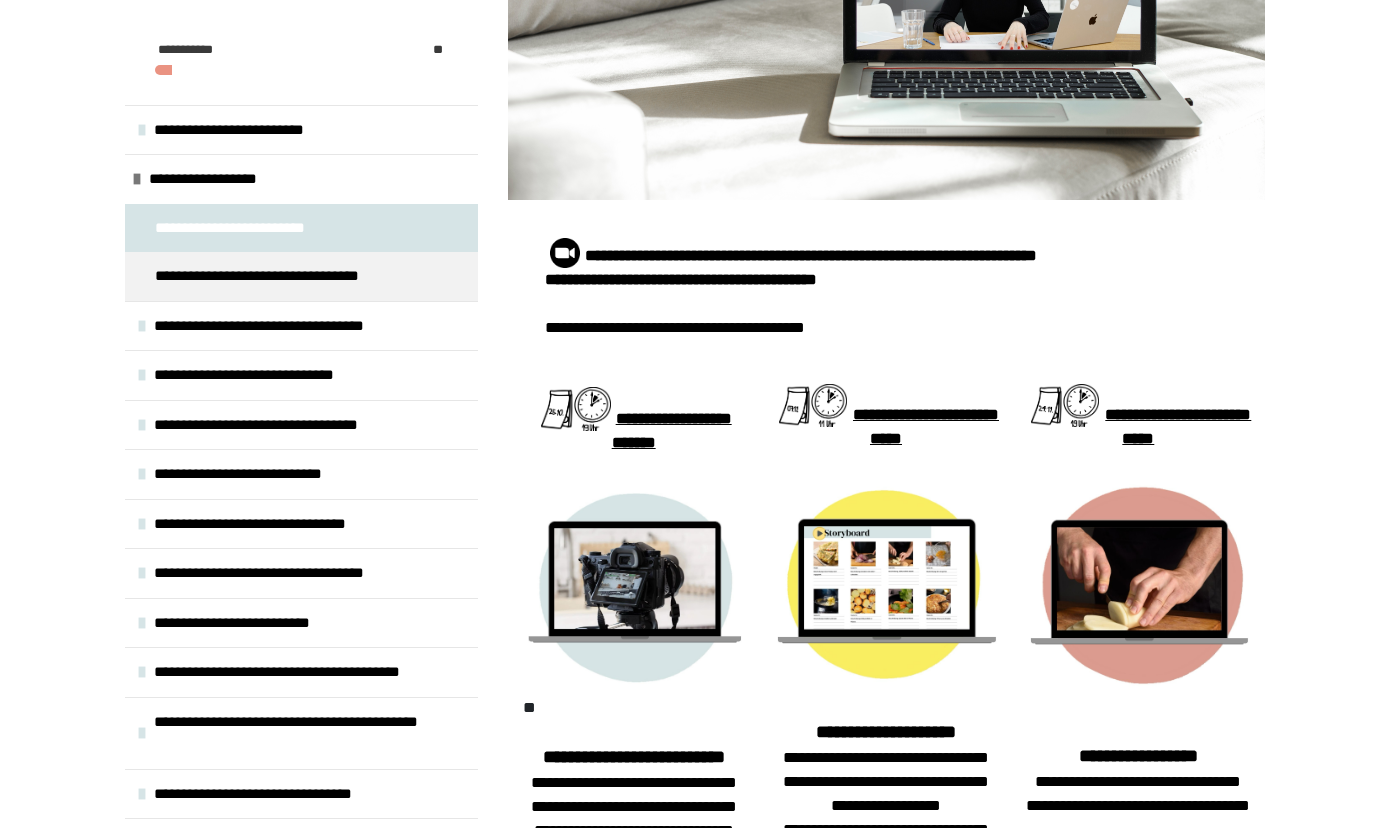 click on "**********" at bounding box center [672, 430] 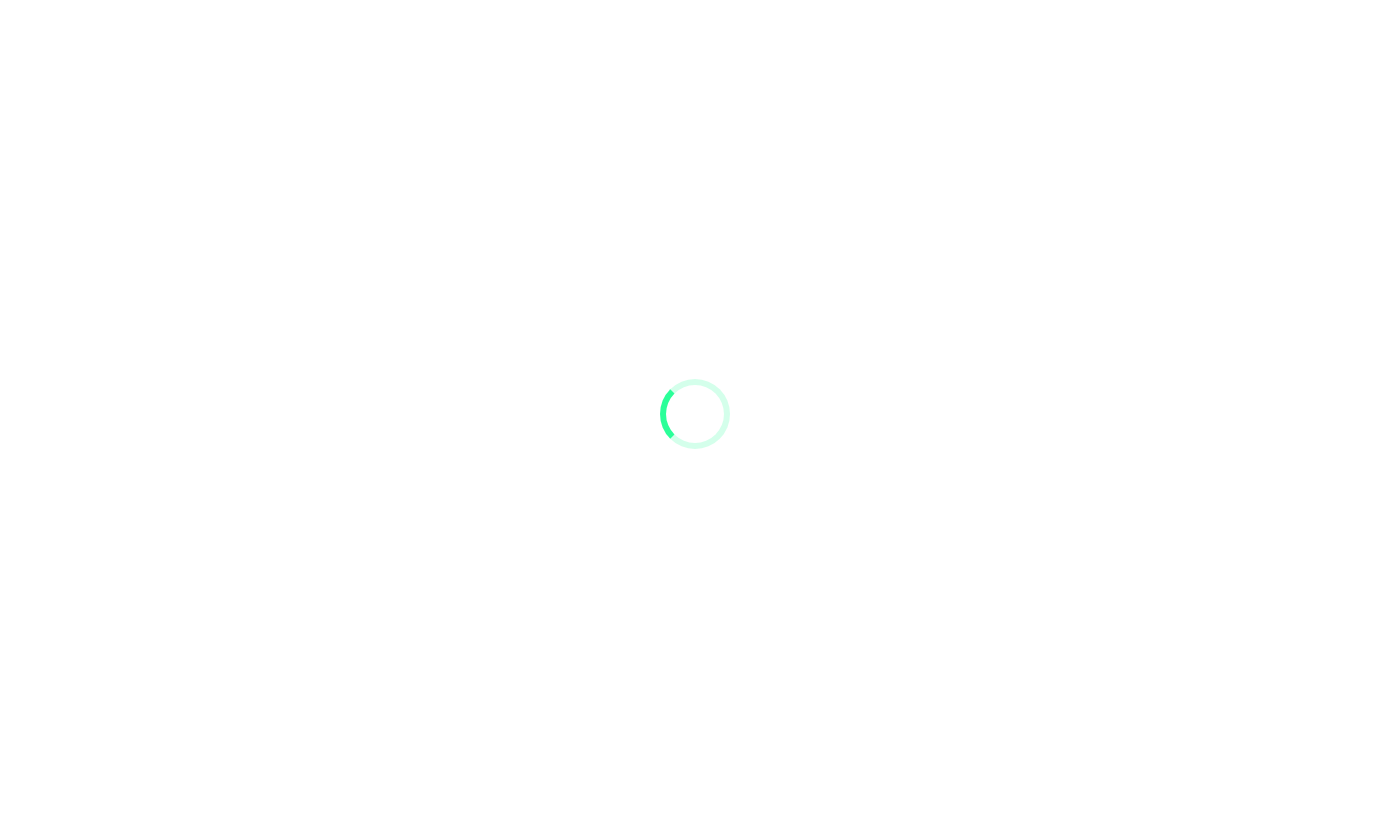 scroll, scrollTop: 0, scrollLeft: 0, axis: both 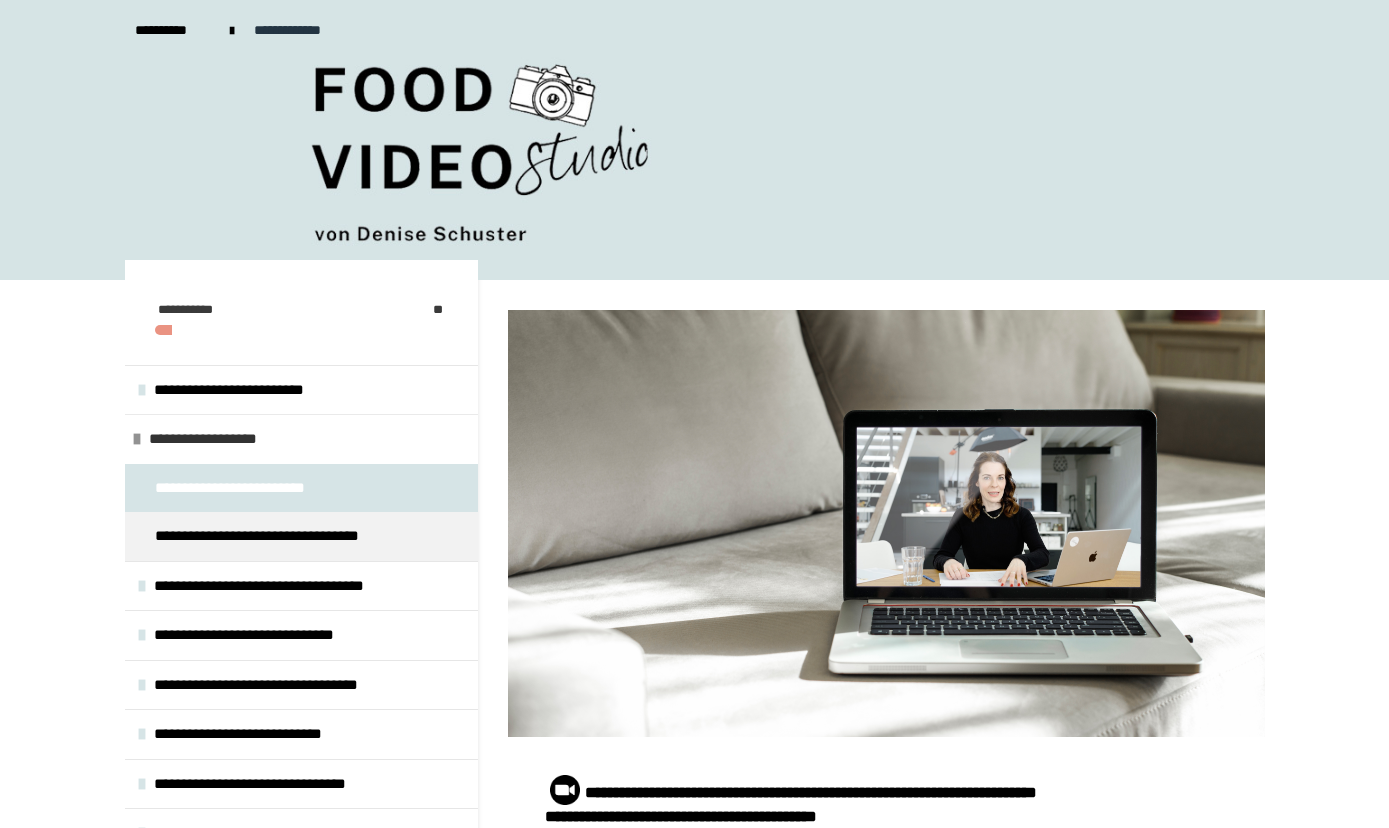 click on "**********" at bounding box center [217, 439] 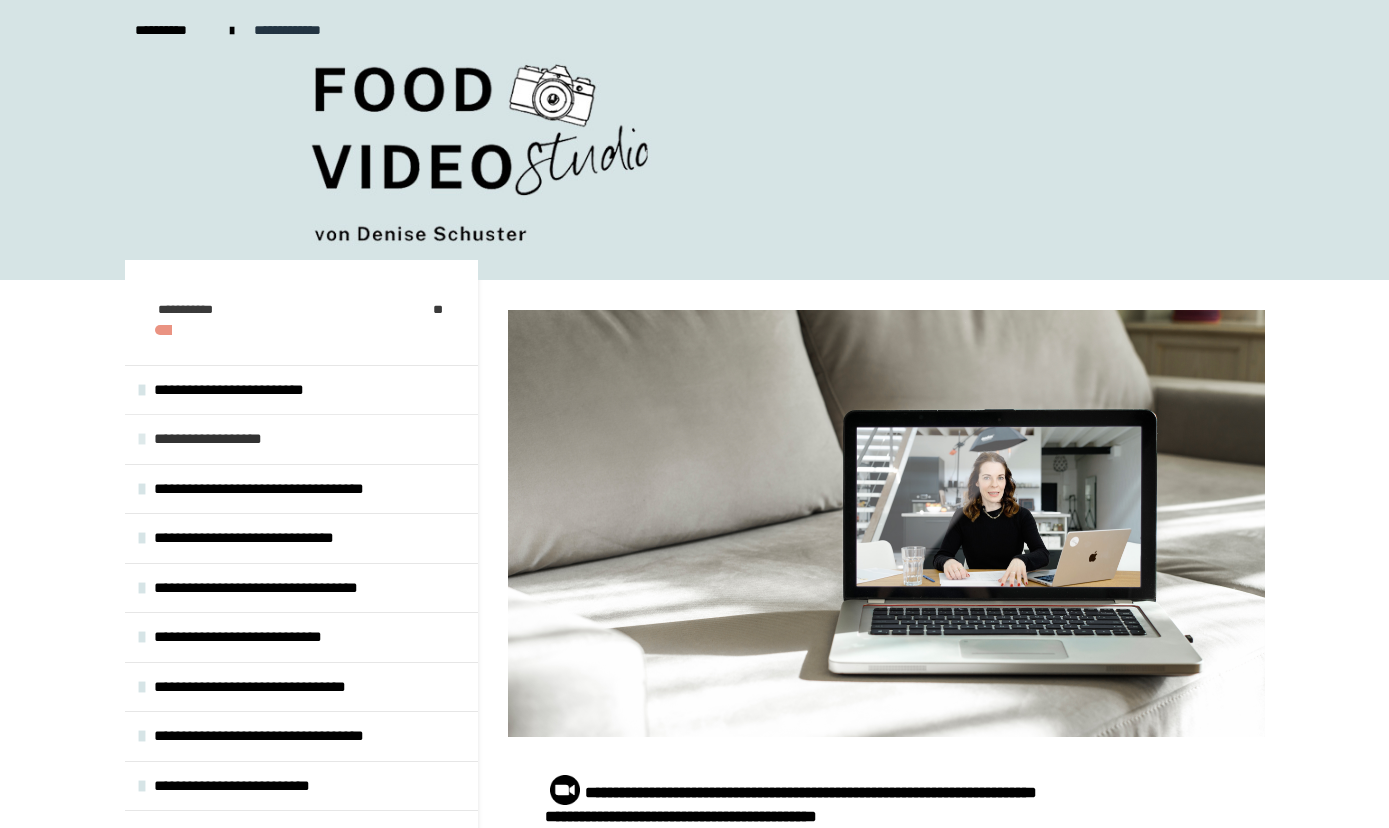 click on "**********" at bounding box center [222, 439] 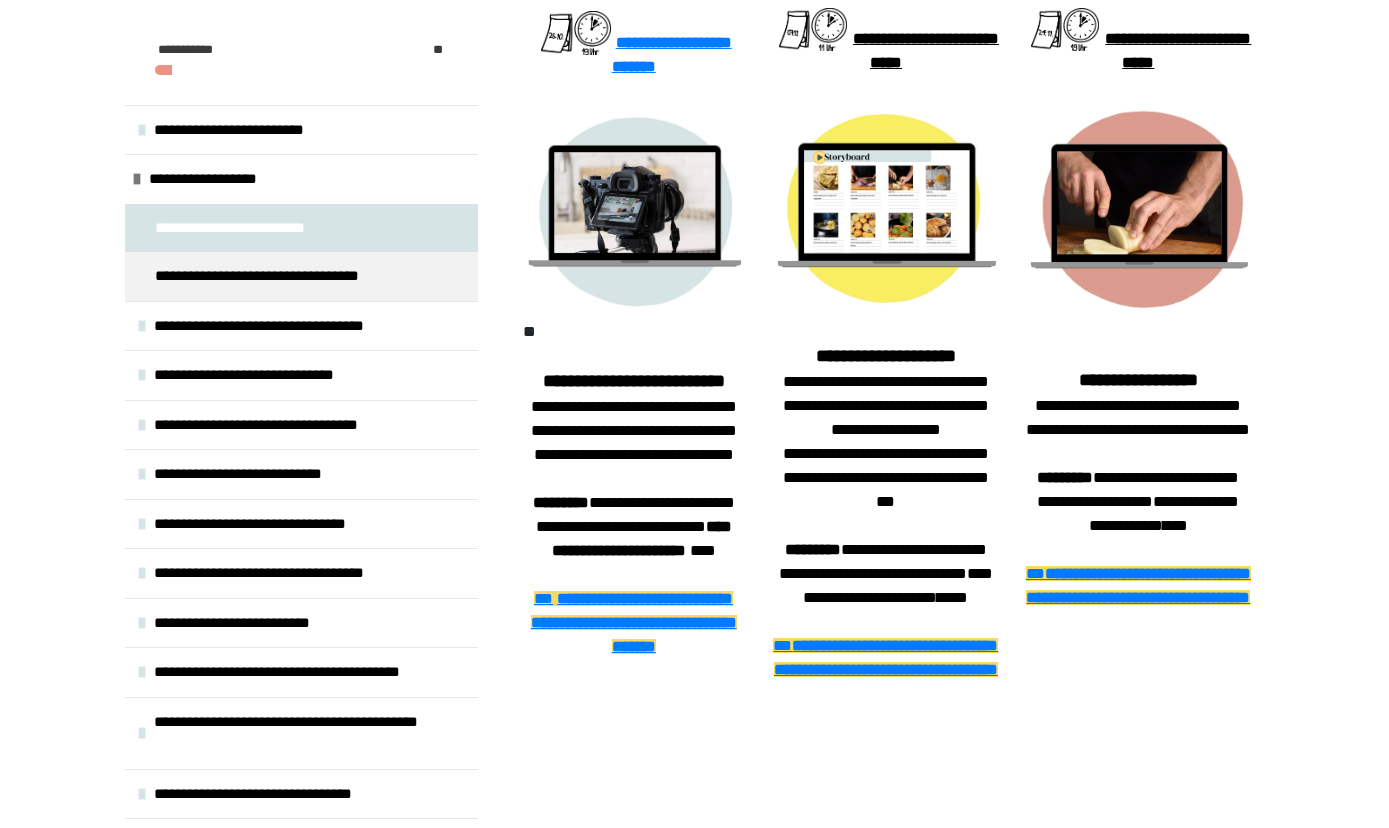 scroll, scrollTop: 982, scrollLeft: 0, axis: vertical 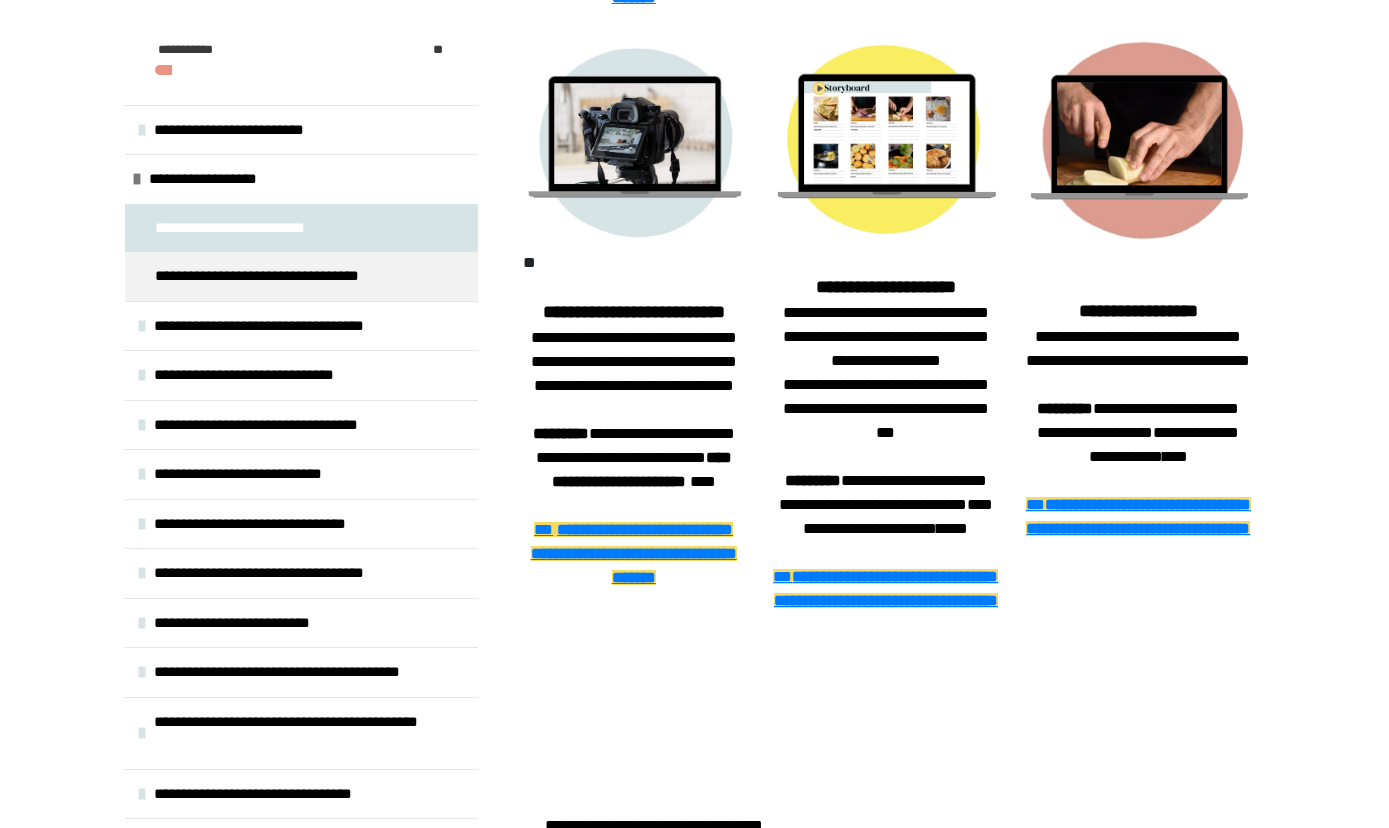 click at bounding box center [634, 143] 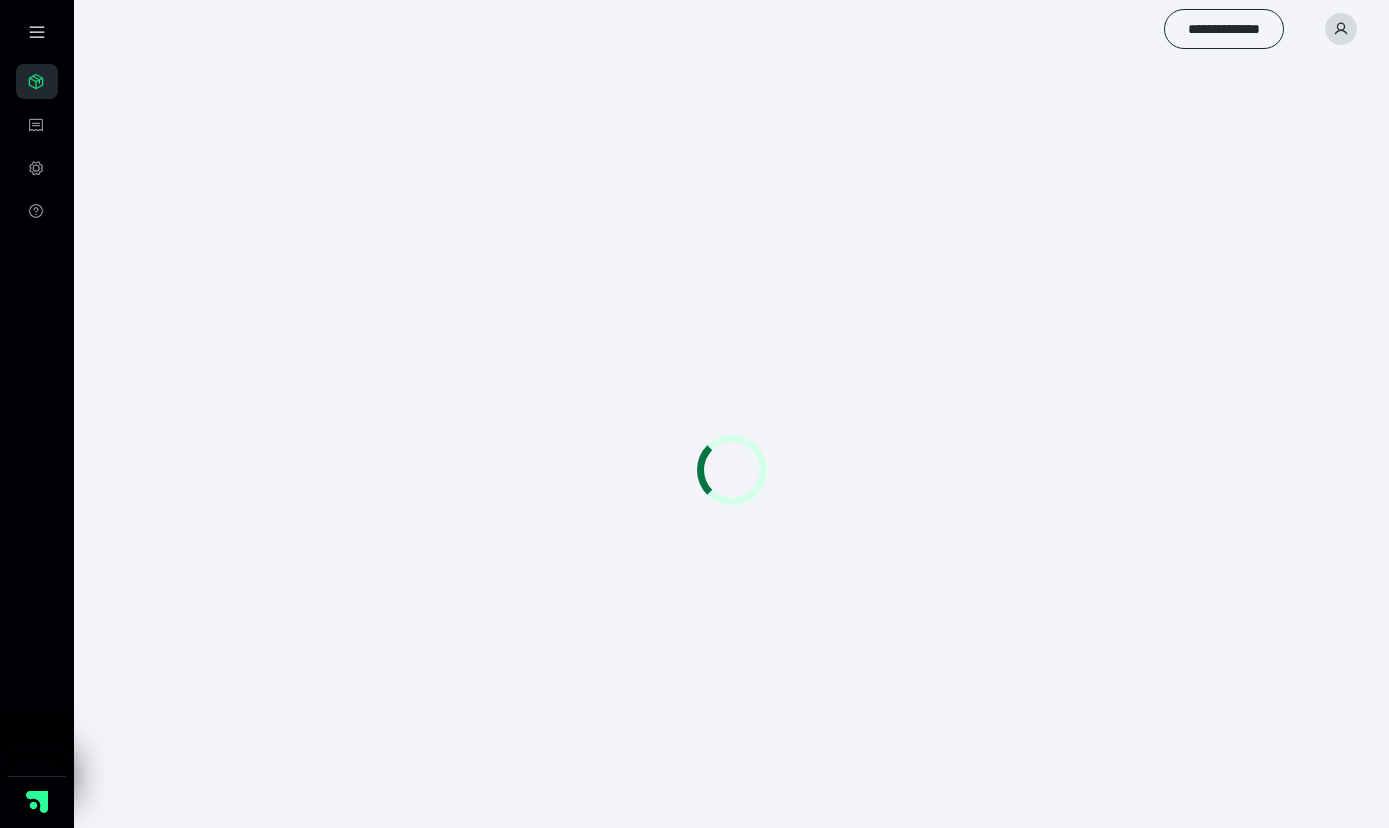 scroll, scrollTop: 0, scrollLeft: 0, axis: both 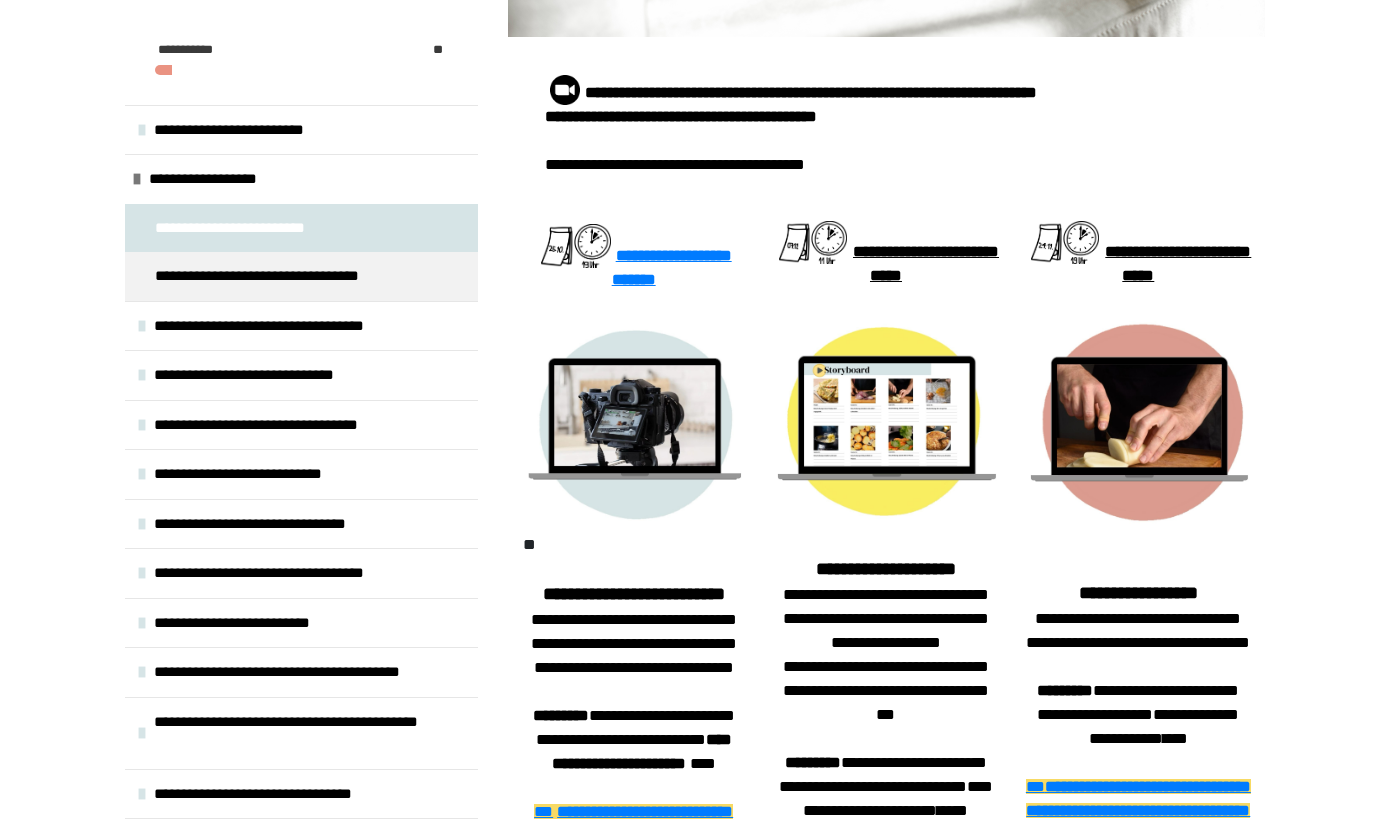 click on "**********" at bounding box center (694, 358) 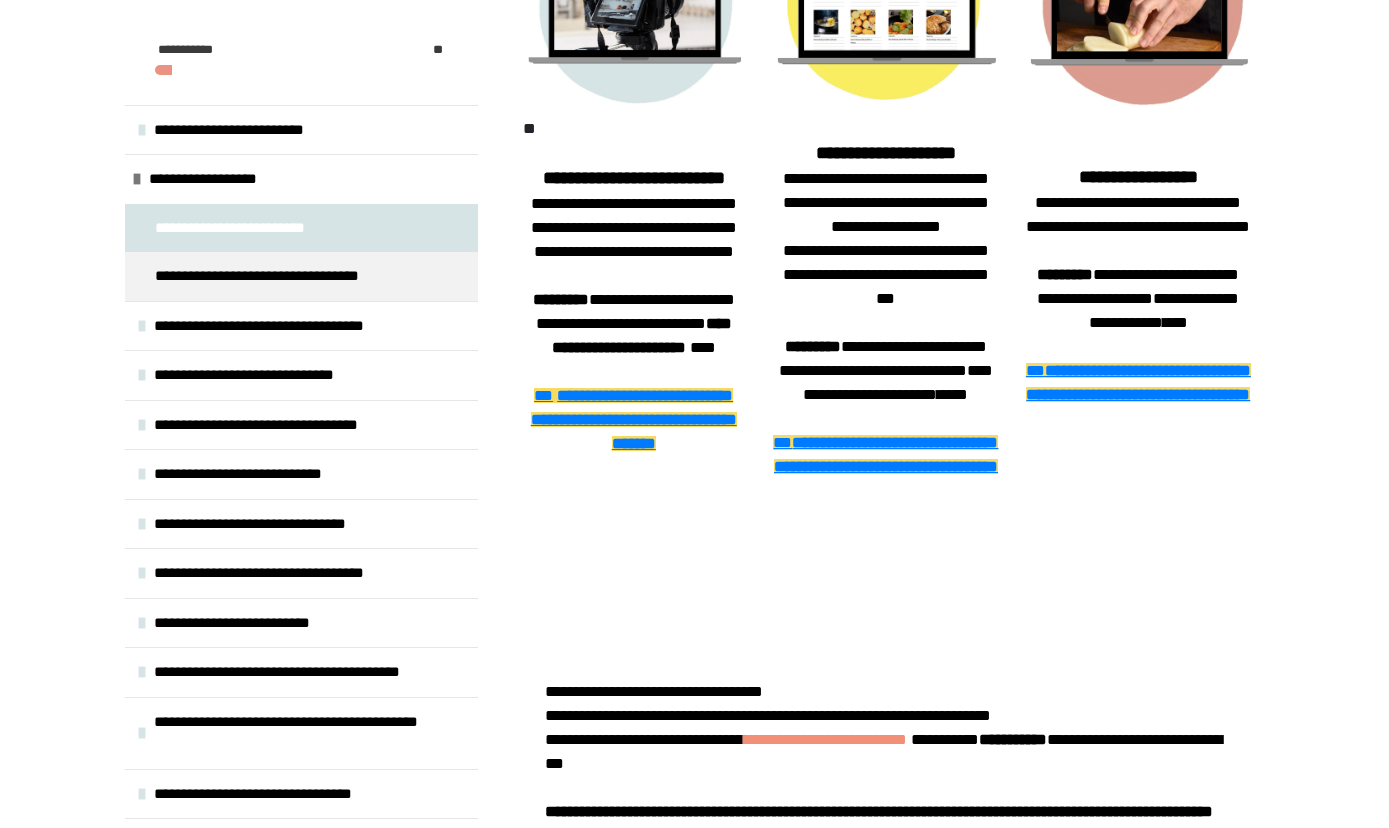 scroll, scrollTop: 1109, scrollLeft: 0, axis: vertical 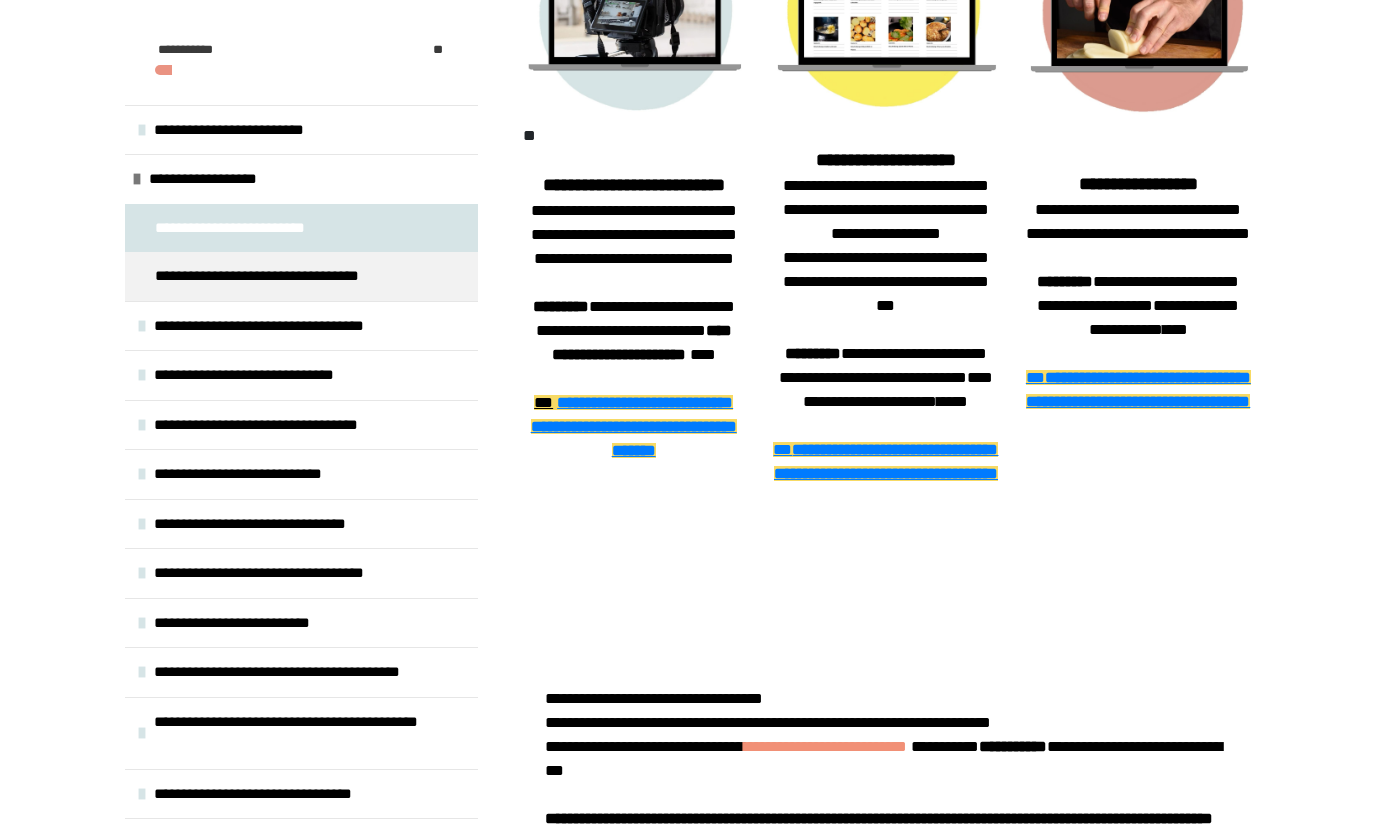 click on "**" at bounding box center [543, 402] 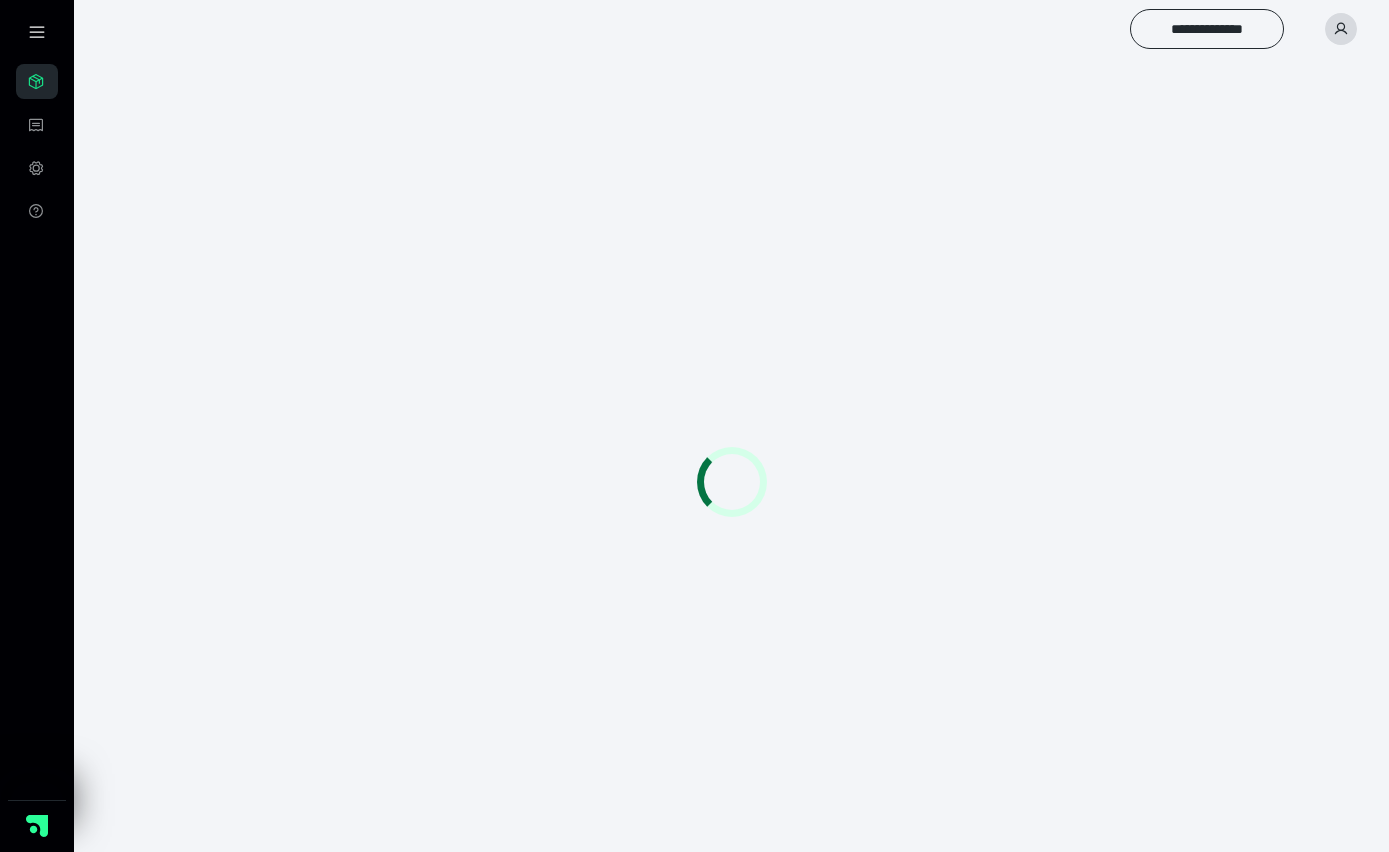 scroll, scrollTop: 0, scrollLeft: 0, axis: both 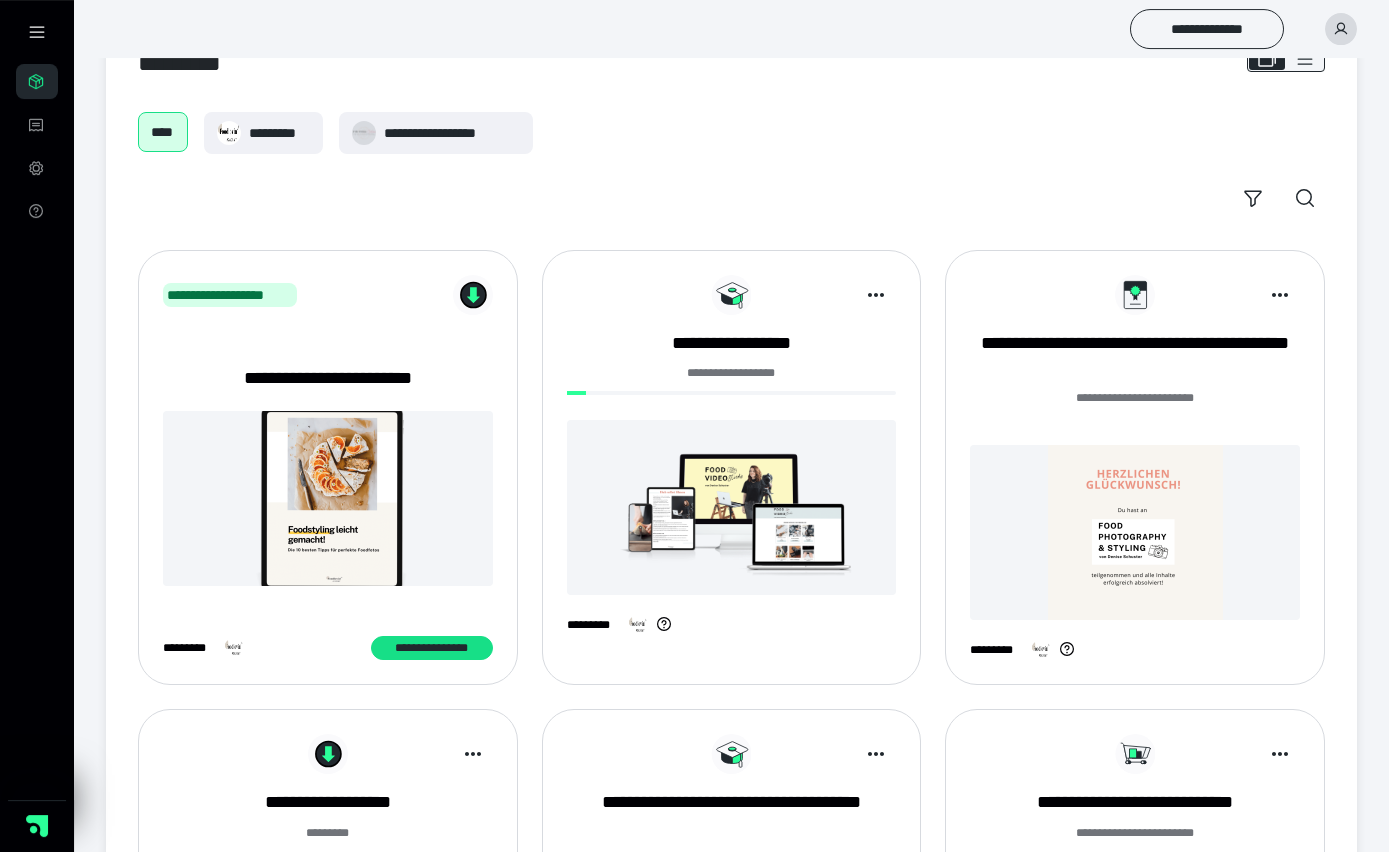 click at bounding box center [732, 507] 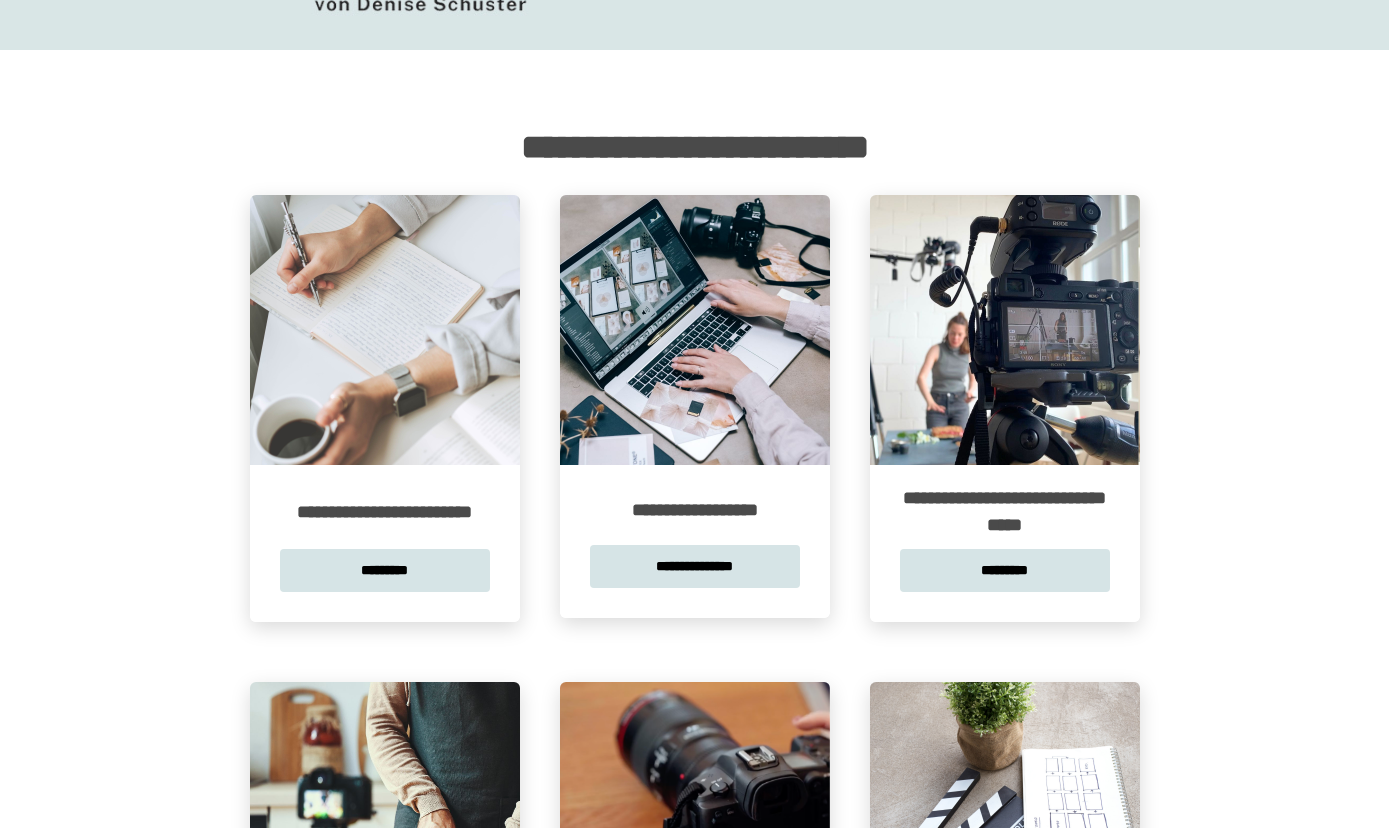 scroll, scrollTop: 226, scrollLeft: 0, axis: vertical 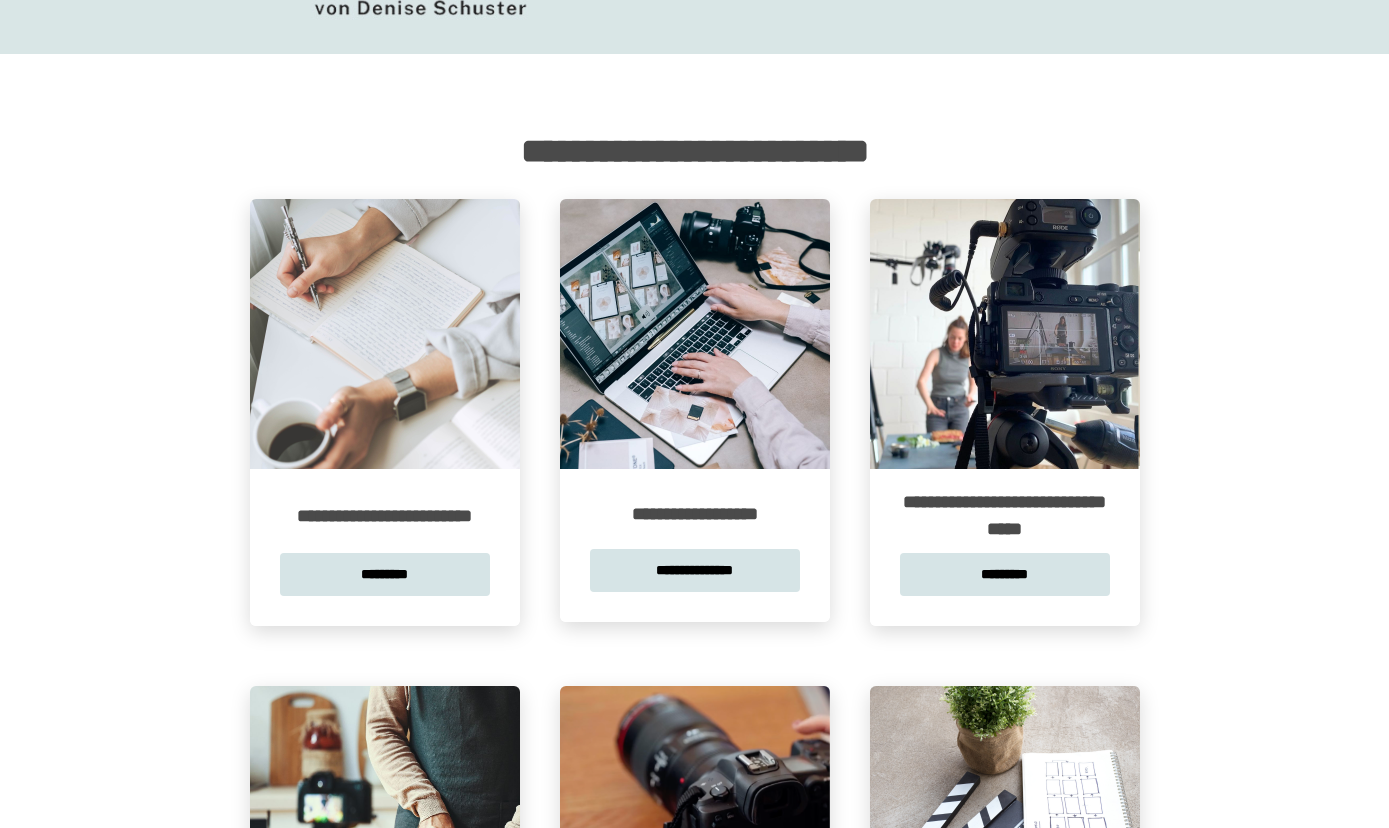 click at bounding box center [695, 334] 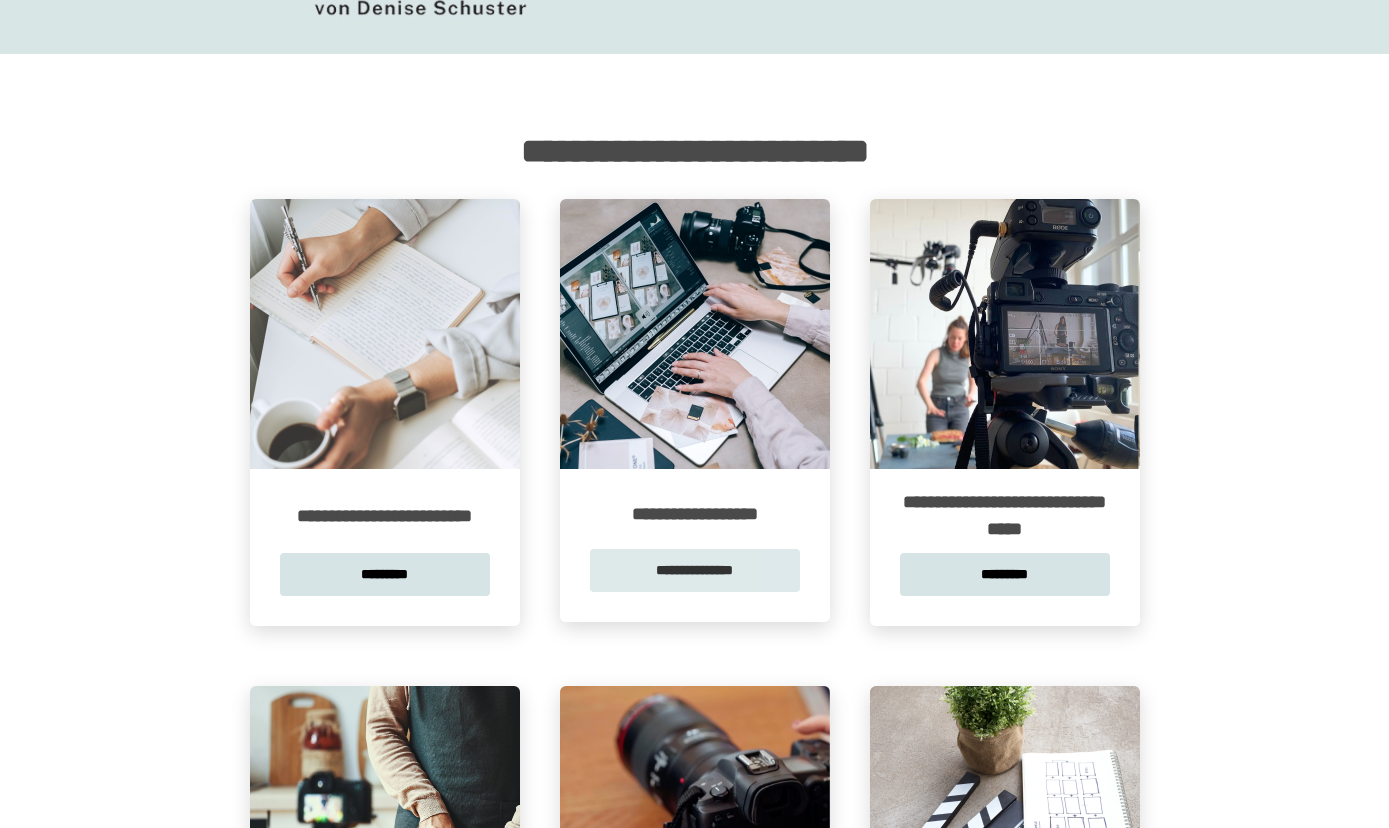 click on "**********" at bounding box center [695, 570] 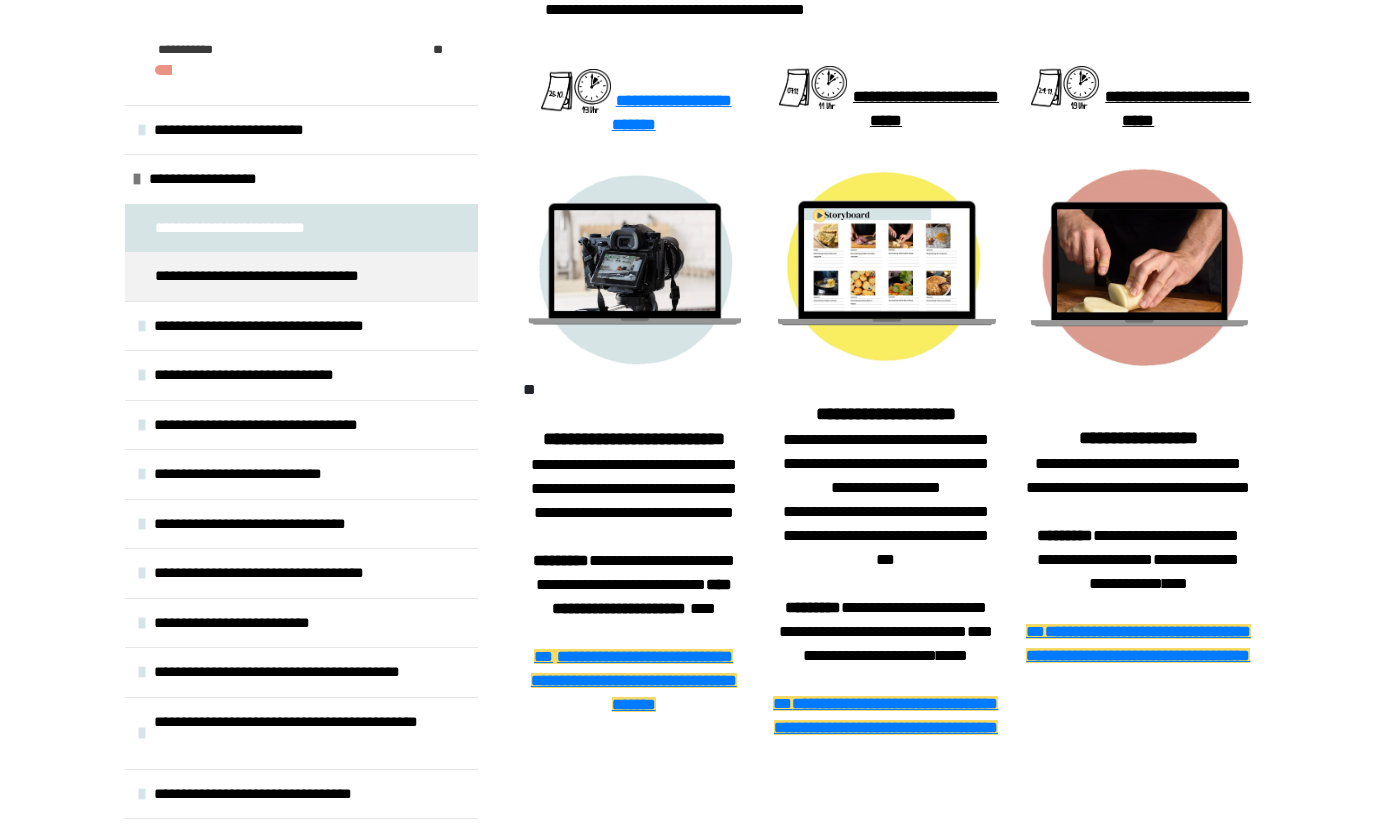 scroll, scrollTop: 854, scrollLeft: 0, axis: vertical 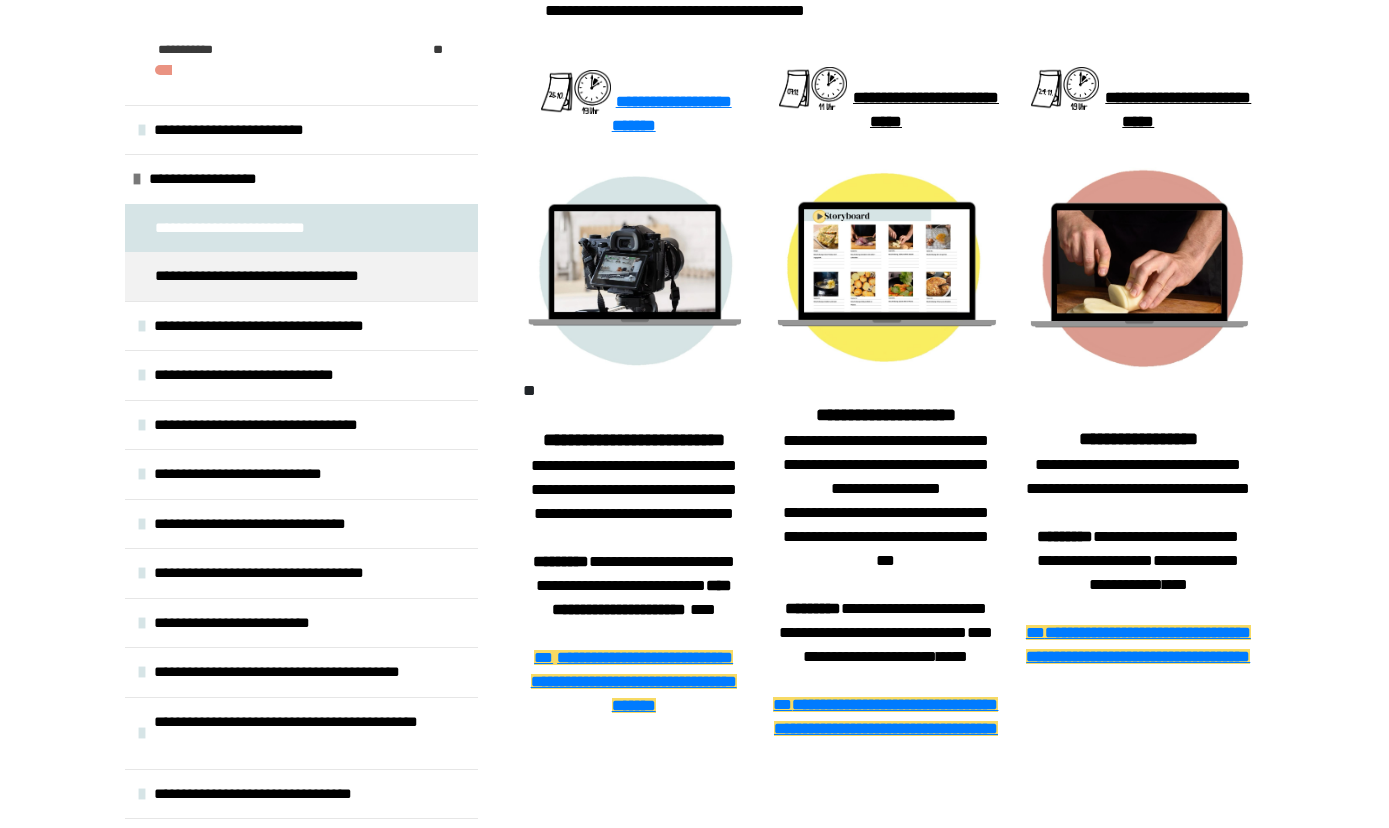 click at bounding box center (634, 271) 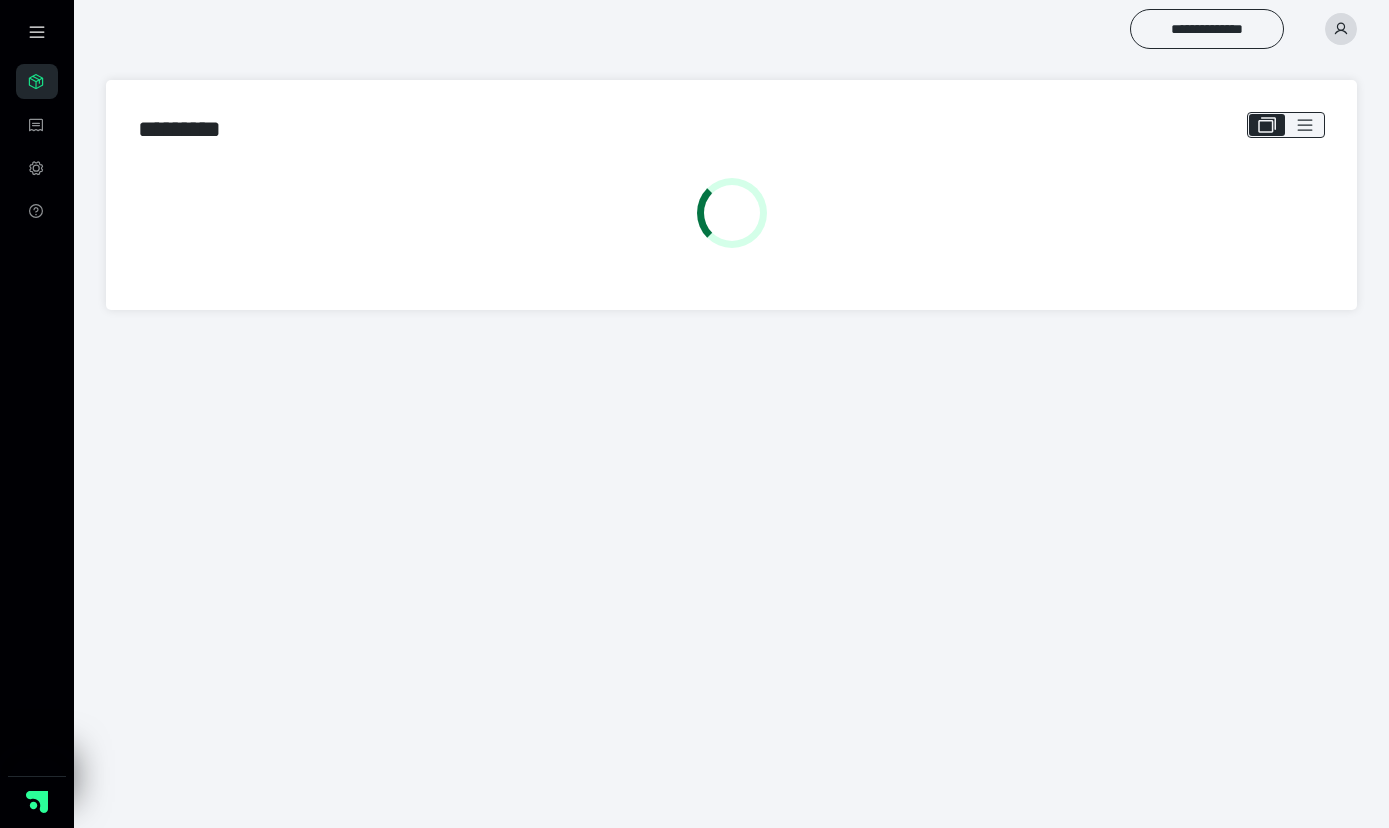 scroll, scrollTop: 0, scrollLeft: 0, axis: both 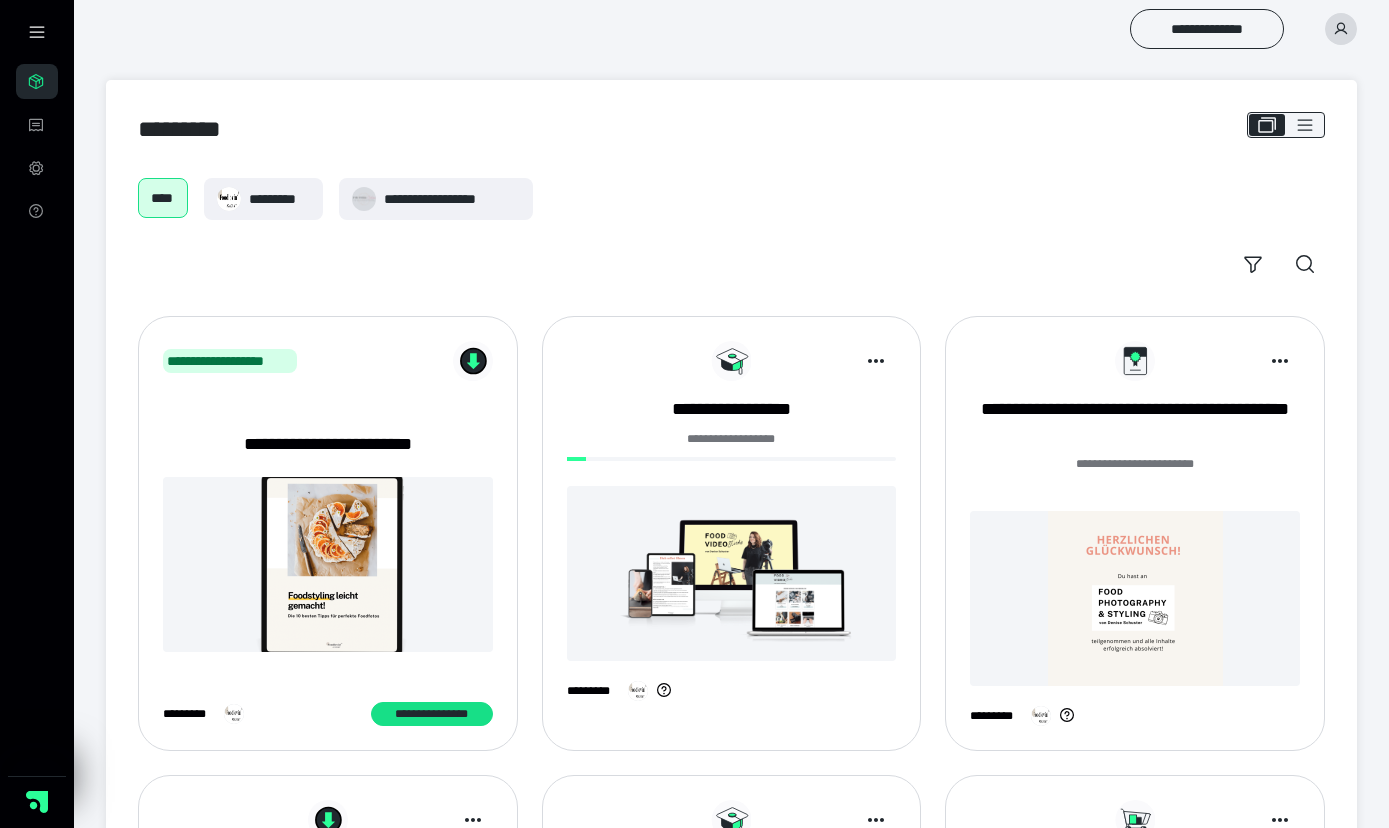click at bounding box center [732, 573] 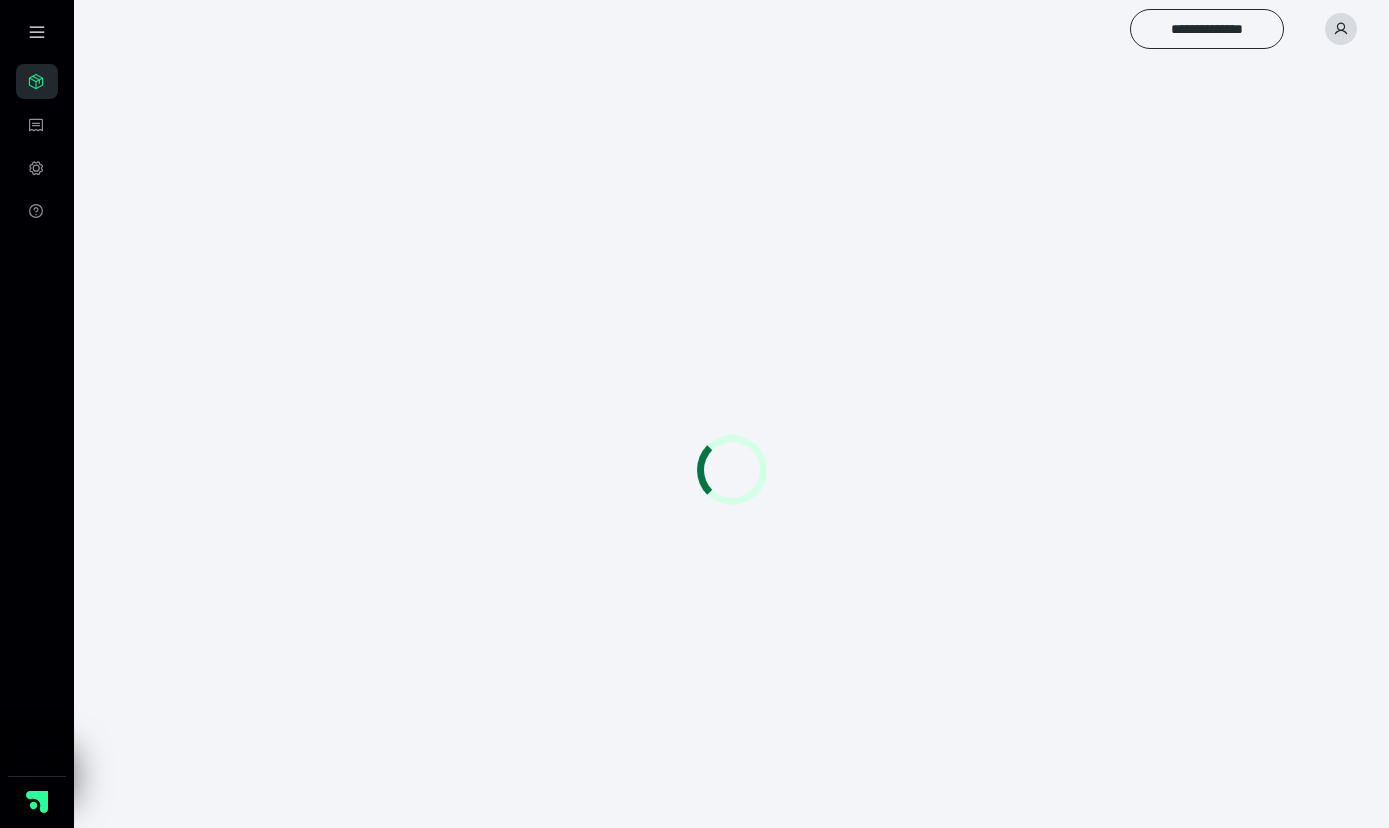 scroll, scrollTop: 0, scrollLeft: 0, axis: both 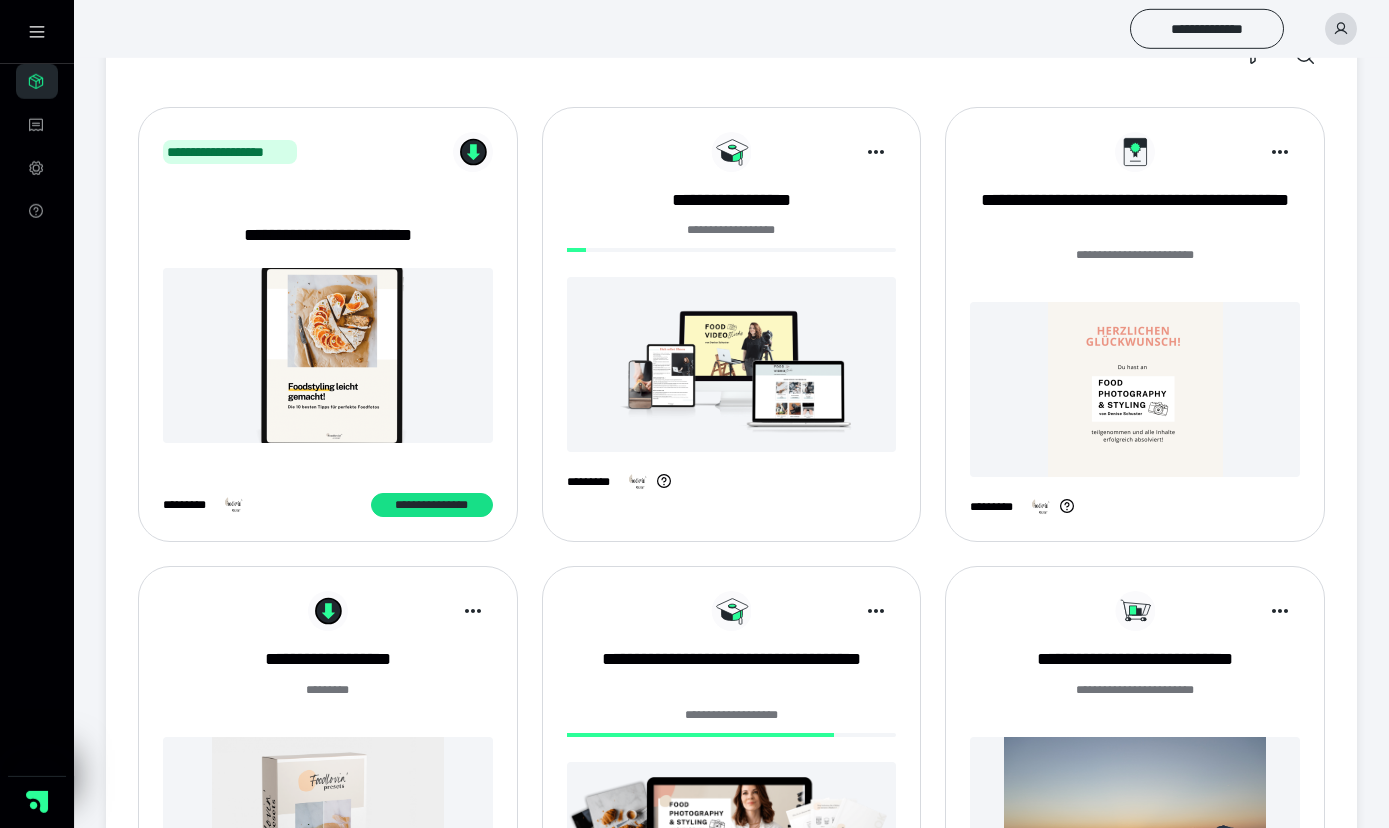 click at bounding box center (732, 364) 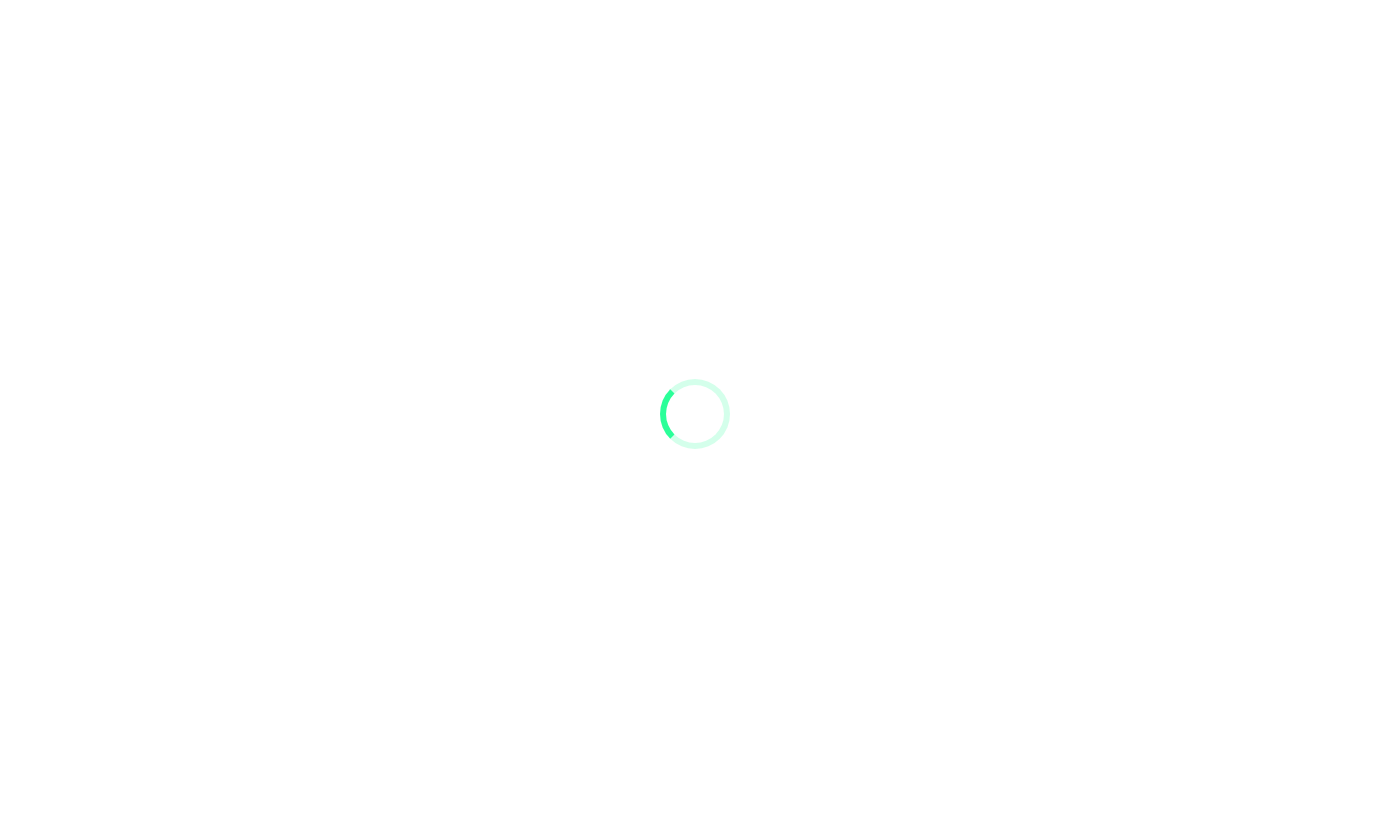 scroll, scrollTop: 0, scrollLeft: 0, axis: both 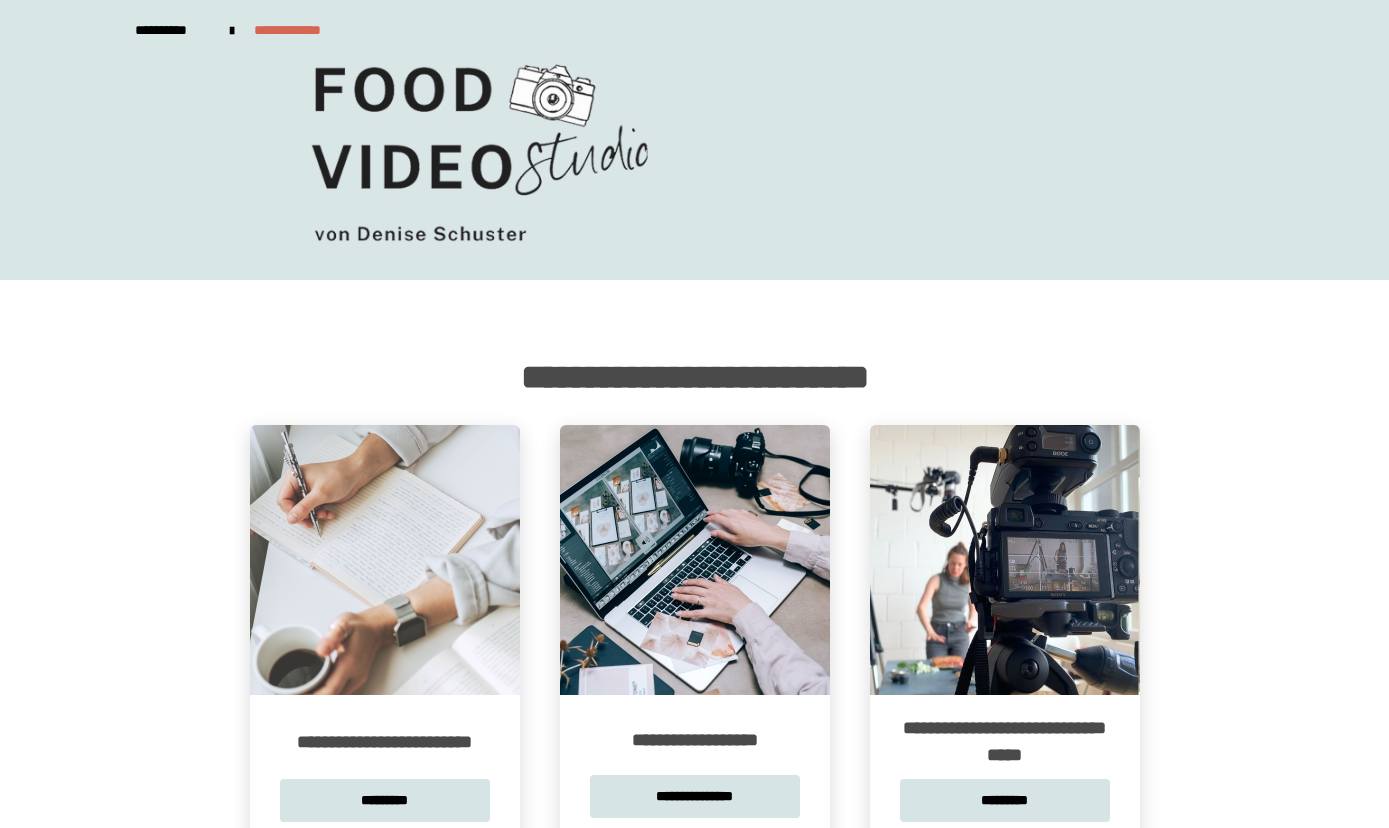 click at bounding box center (695, 560) 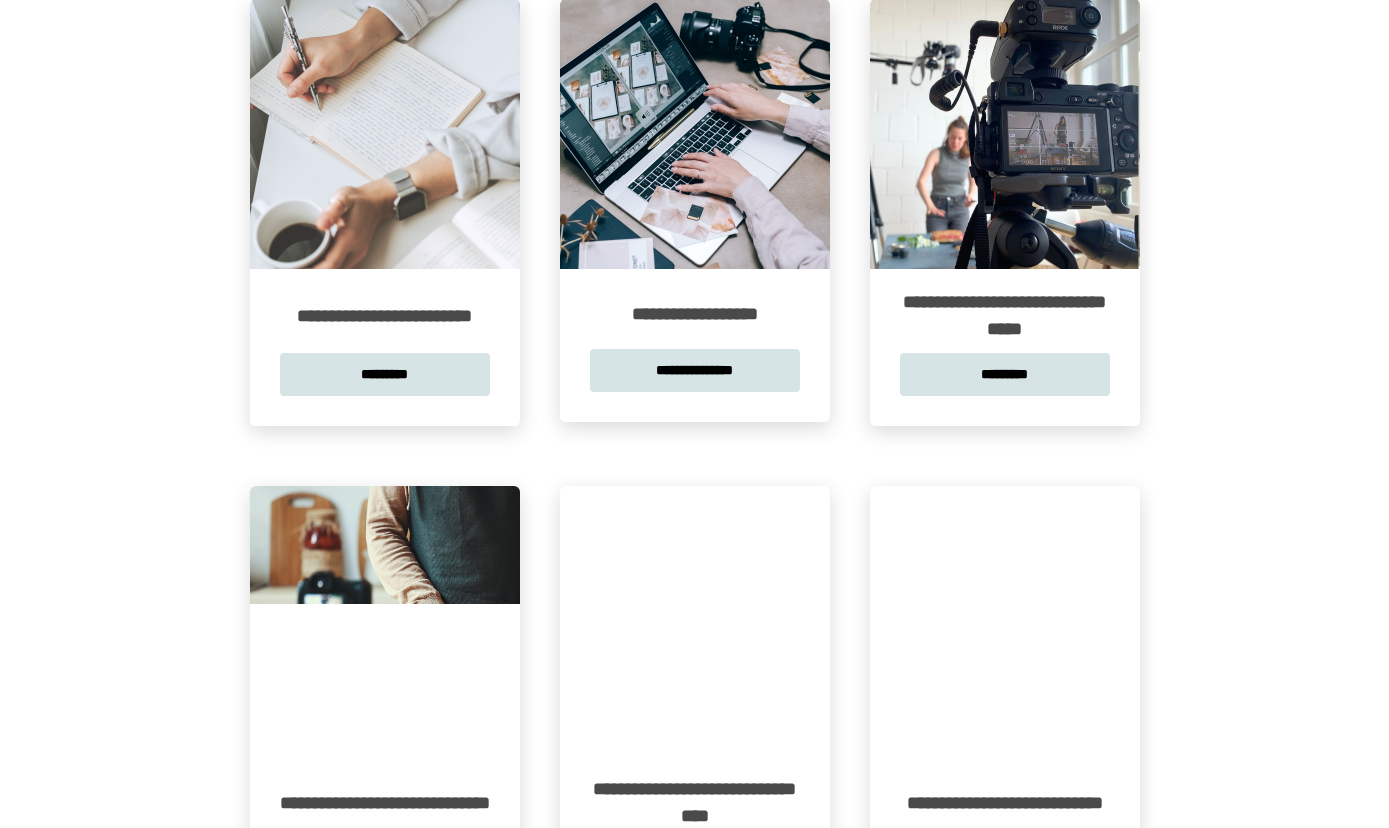 scroll, scrollTop: 428, scrollLeft: 0, axis: vertical 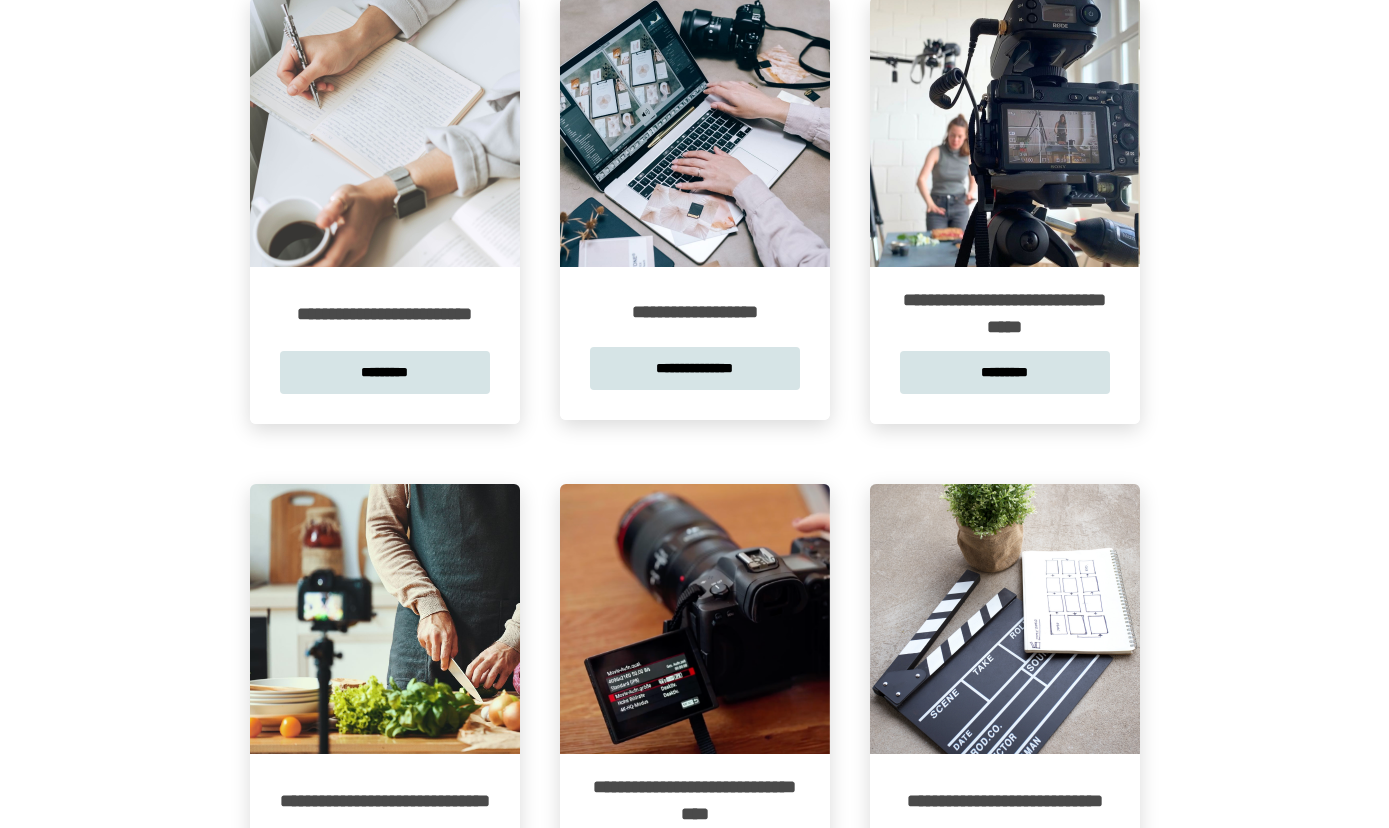 click at bounding box center [695, 132] 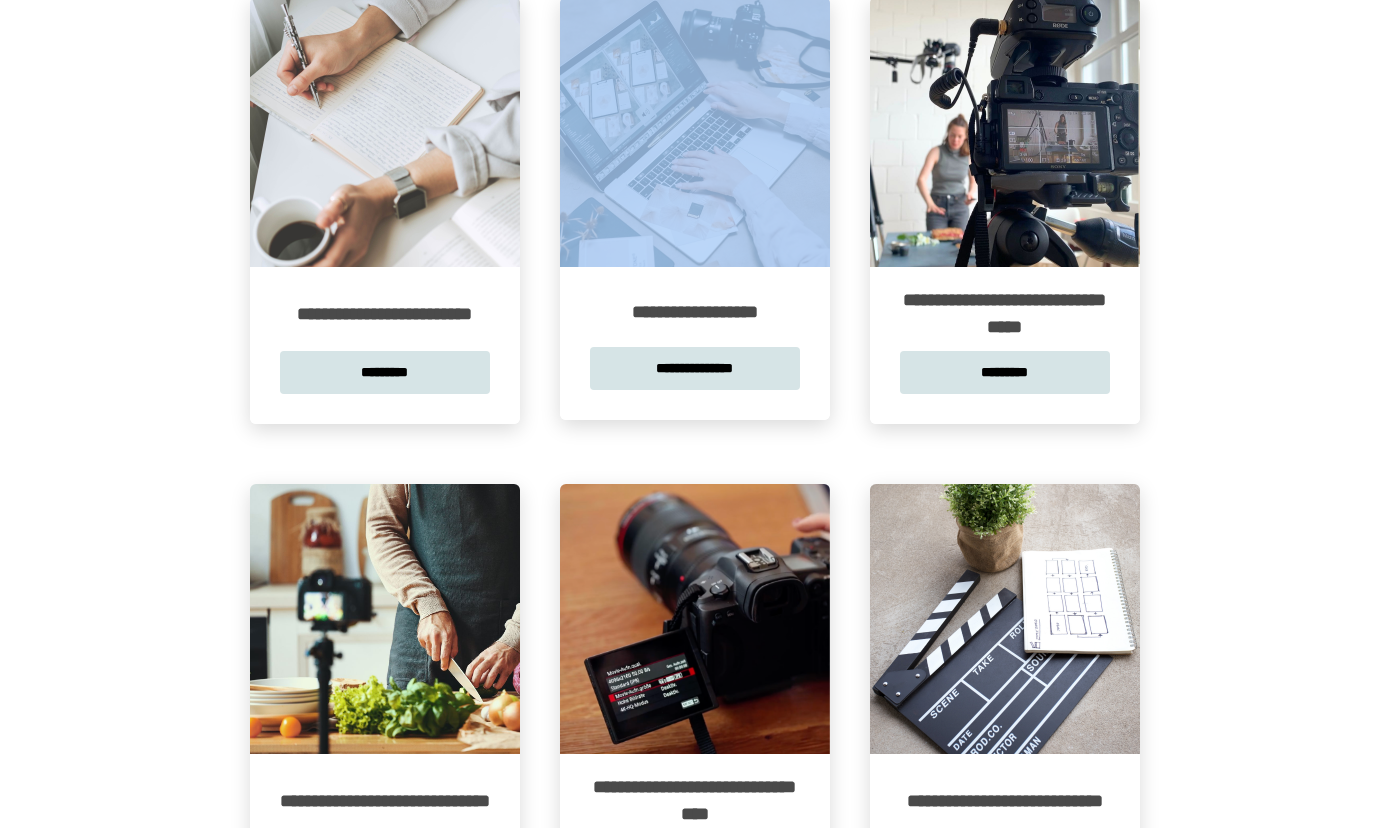 click at bounding box center [695, 132] 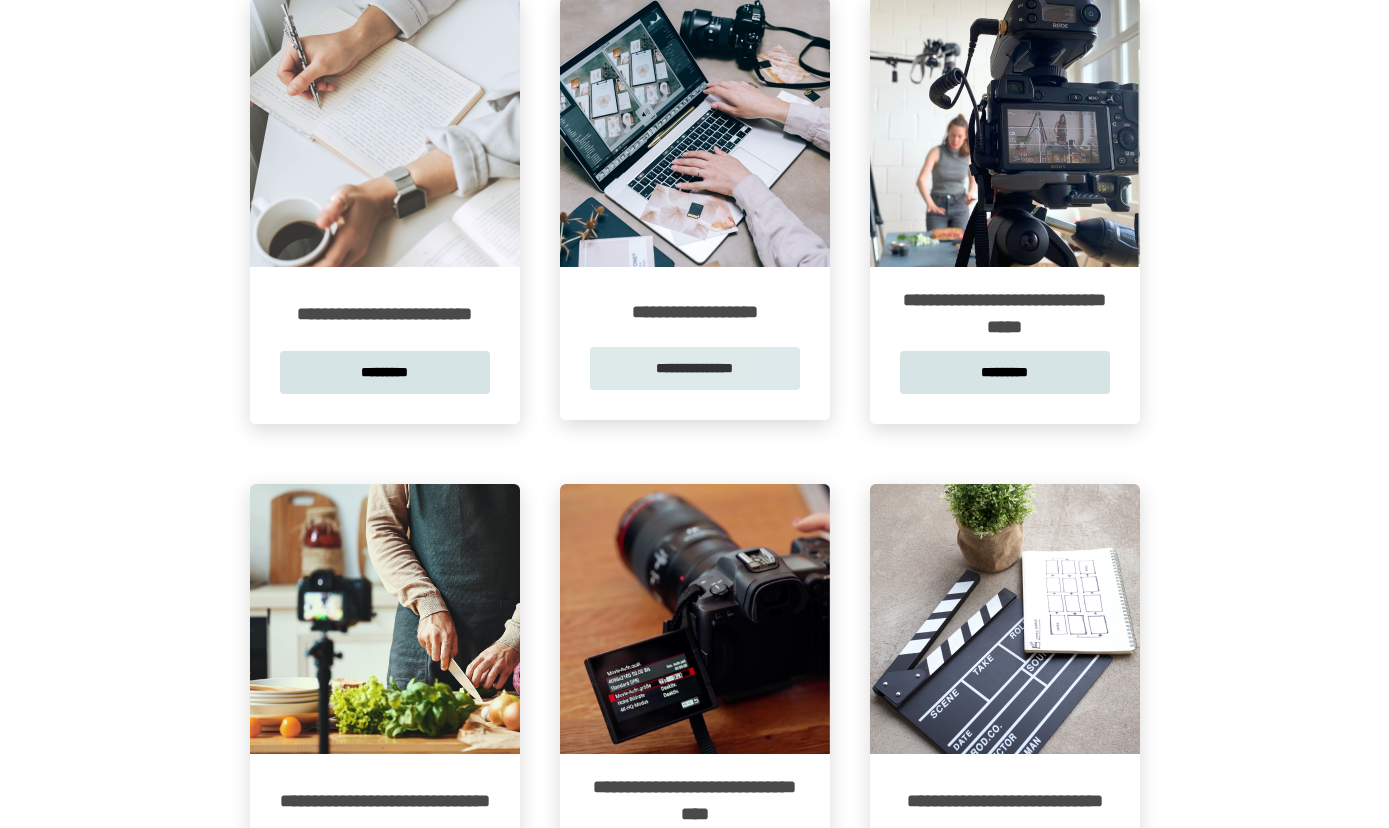 click on "**********" at bounding box center [695, 368] 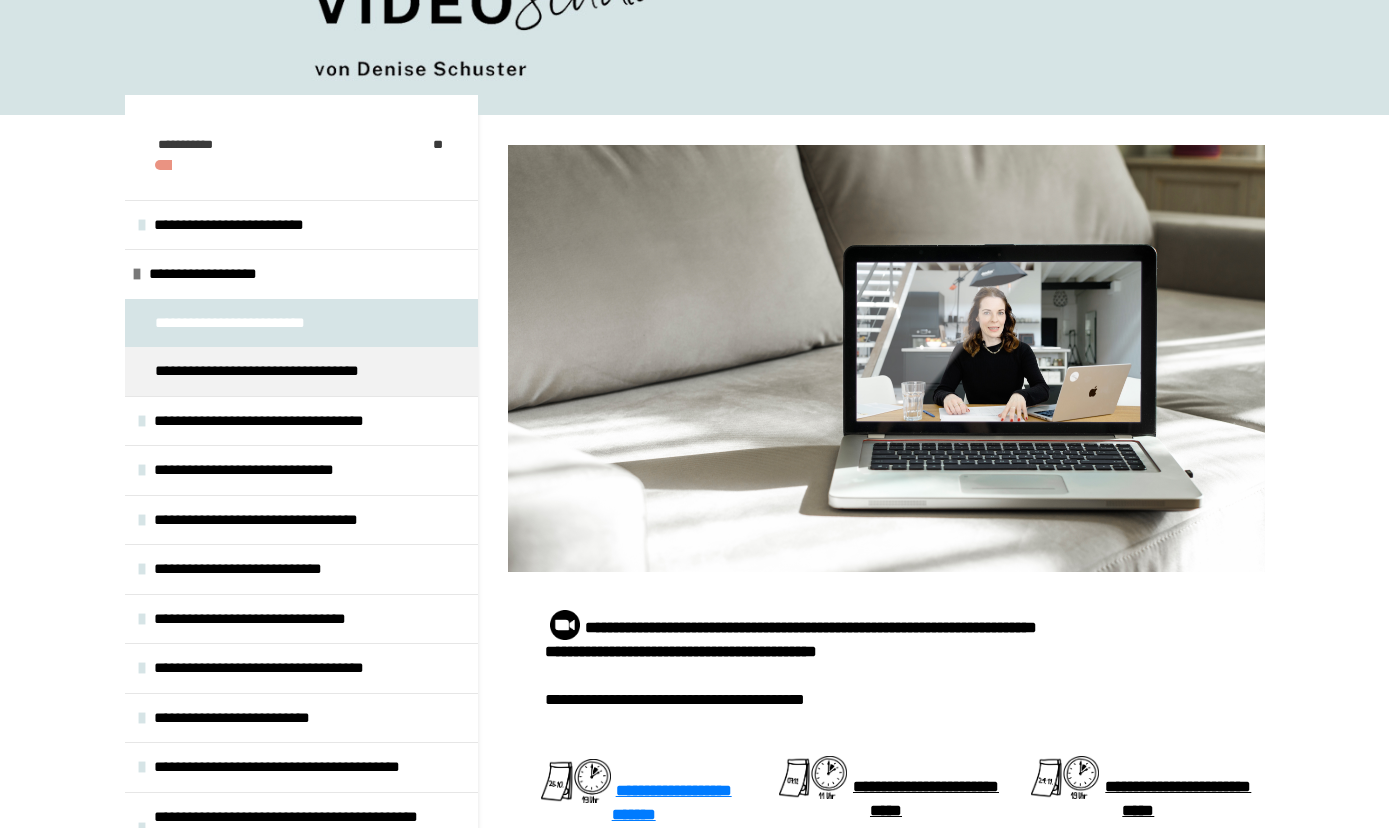scroll, scrollTop: 265, scrollLeft: 0, axis: vertical 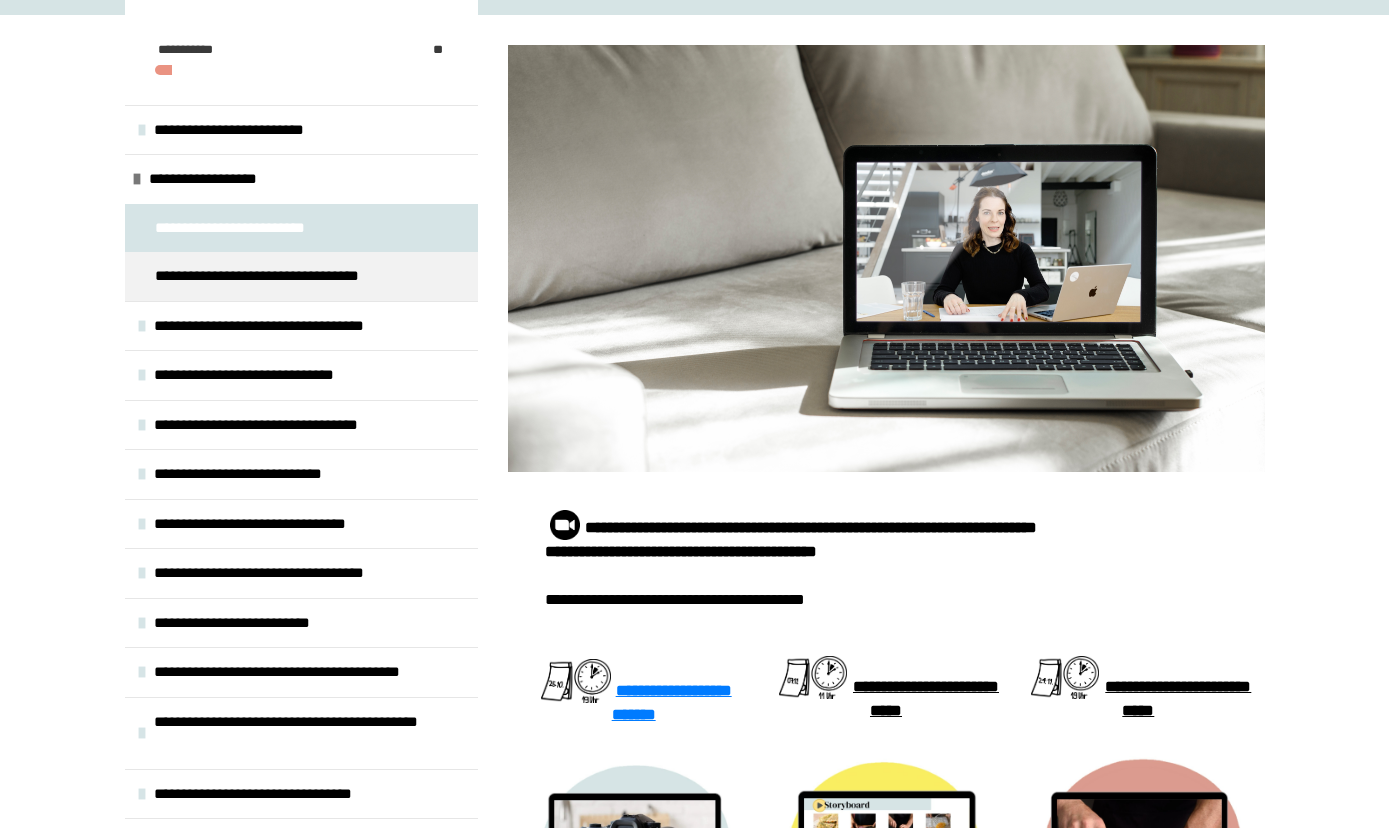 click at bounding box center (565, 525) 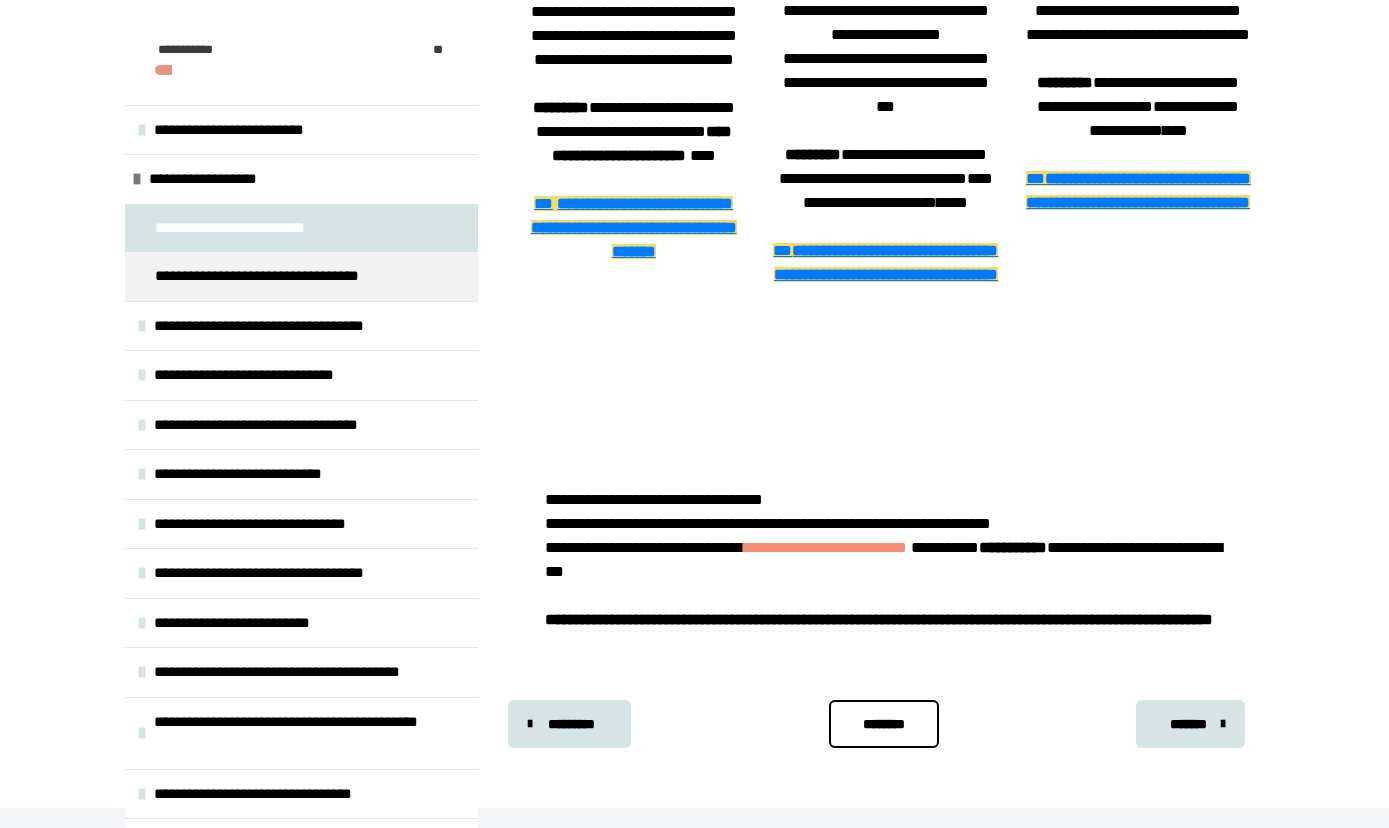 scroll, scrollTop: 1318, scrollLeft: 0, axis: vertical 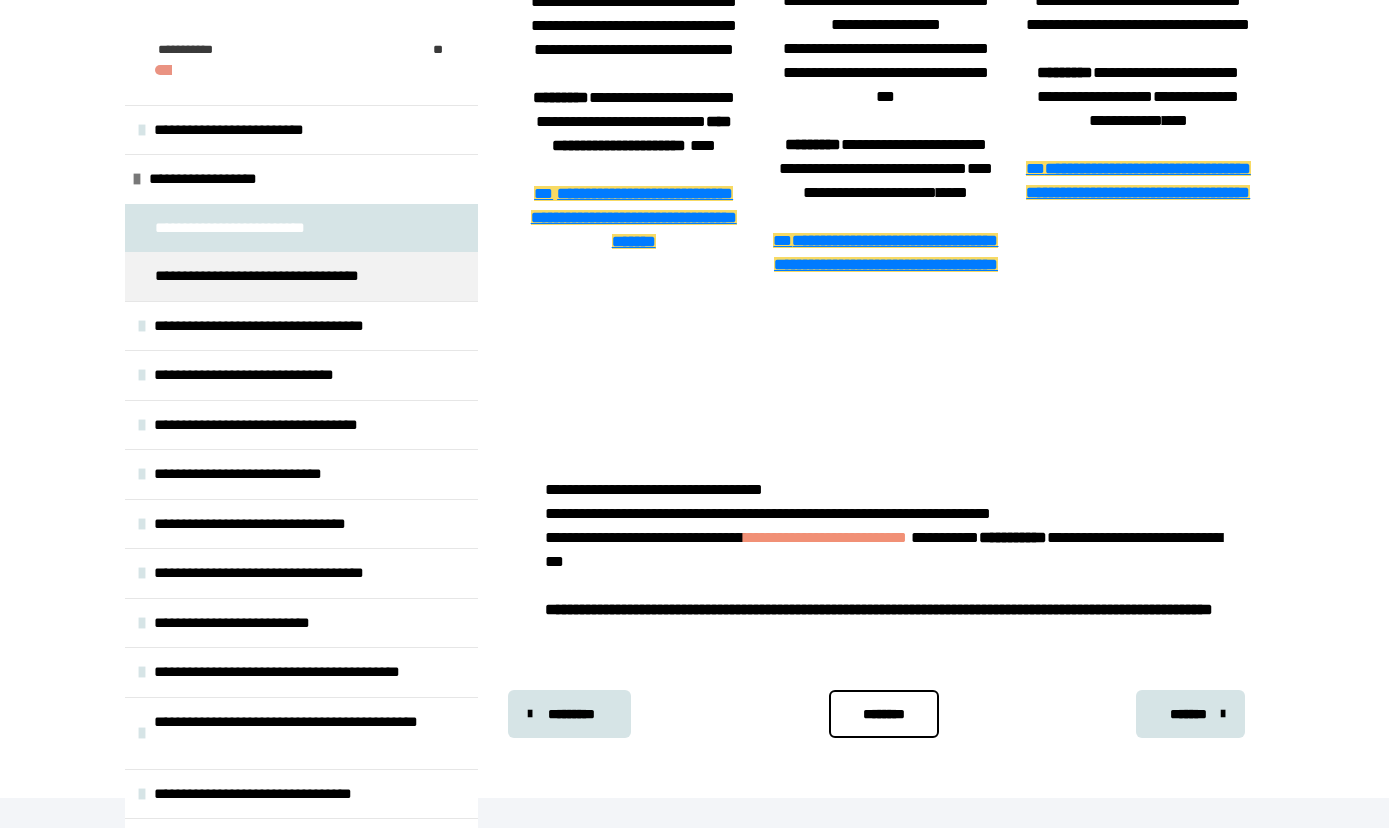click on "**********" at bounding box center (879, 609) 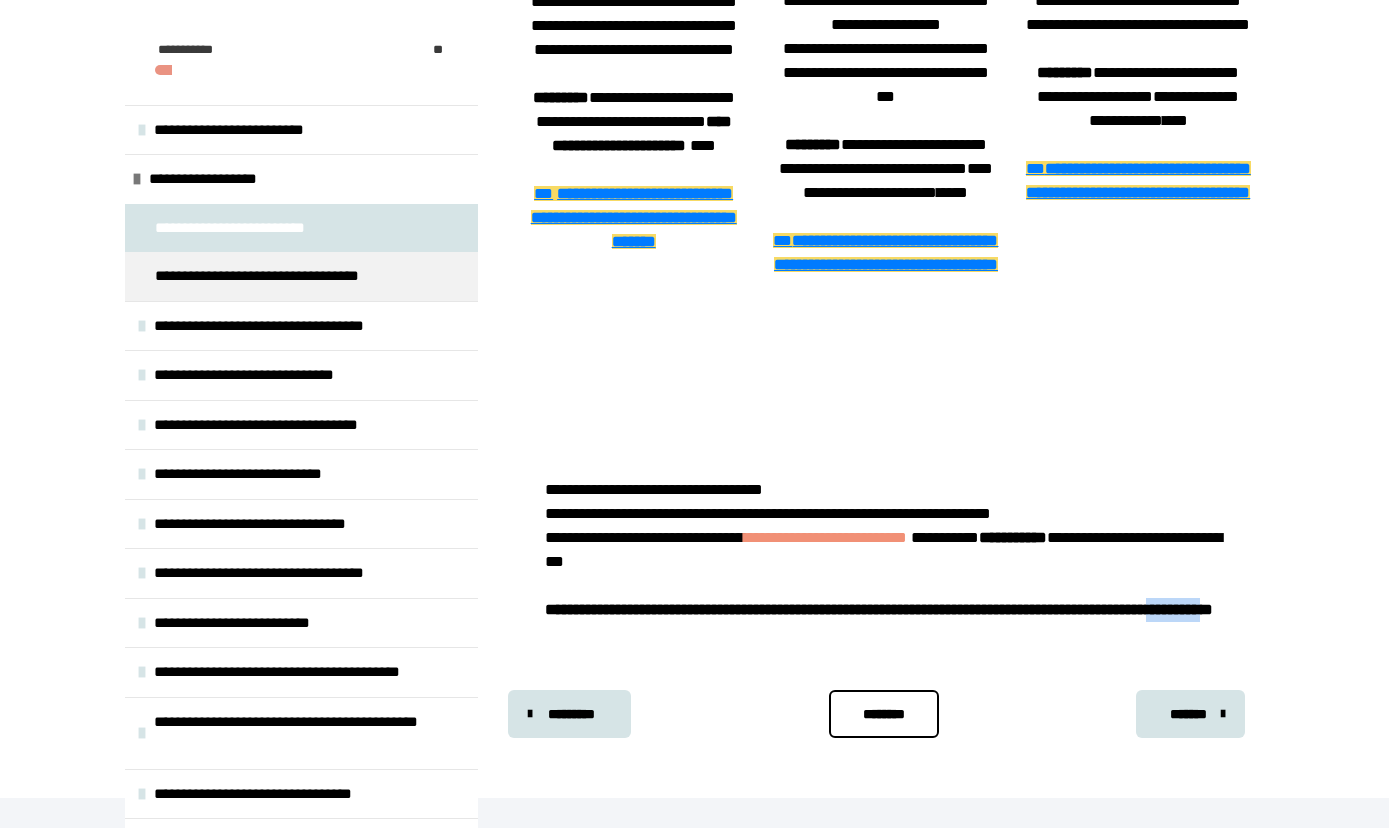 click on "**********" at bounding box center [879, 609] 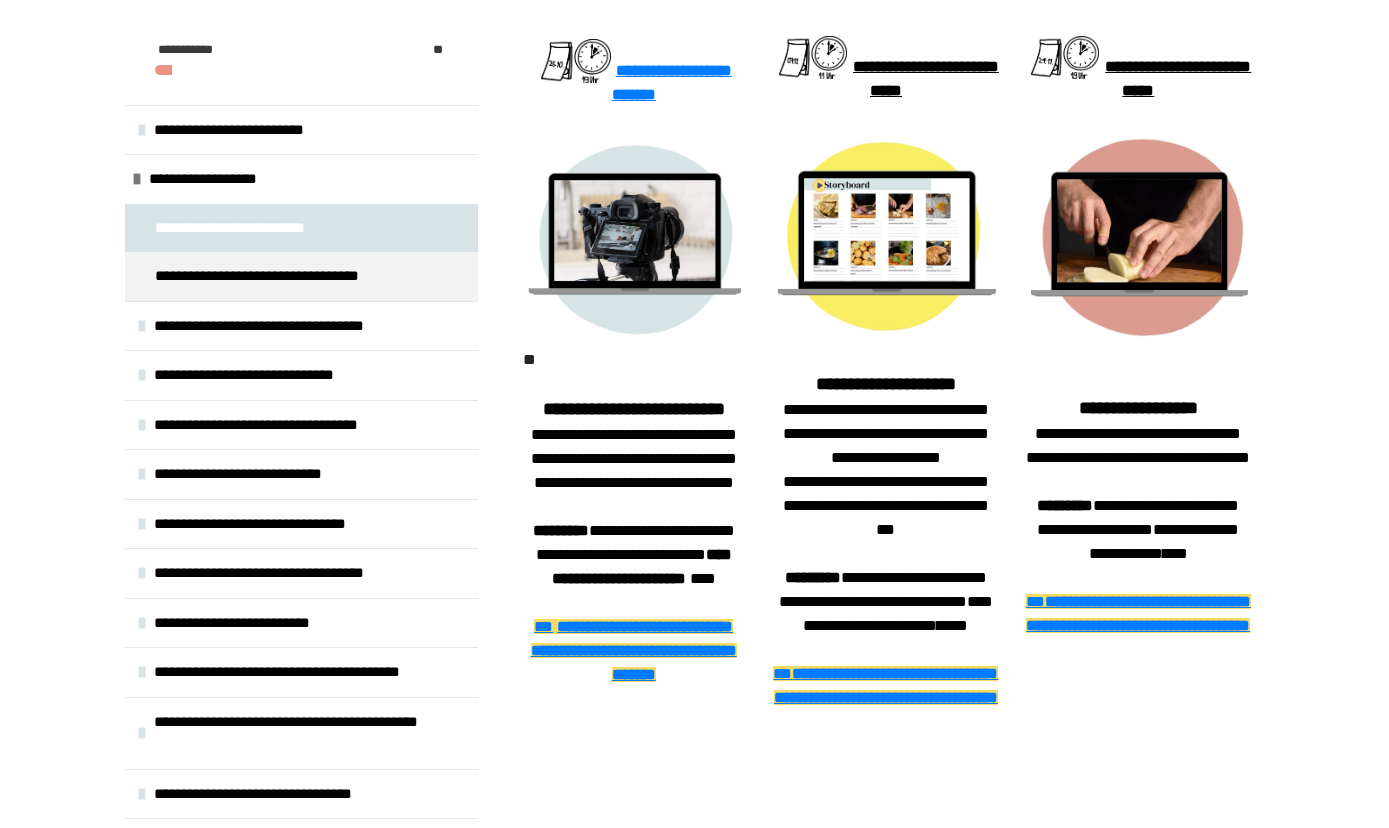 scroll, scrollTop: 342, scrollLeft: 0, axis: vertical 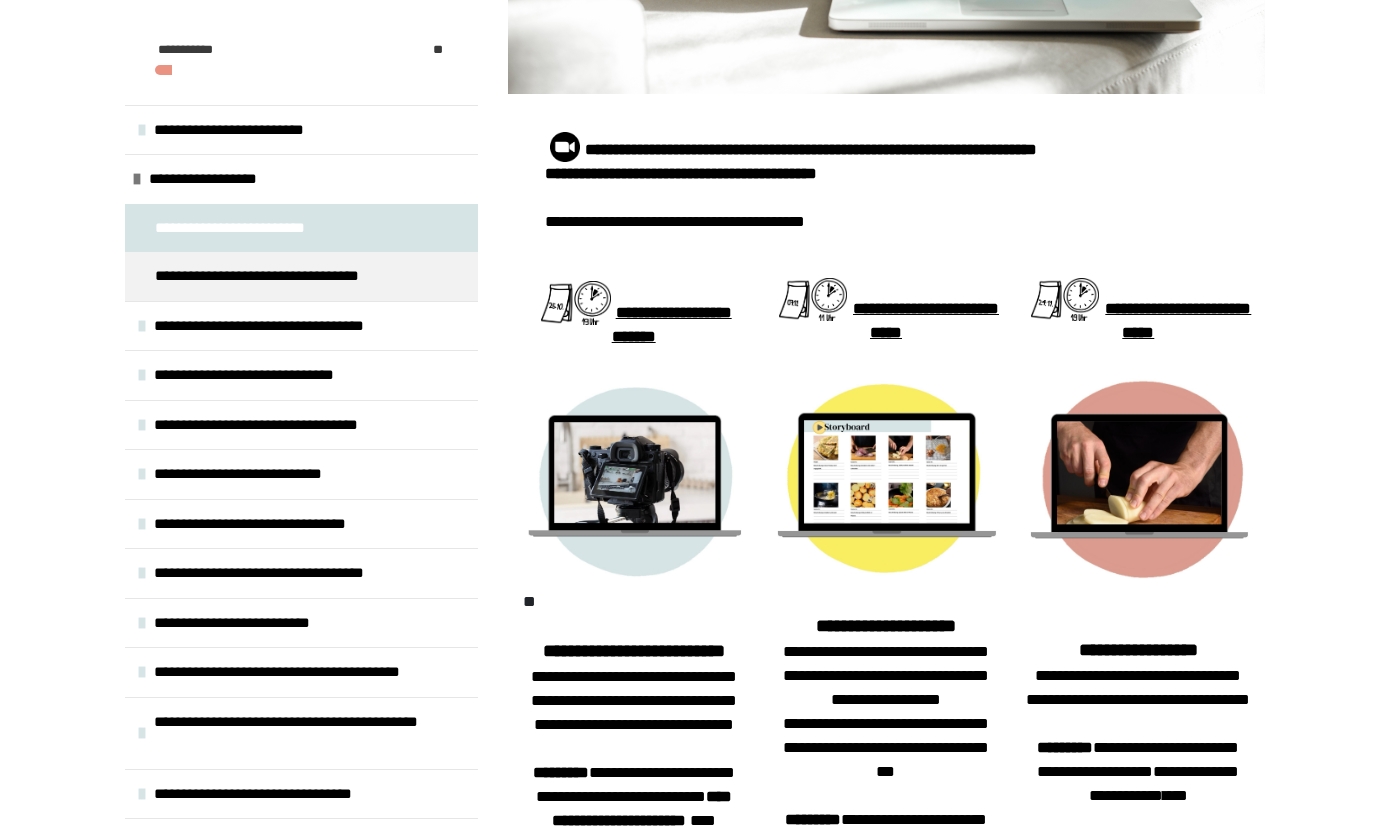 click on "**********" at bounding box center (672, 324) 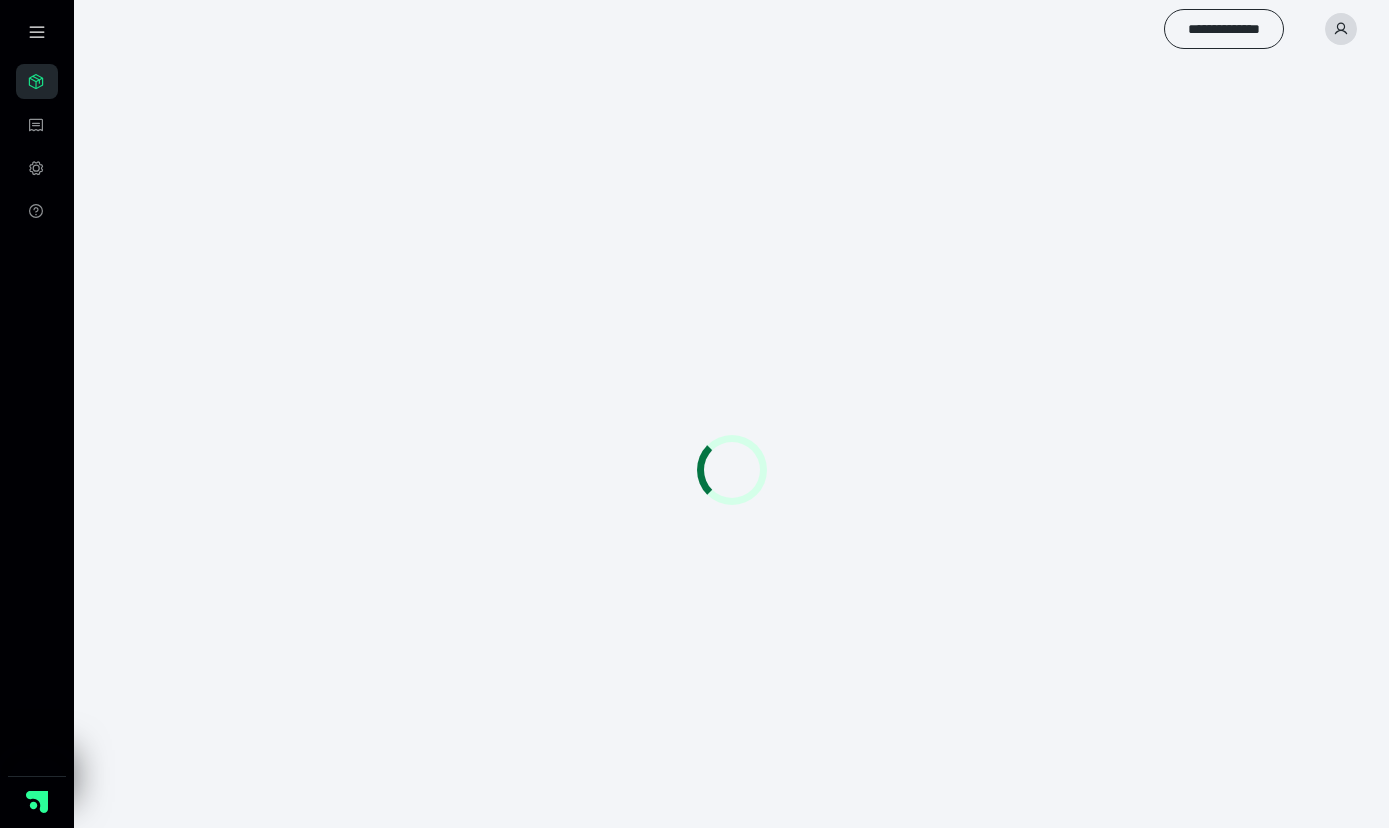 scroll, scrollTop: 0, scrollLeft: 0, axis: both 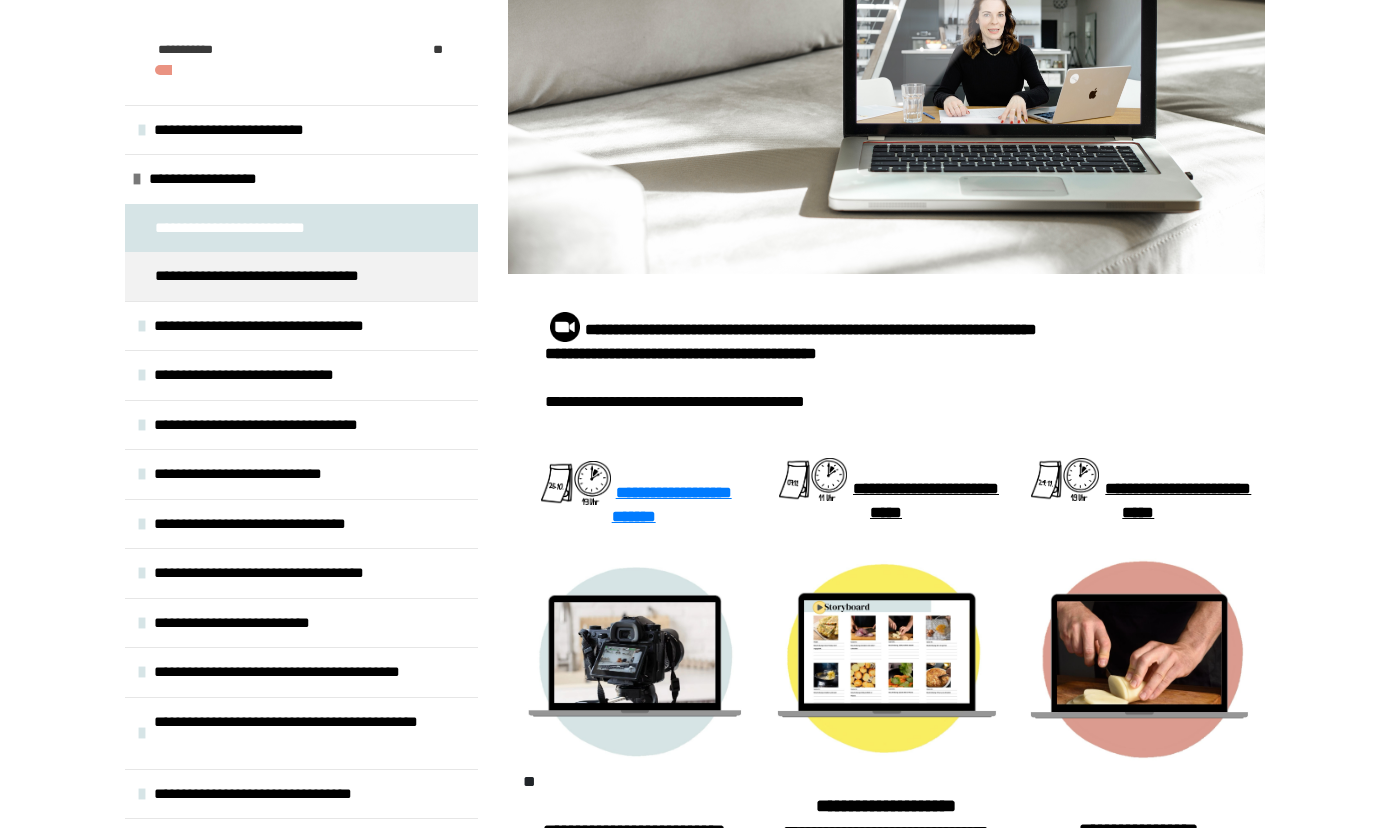 click at bounding box center [634, 662] 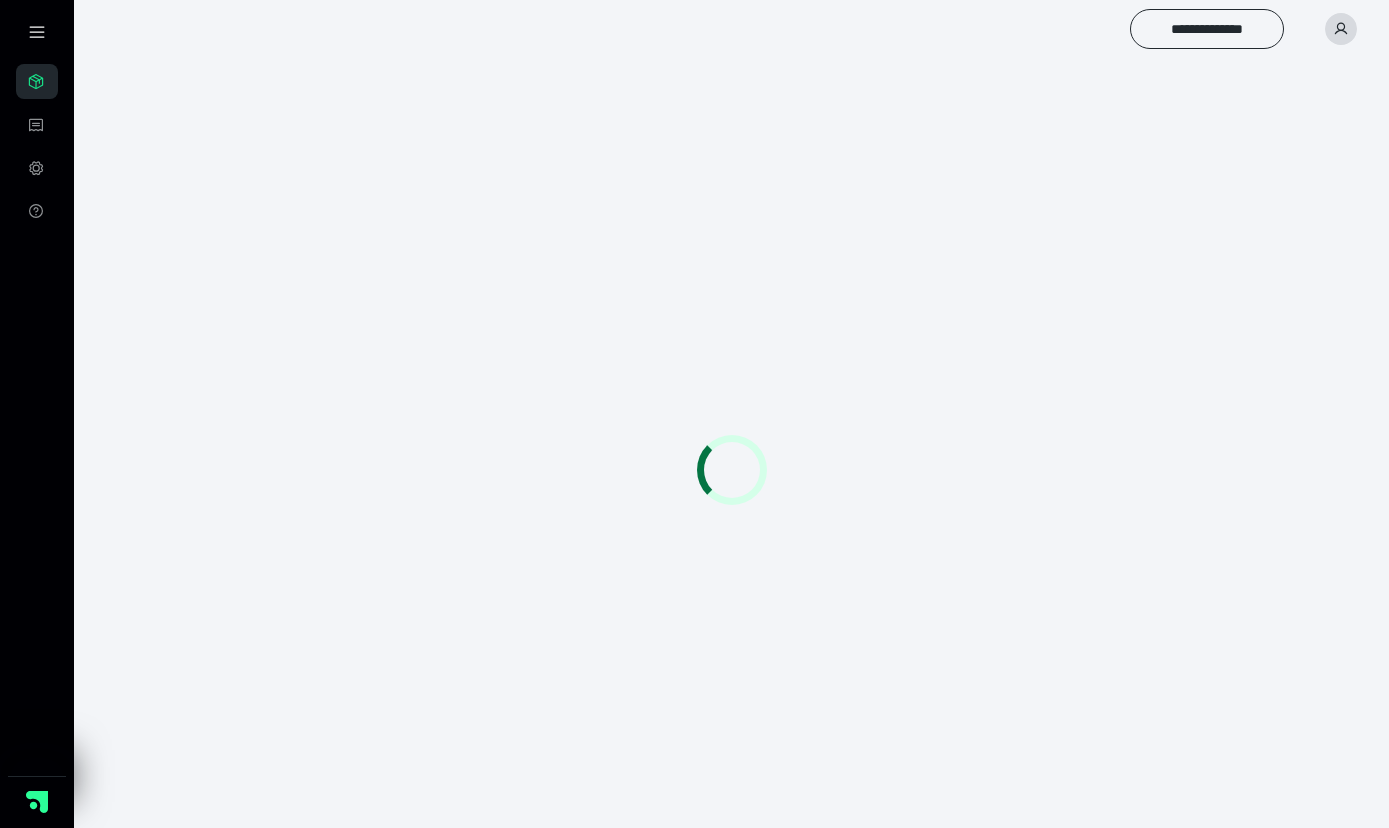 scroll, scrollTop: 0, scrollLeft: 0, axis: both 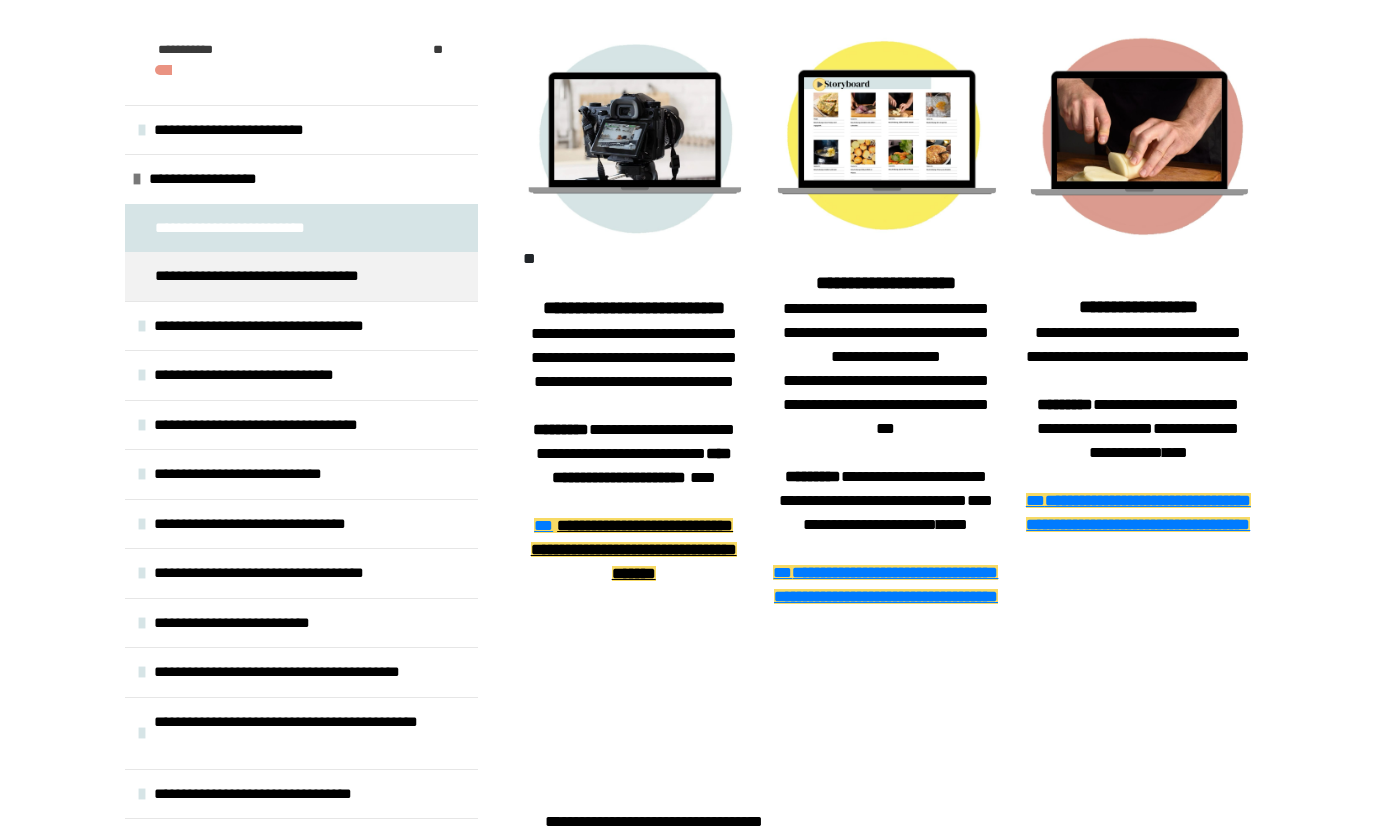 click on "**********" at bounding box center (634, 549) 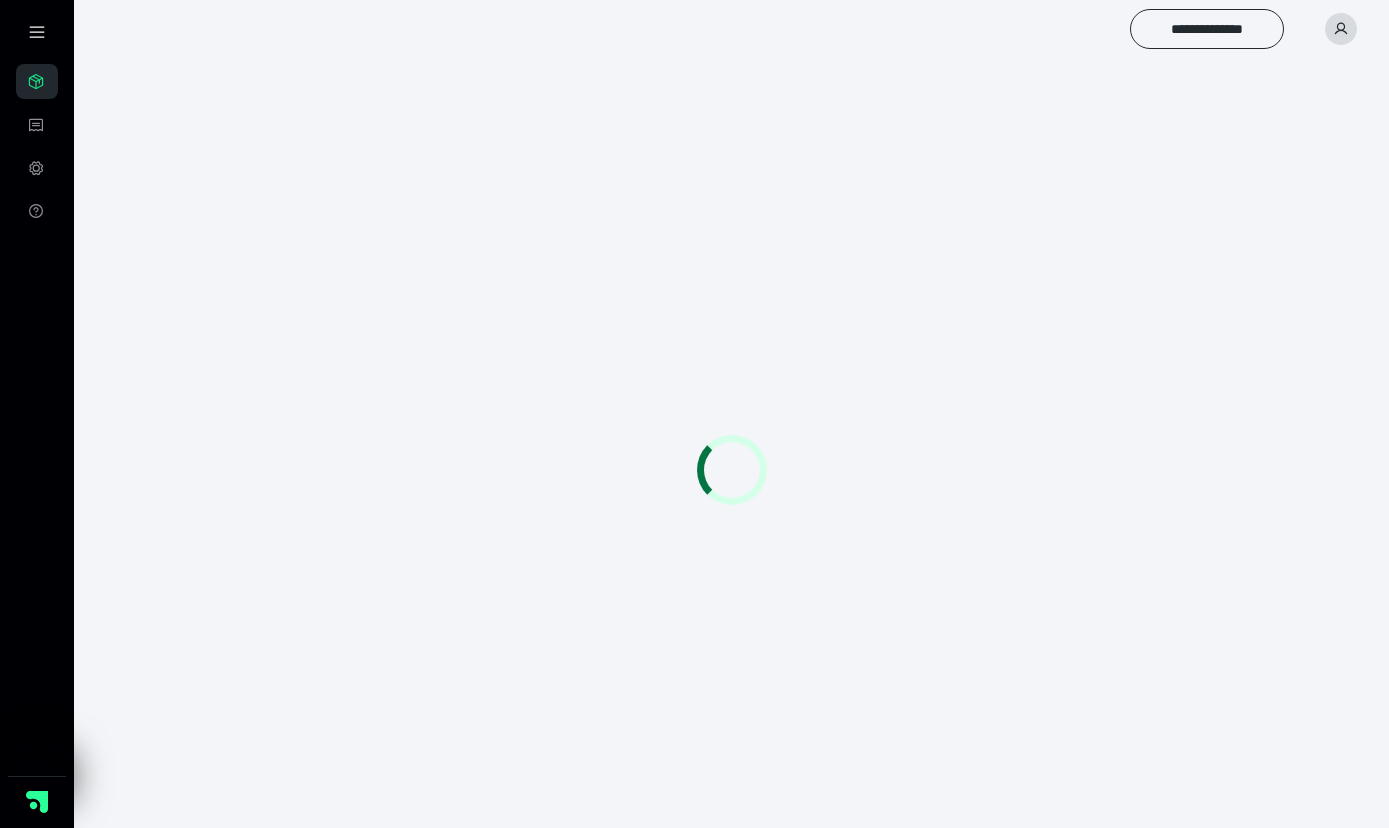 scroll, scrollTop: 0, scrollLeft: 0, axis: both 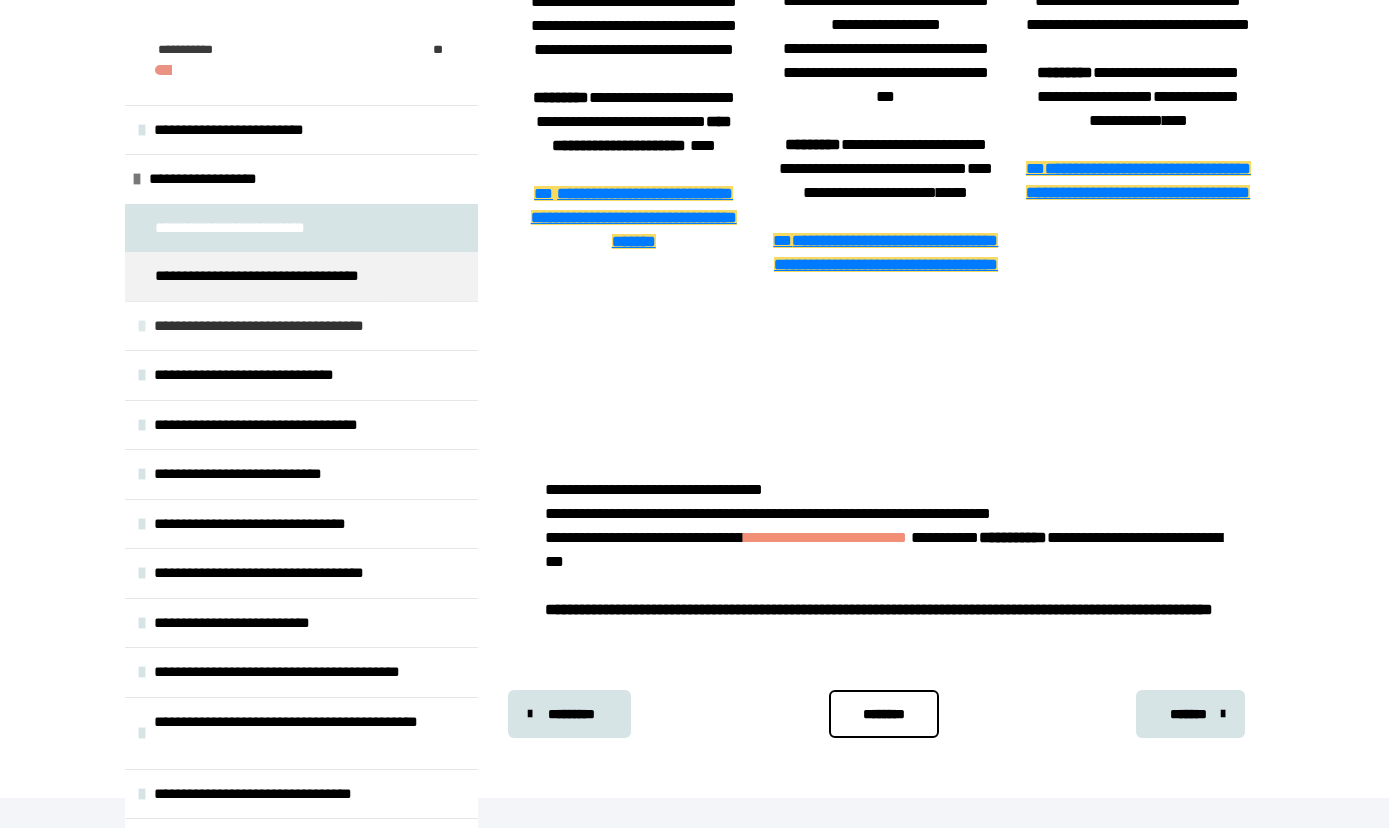click on "**********" at bounding box center (281, 326) 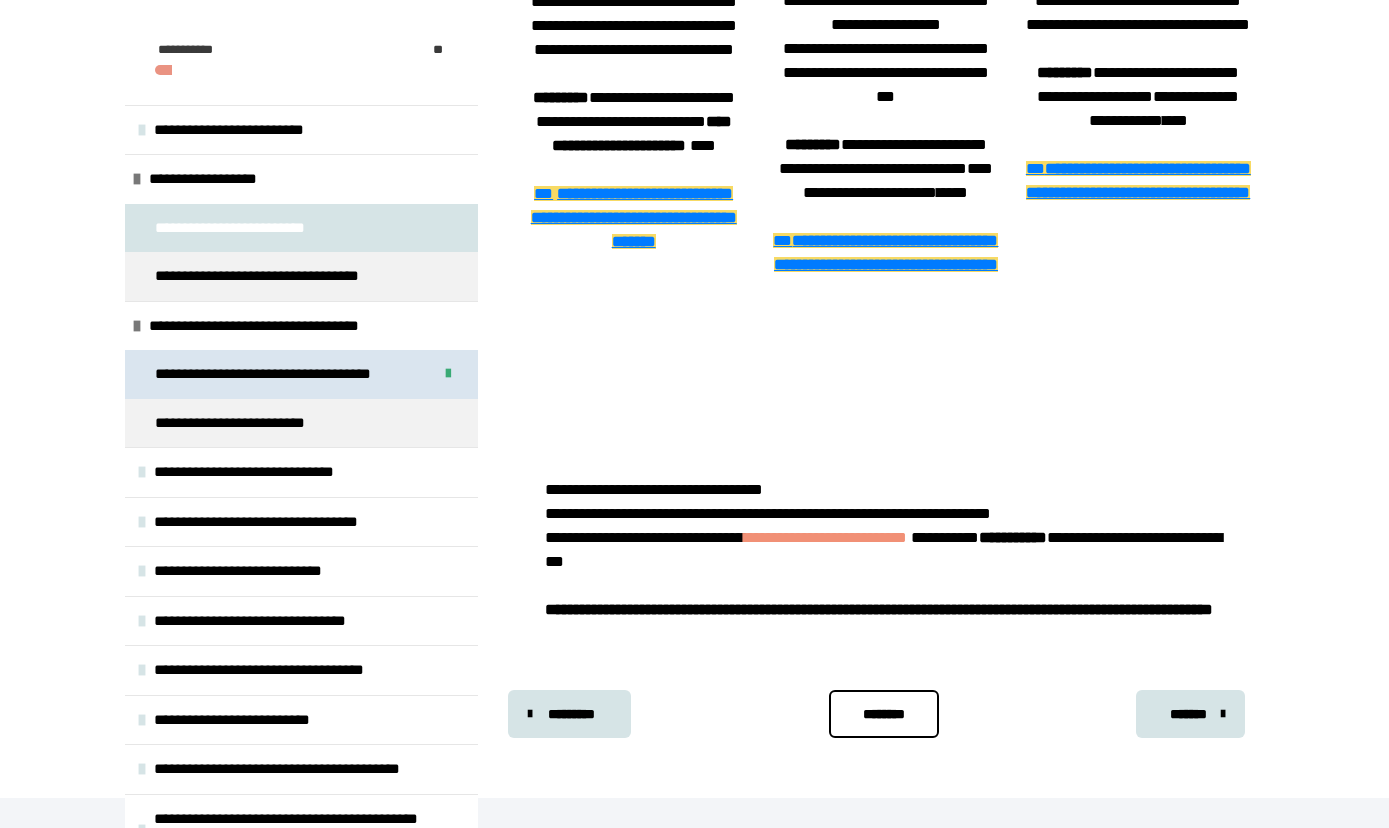click on "**********" at bounding box center (280, 374) 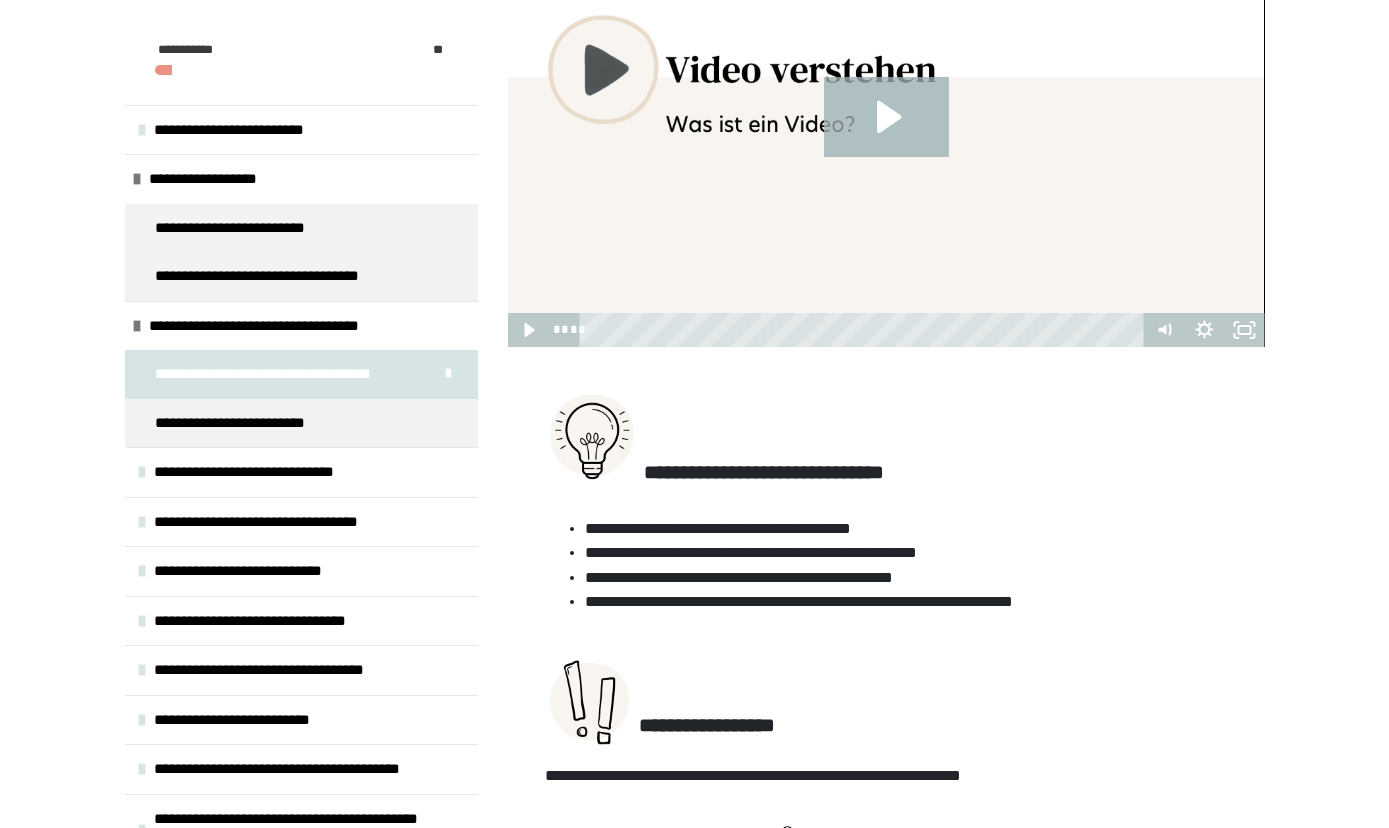 scroll, scrollTop: 591, scrollLeft: 0, axis: vertical 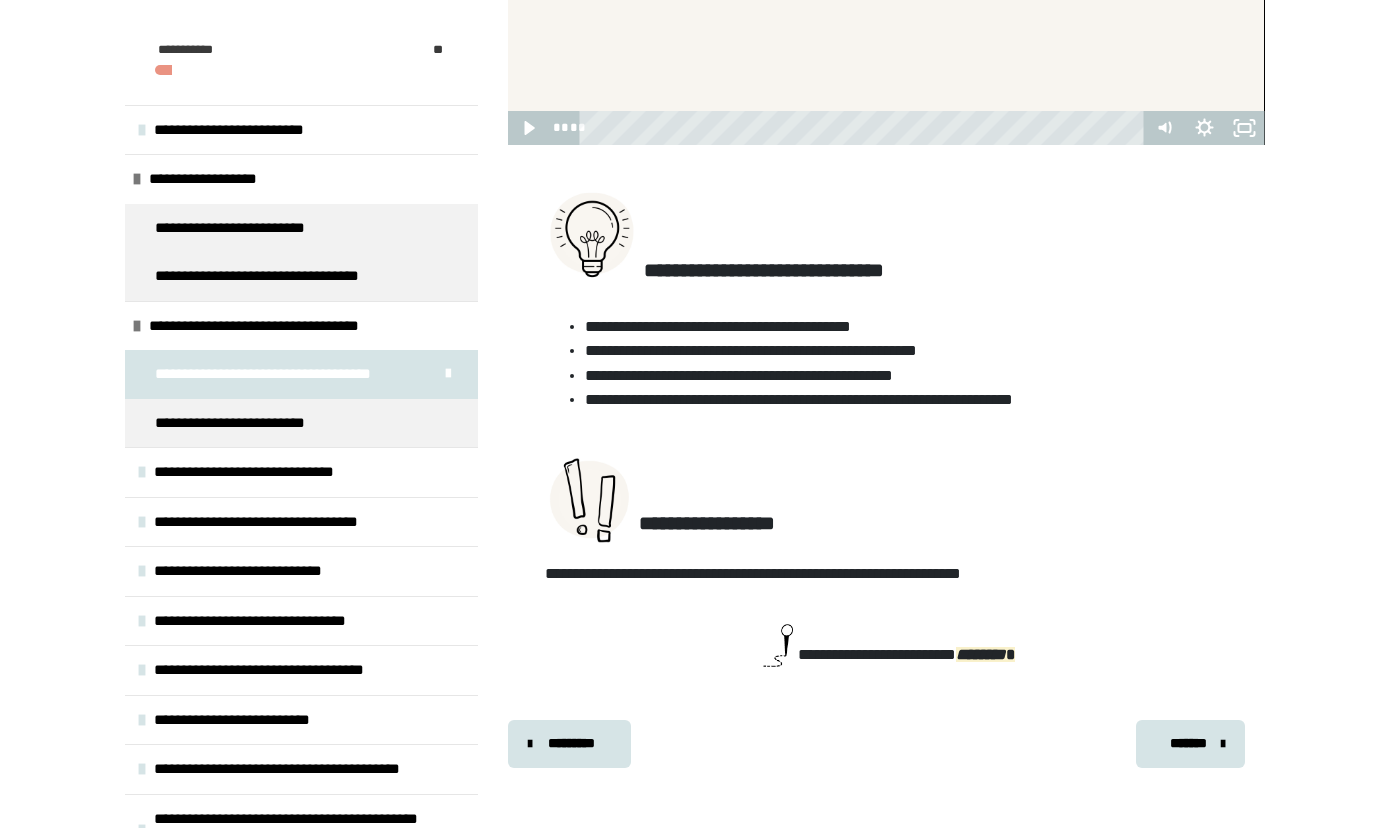 click on "*******" at bounding box center (1188, 743) 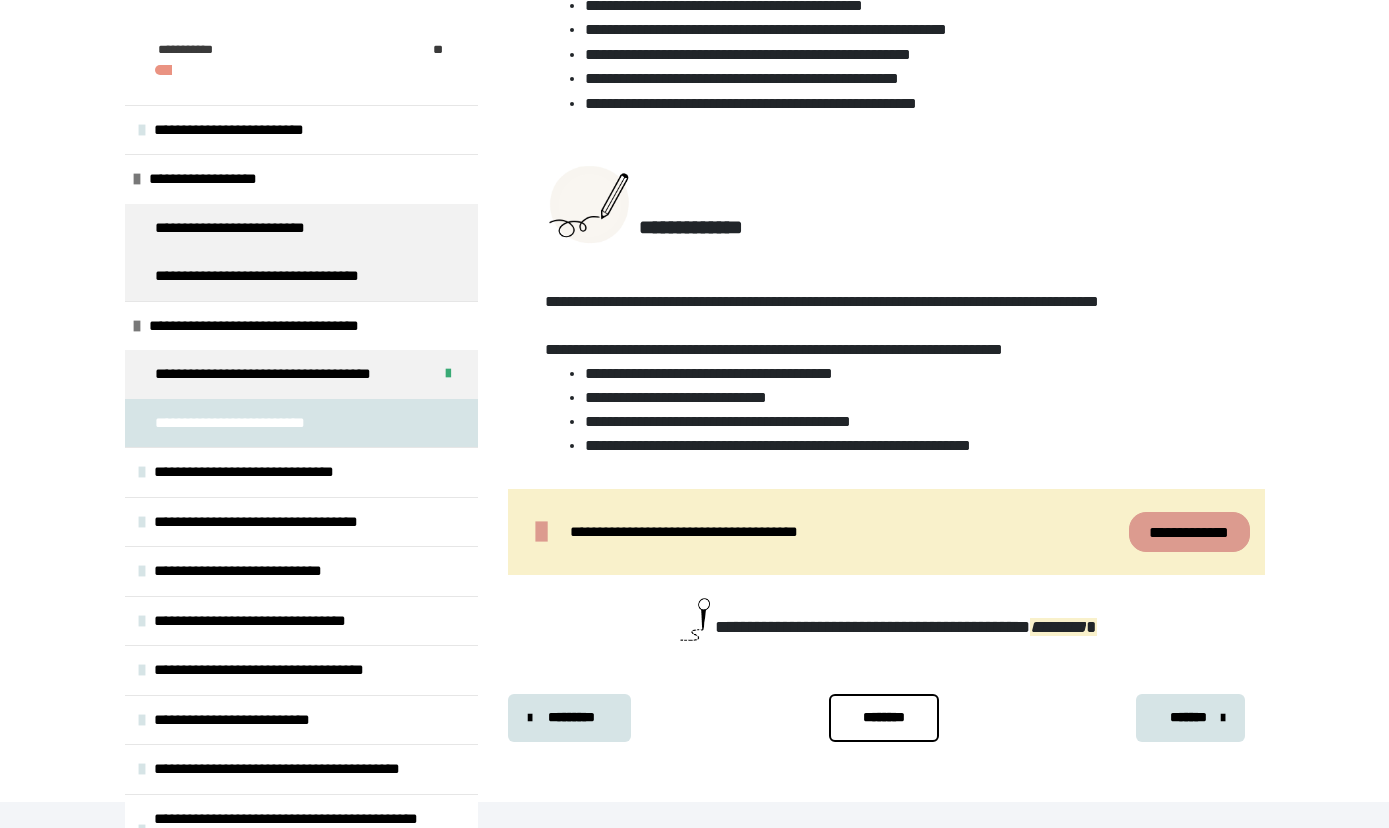 scroll, scrollTop: 510, scrollLeft: 0, axis: vertical 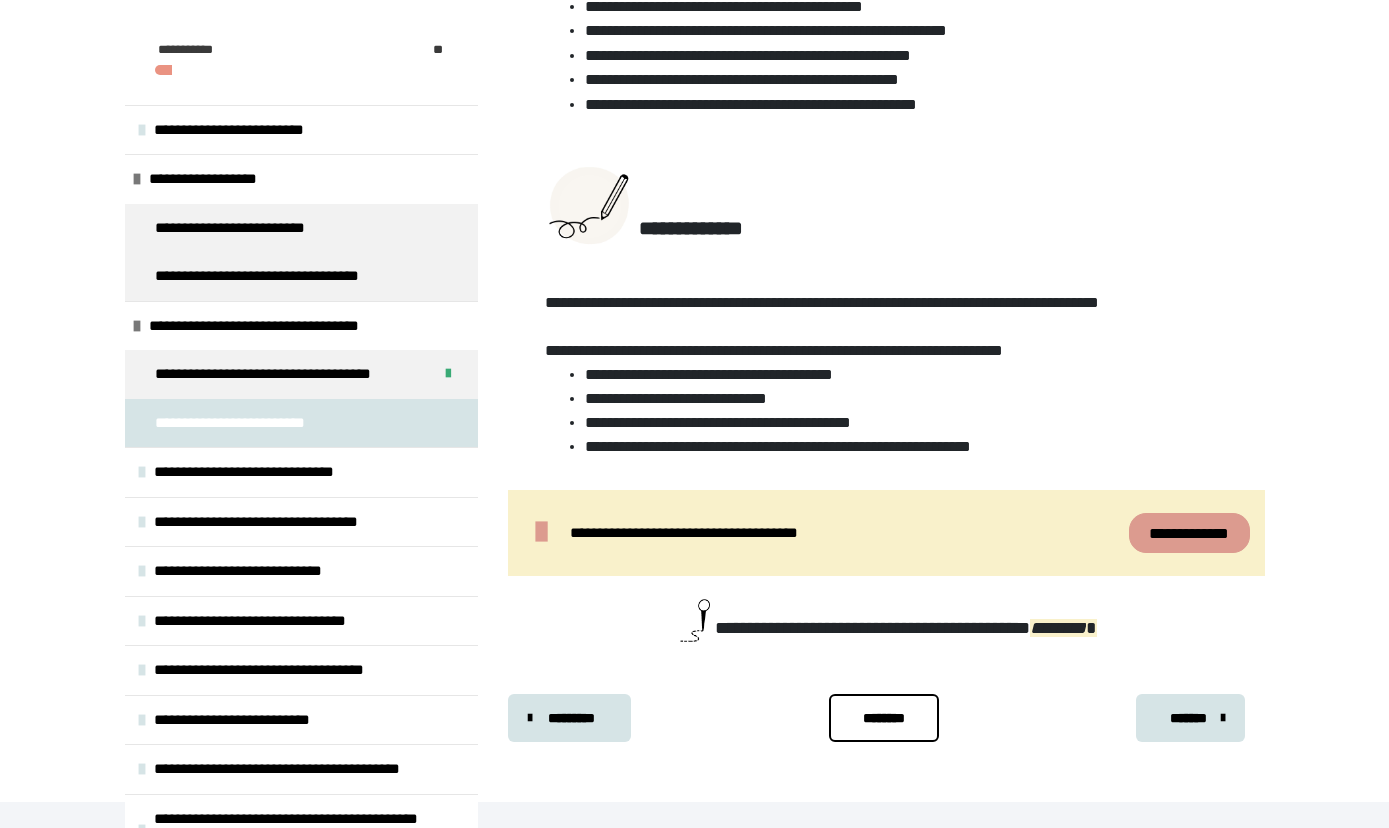 click on "*******" at bounding box center [1188, 718] 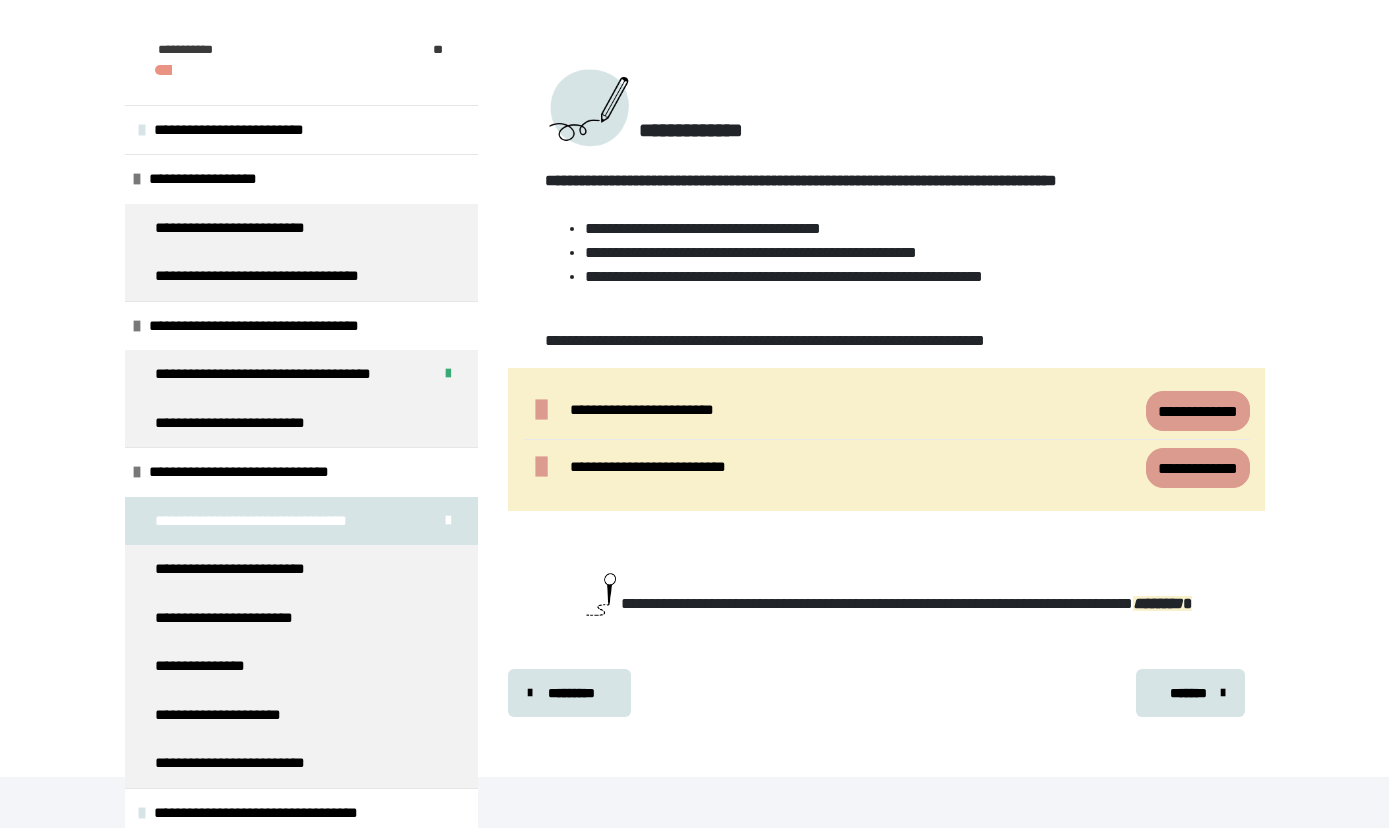 scroll, scrollTop: 617, scrollLeft: 0, axis: vertical 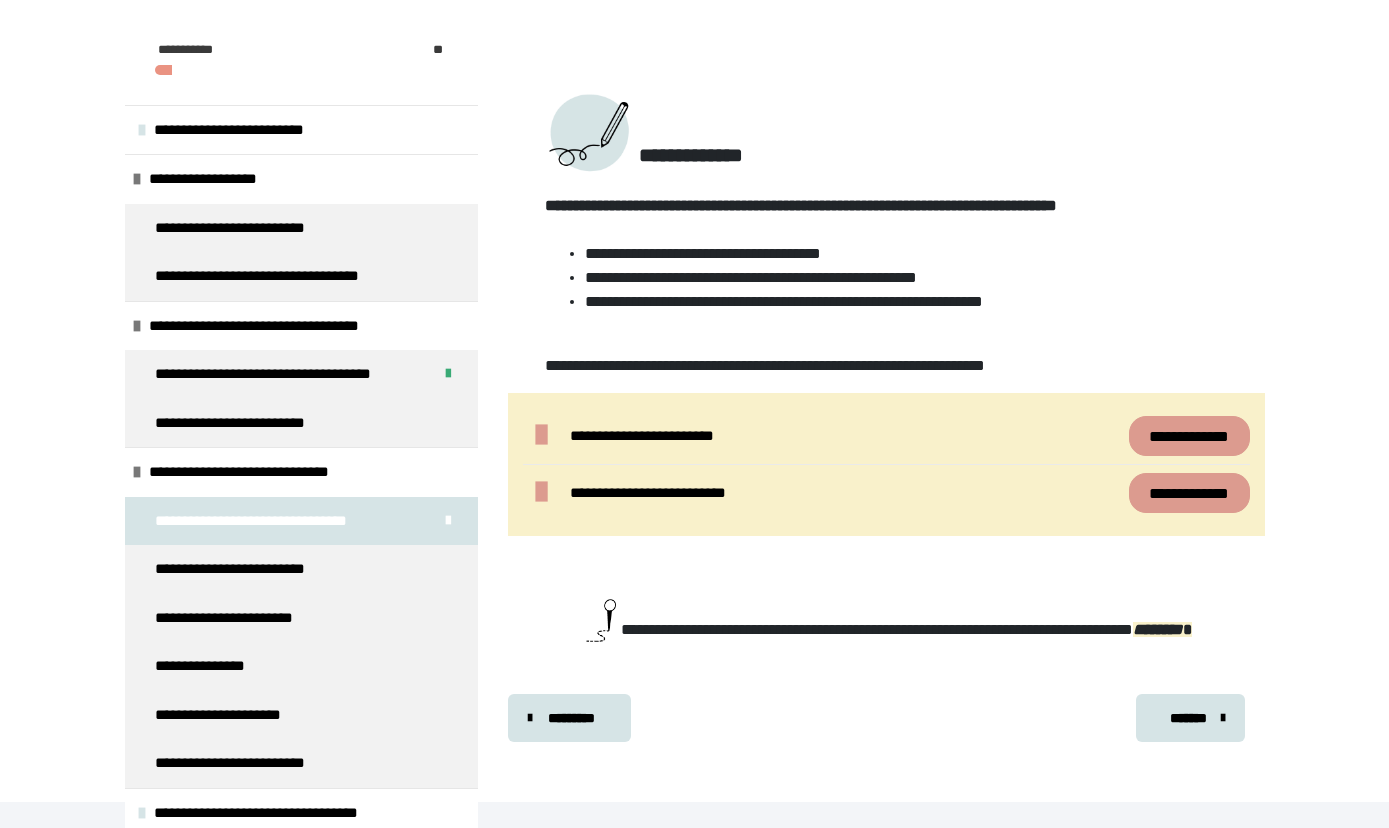 click on "*******" at bounding box center (1188, 718) 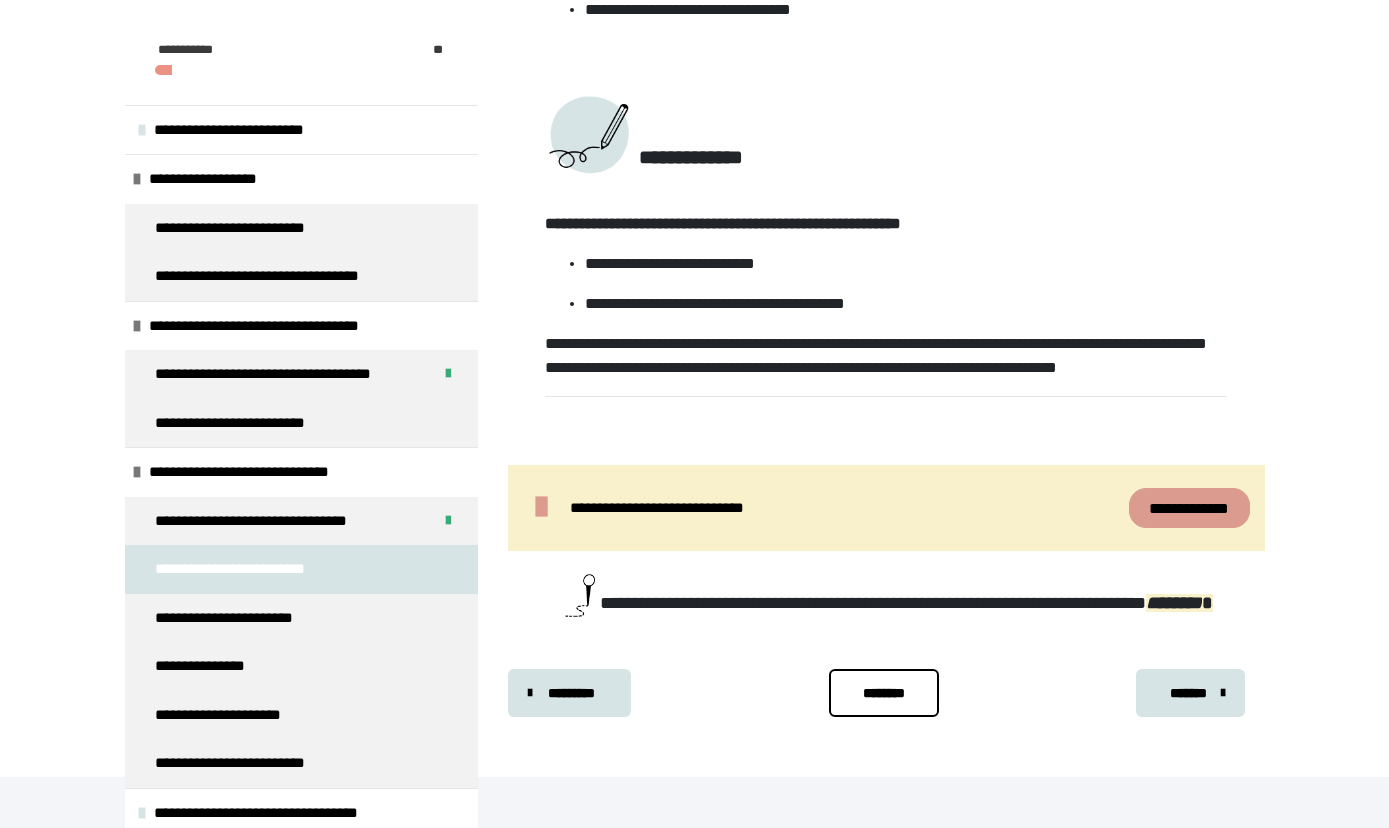 scroll, scrollTop: 556, scrollLeft: 0, axis: vertical 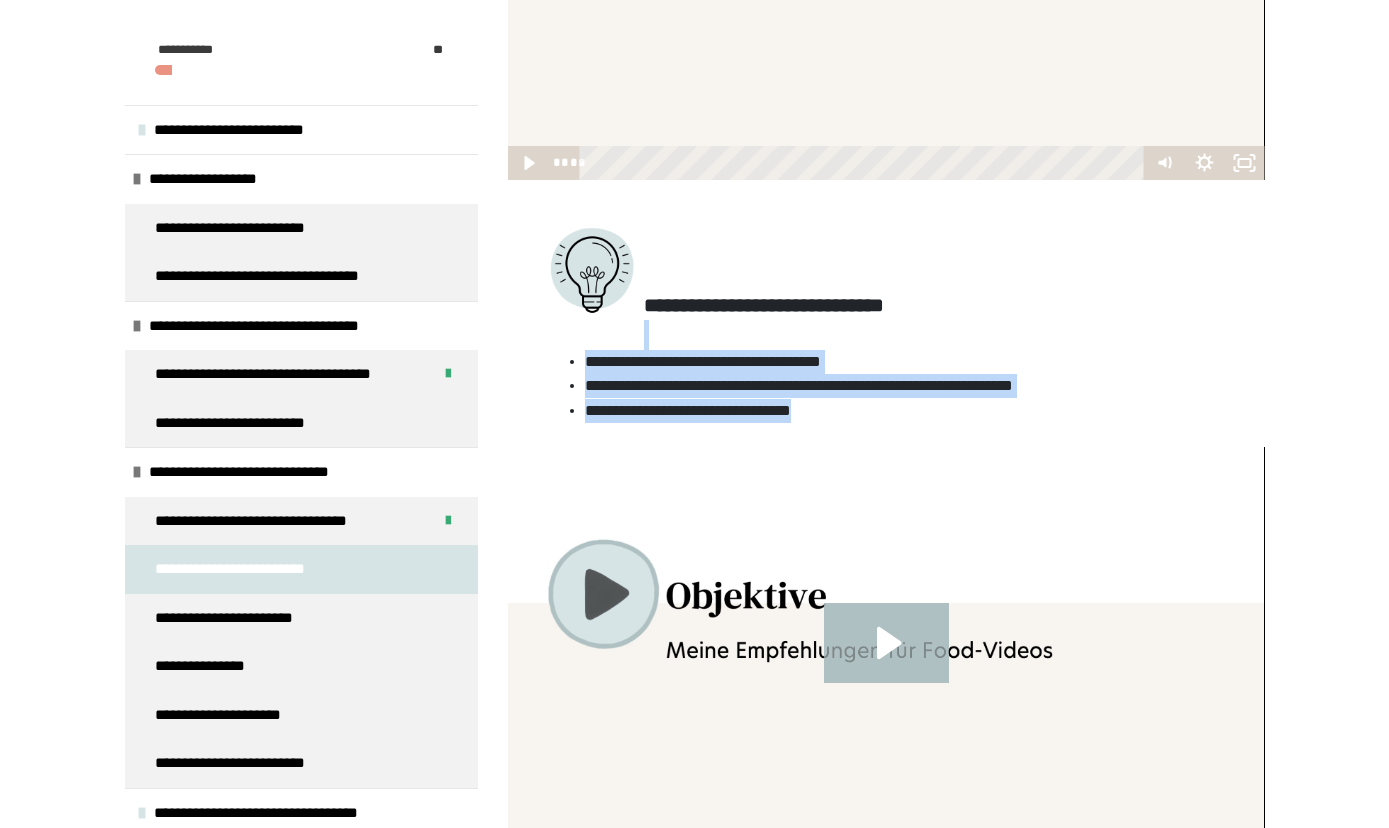 drag, startPoint x: 1376, startPoint y: 344, endPoint x: 1389, endPoint y: 526, distance: 182.4637 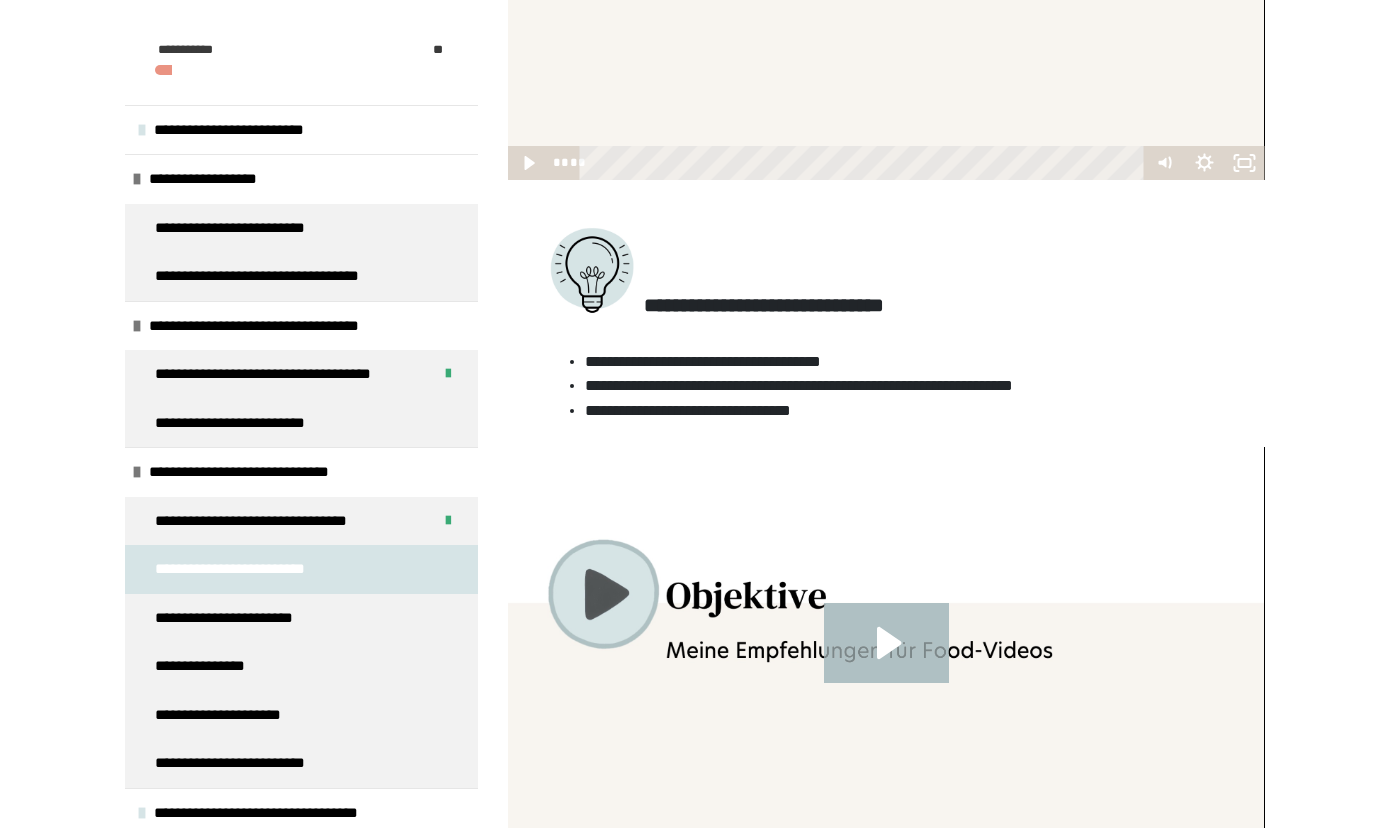 click on "**********" at bounding box center (694, 512) 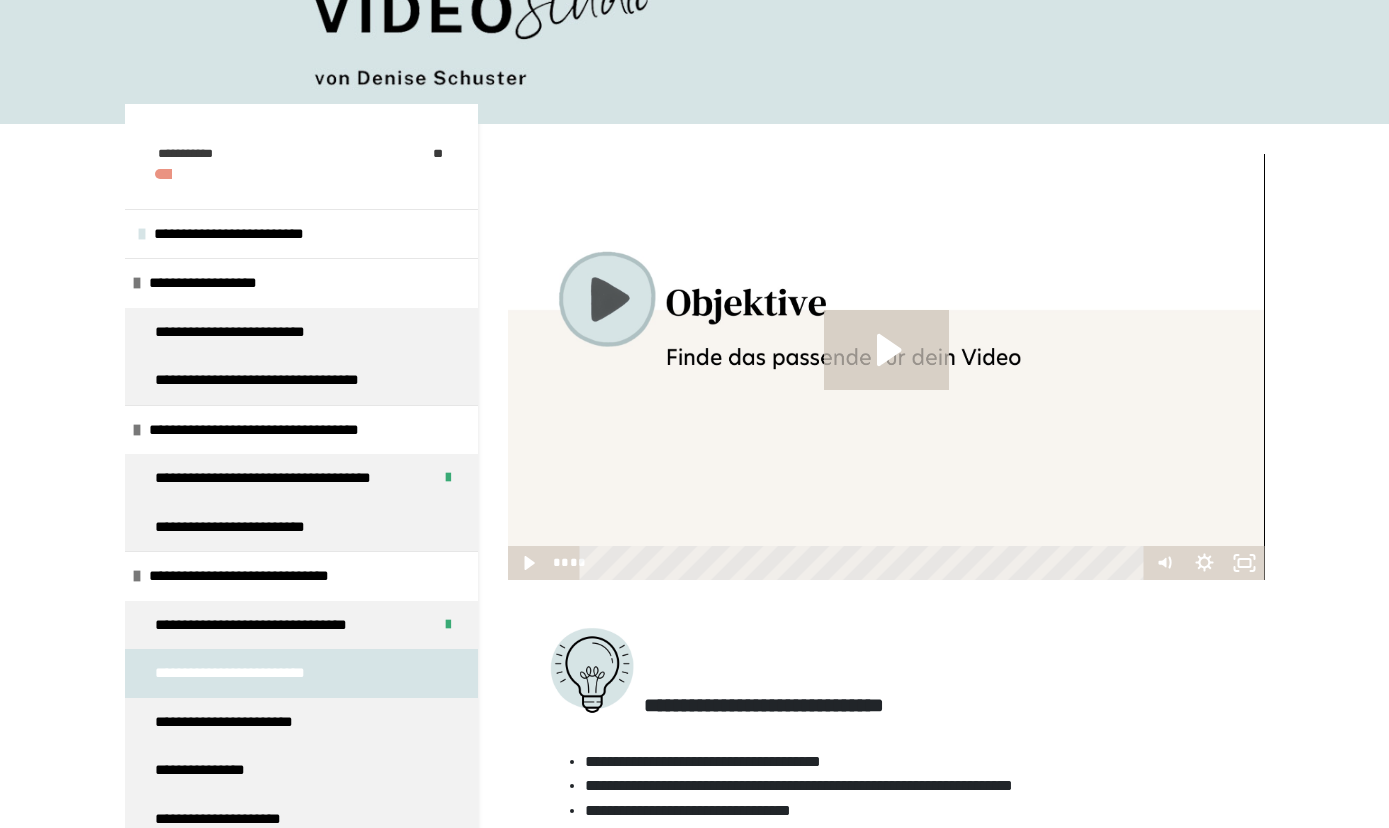 scroll, scrollTop: 136, scrollLeft: 0, axis: vertical 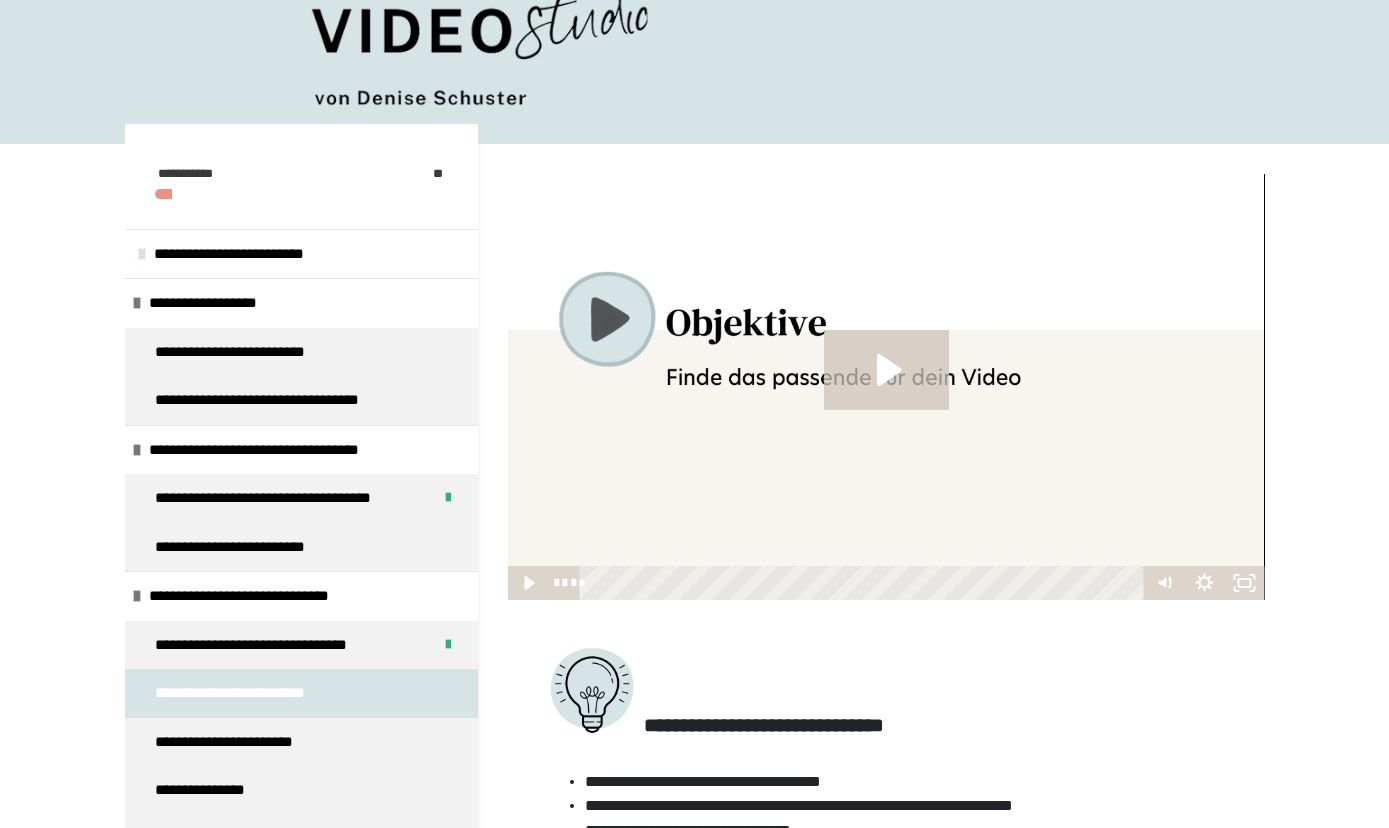 click at bounding box center [886, 387] 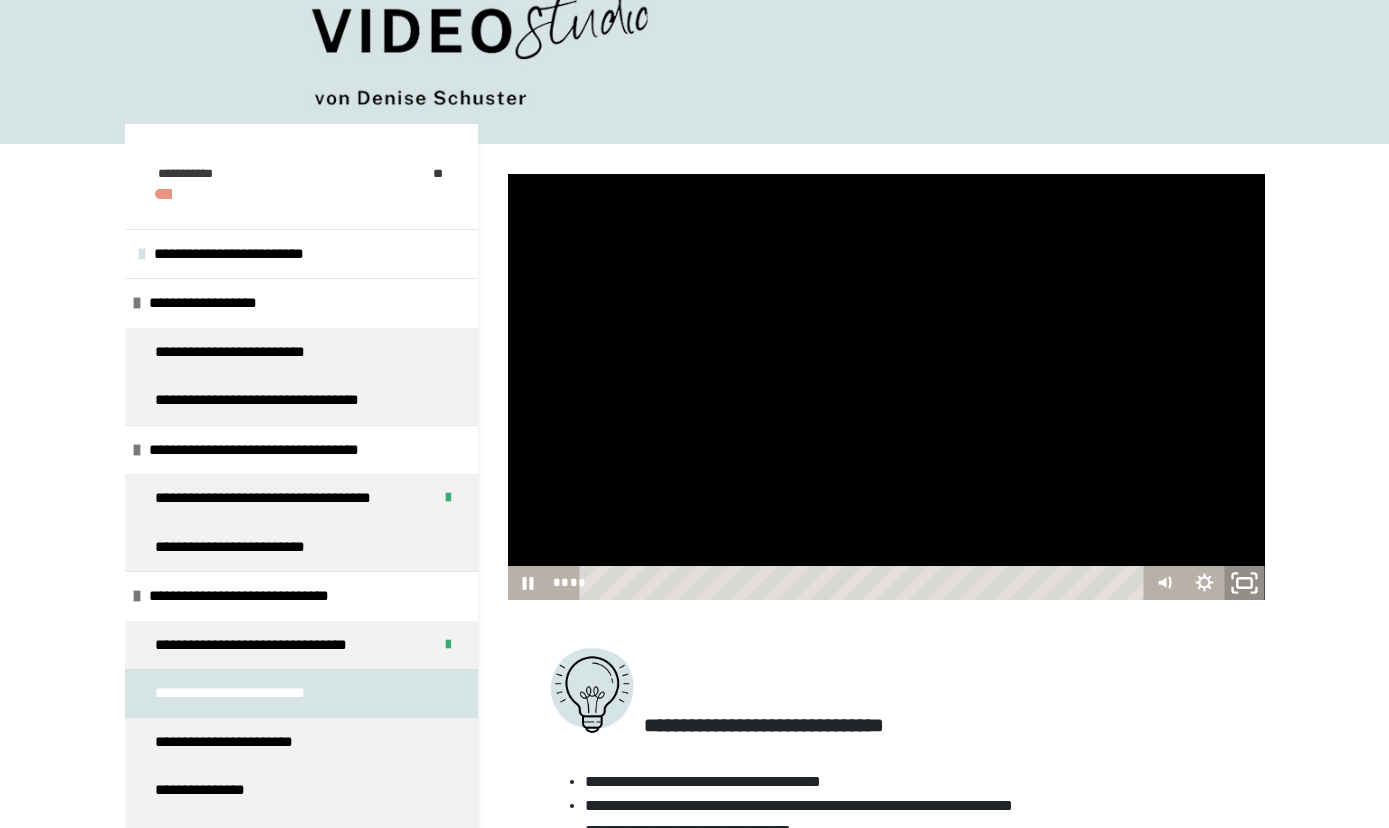 click 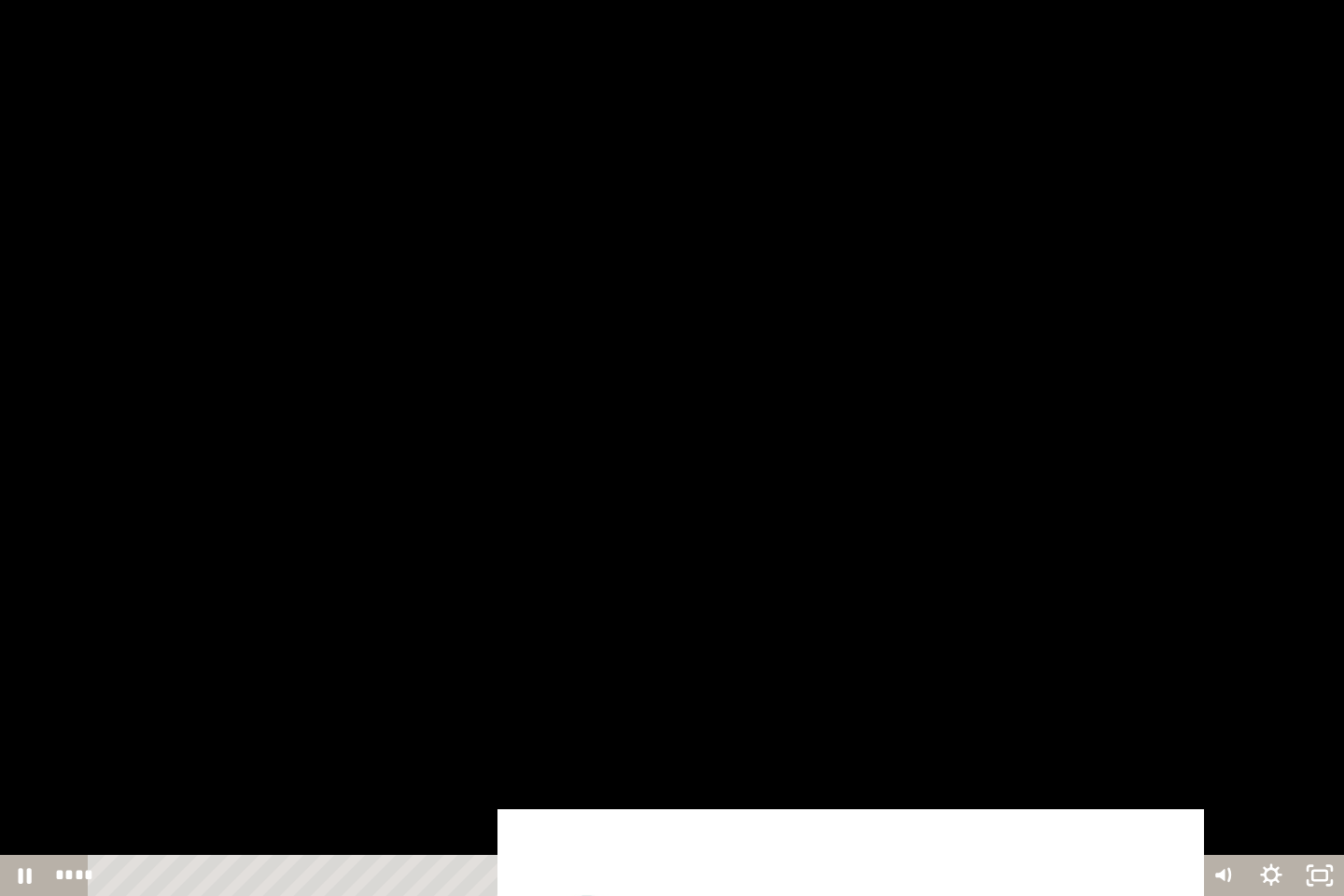 click at bounding box center (672, 448) 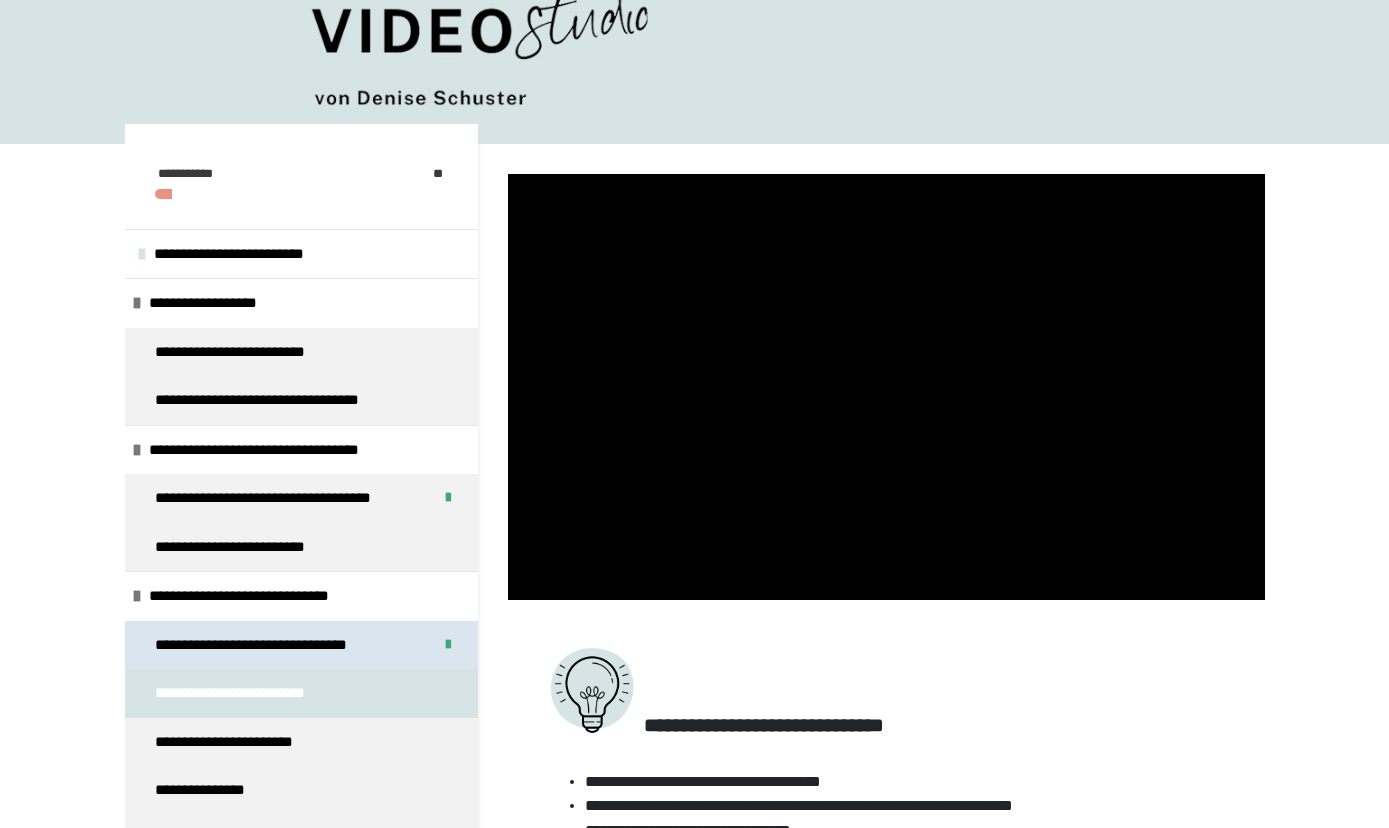 click on "**********" at bounding box center [275, 645] 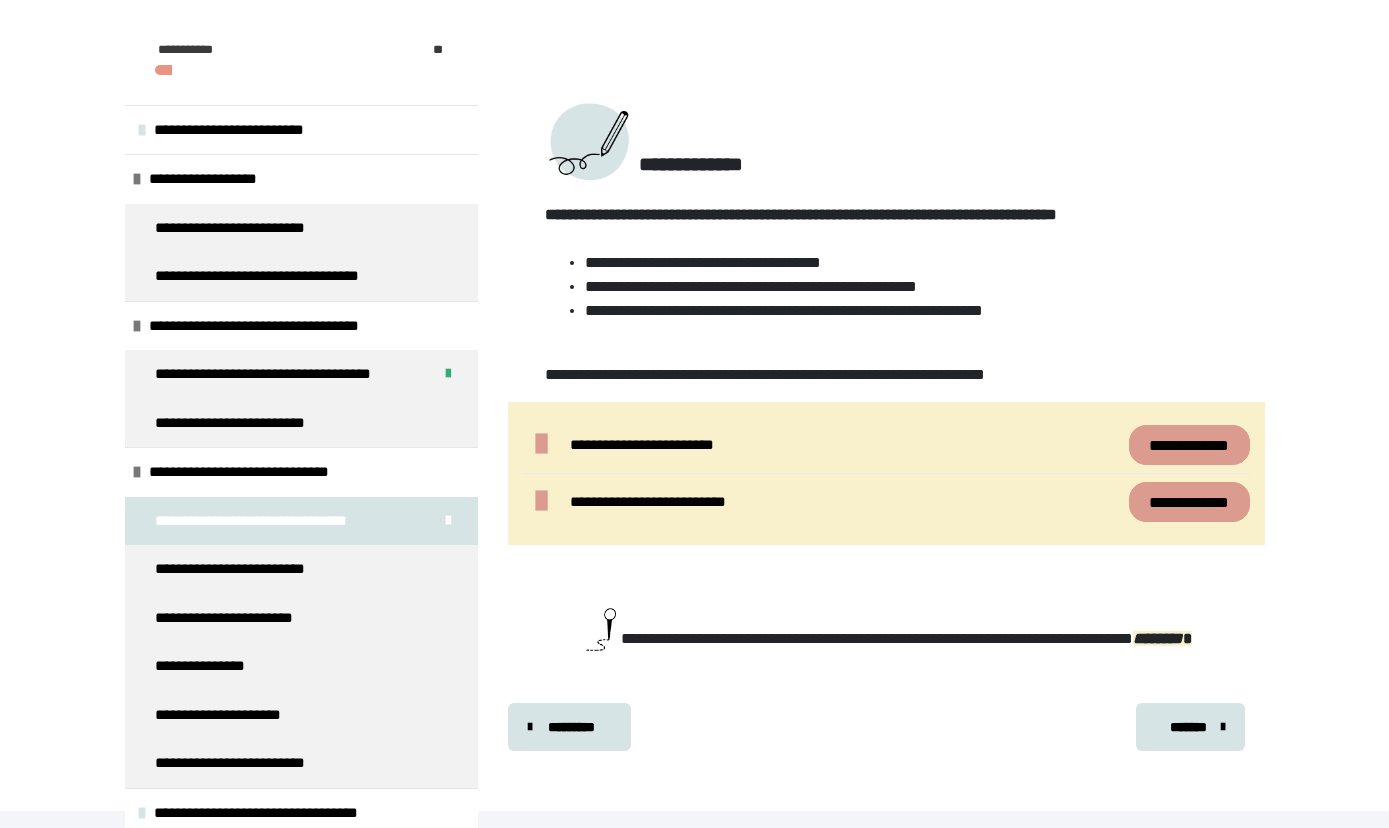 scroll, scrollTop: 1019, scrollLeft: 0, axis: vertical 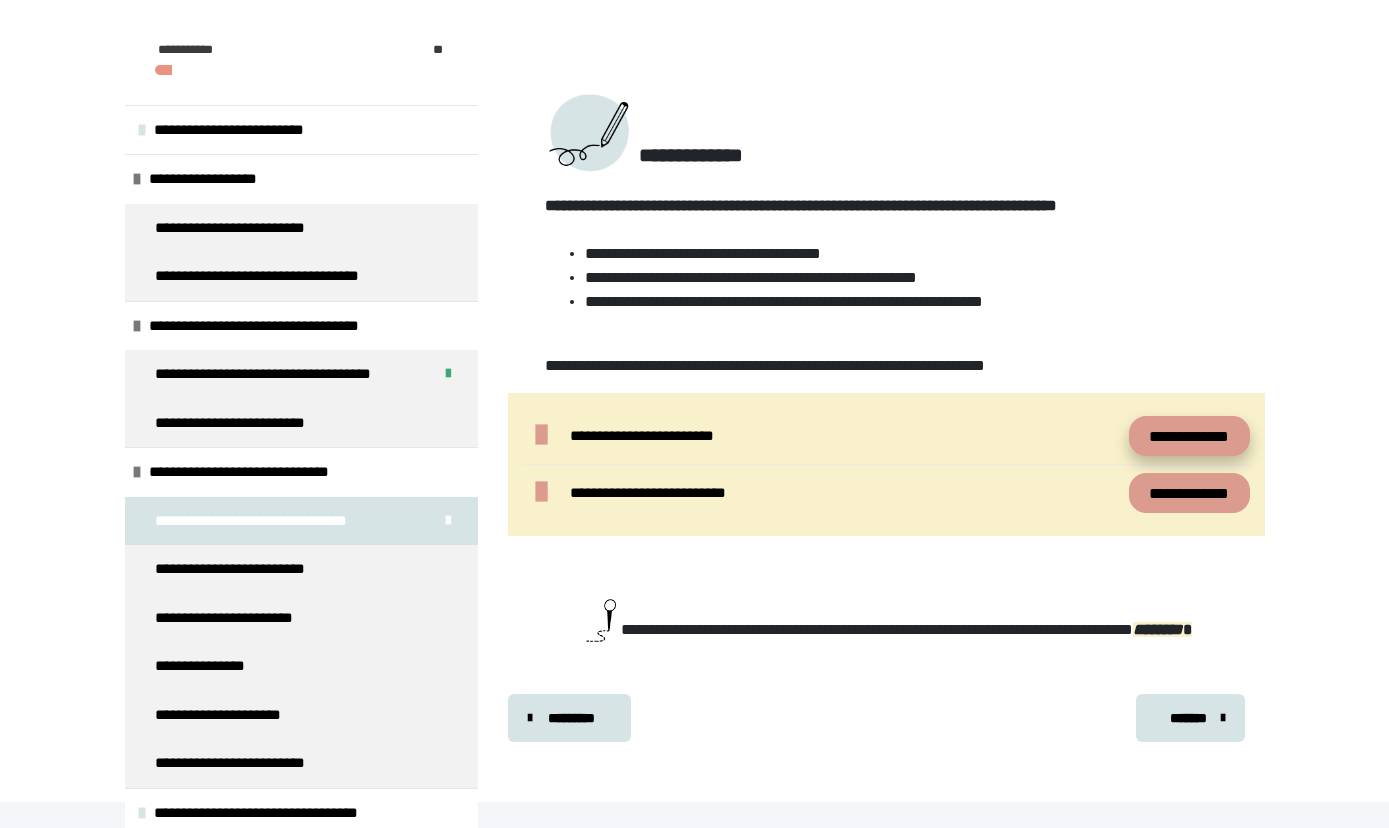 click on "**********" at bounding box center (1189, 436) 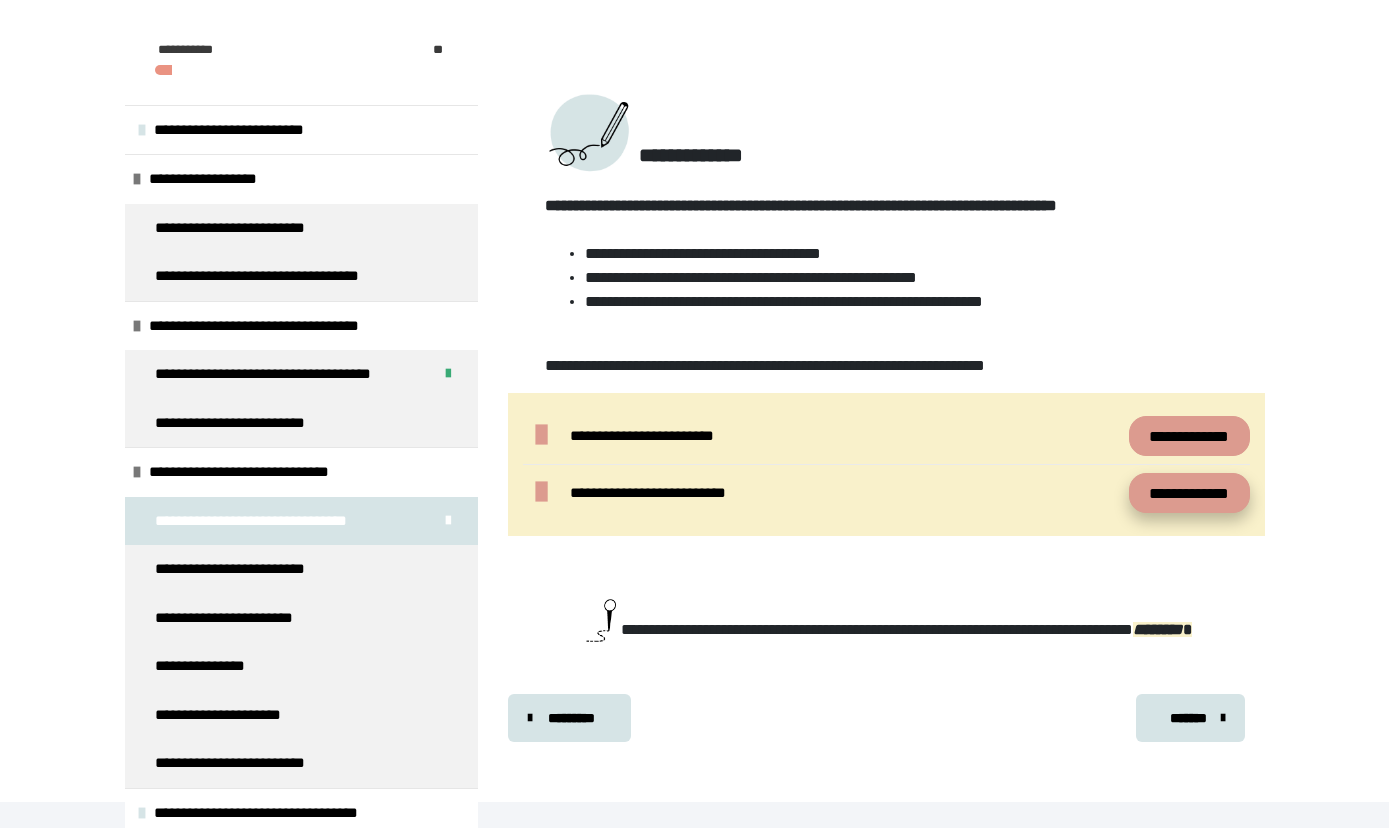 click on "**********" at bounding box center (1189, 493) 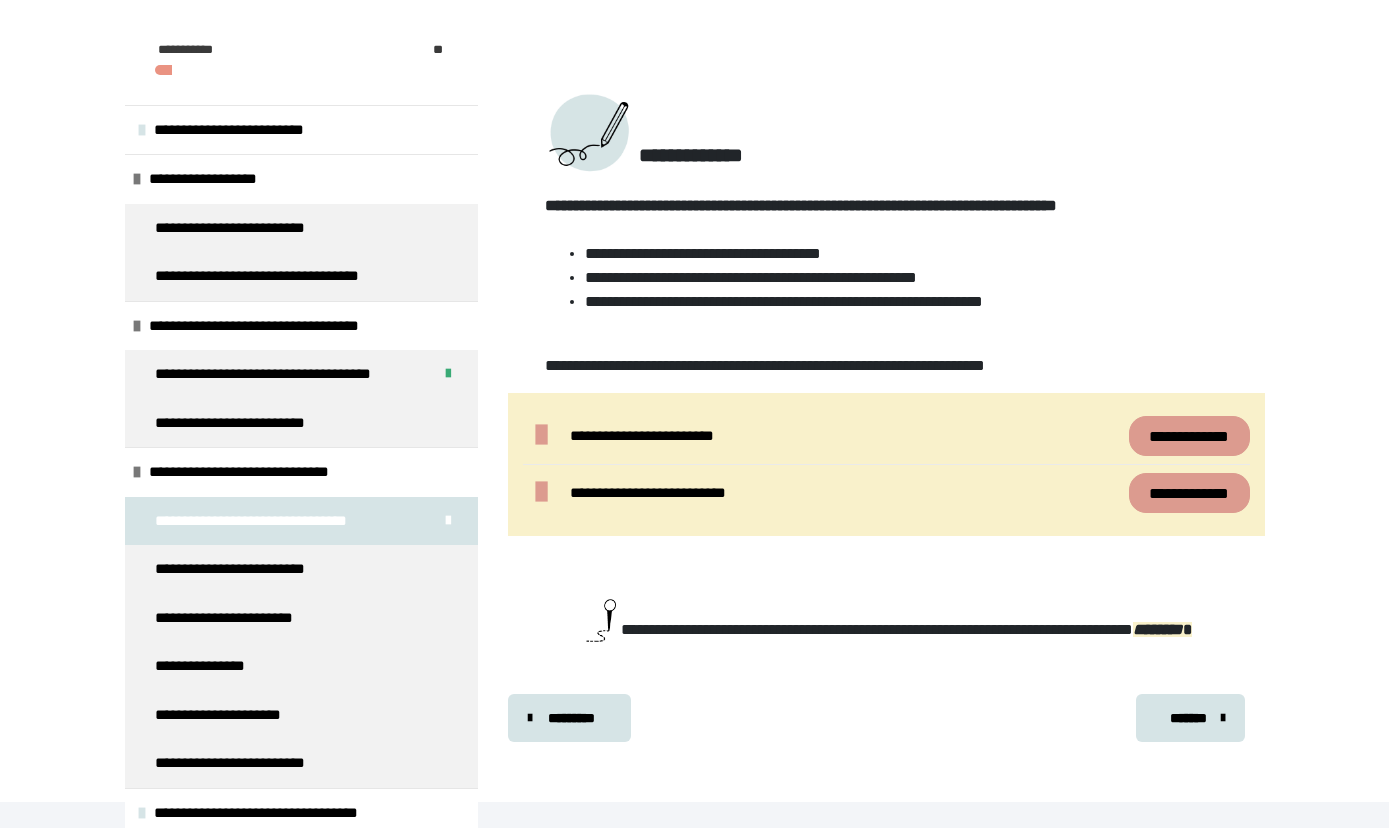 click on "*******" at bounding box center (1188, 718) 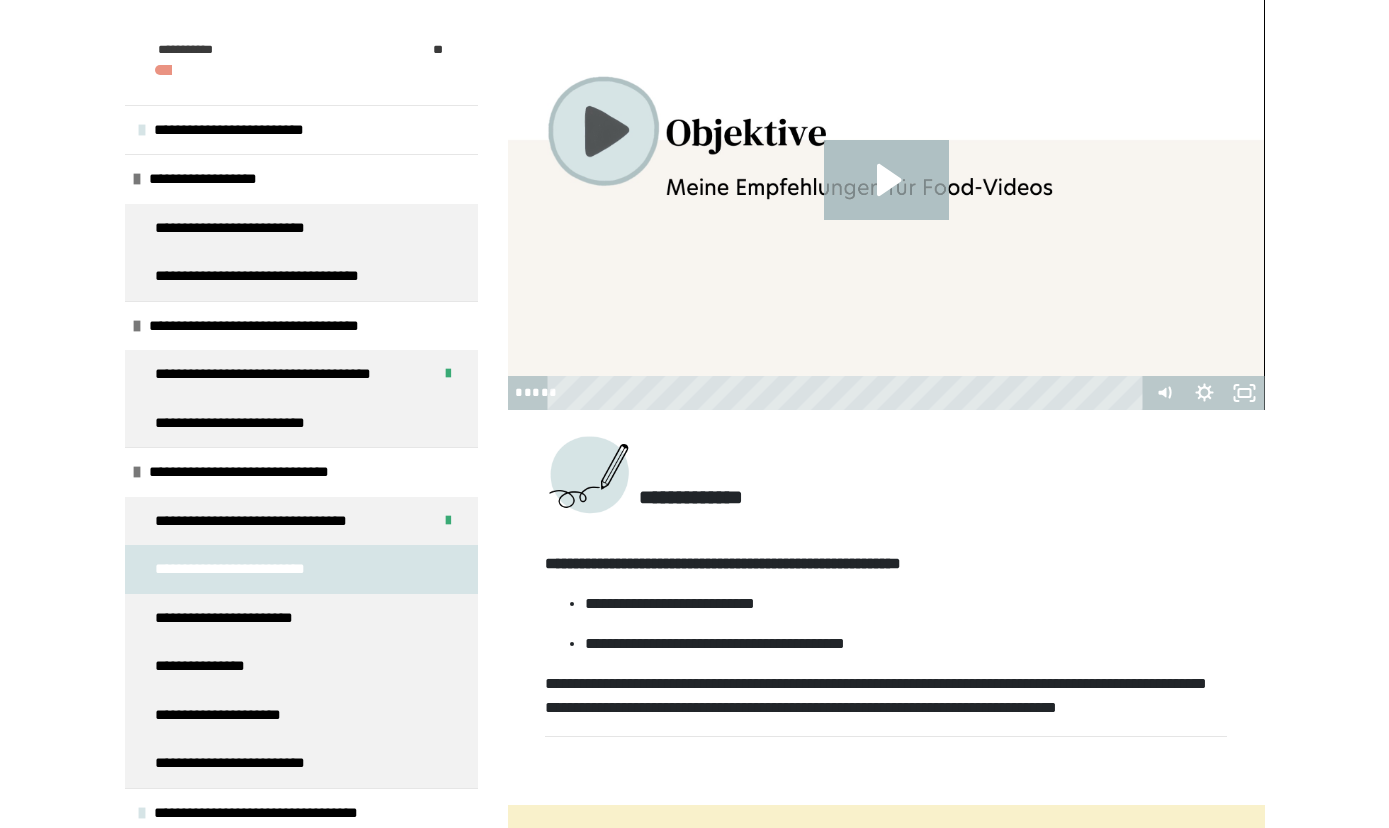 scroll, scrollTop: 556, scrollLeft: 0, axis: vertical 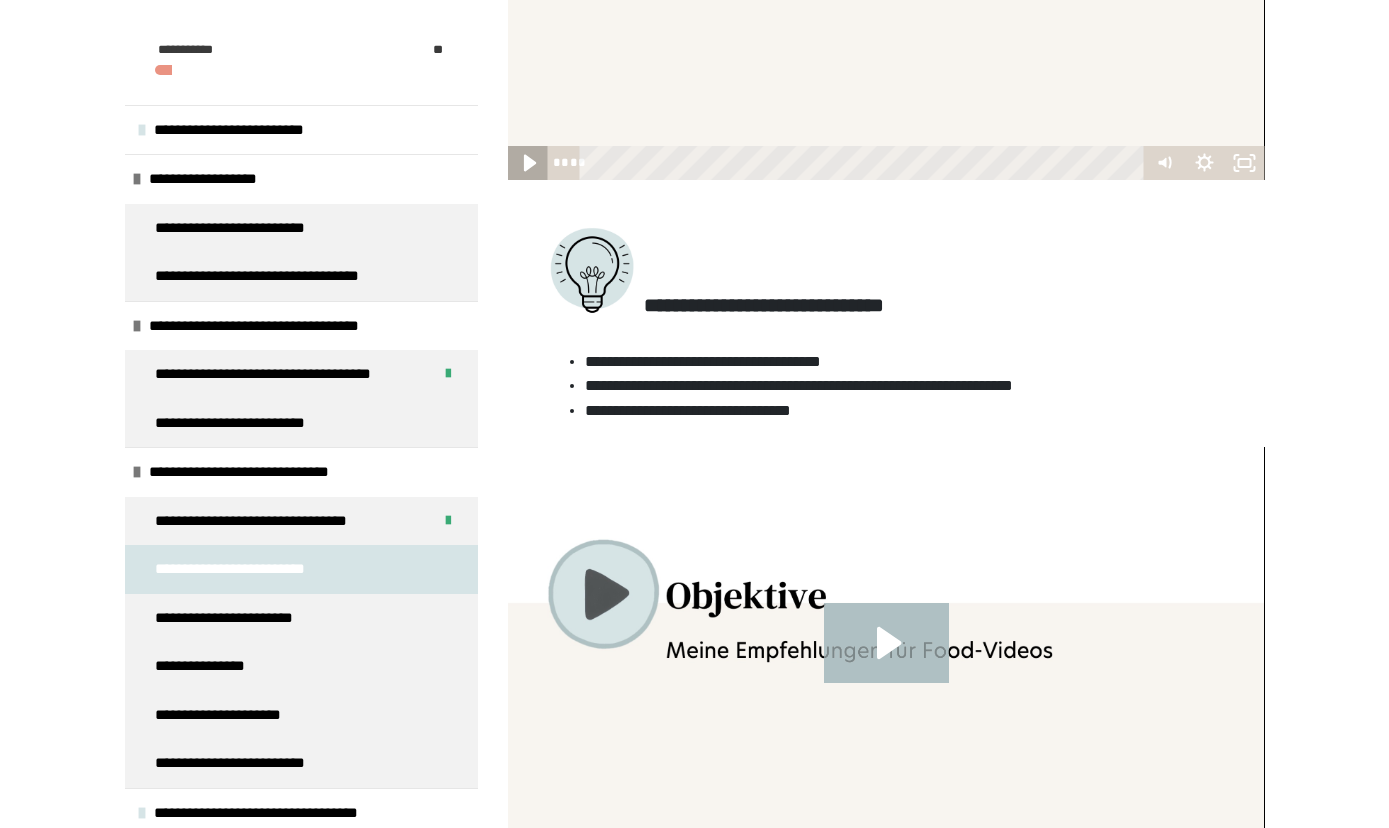 click 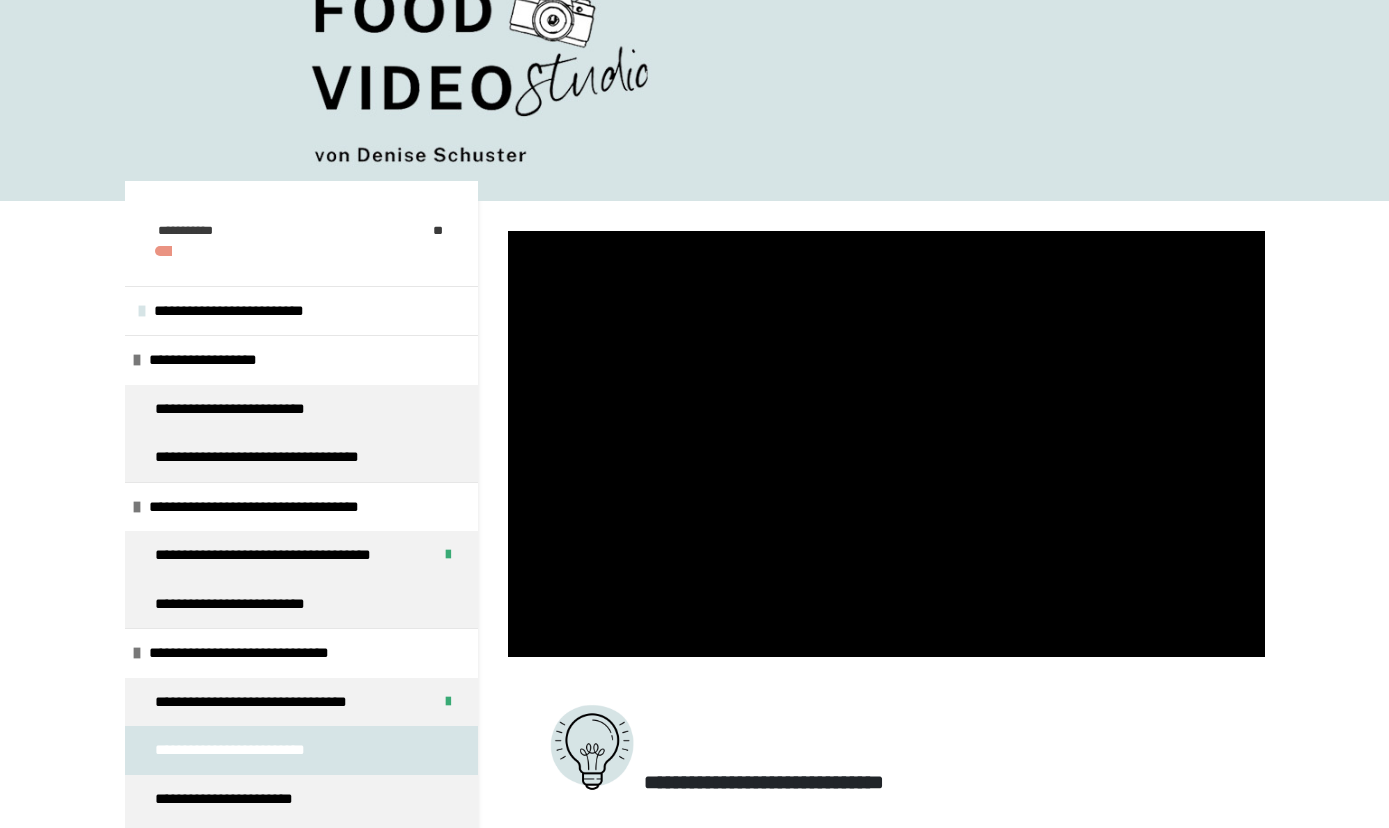 scroll, scrollTop: 30, scrollLeft: 0, axis: vertical 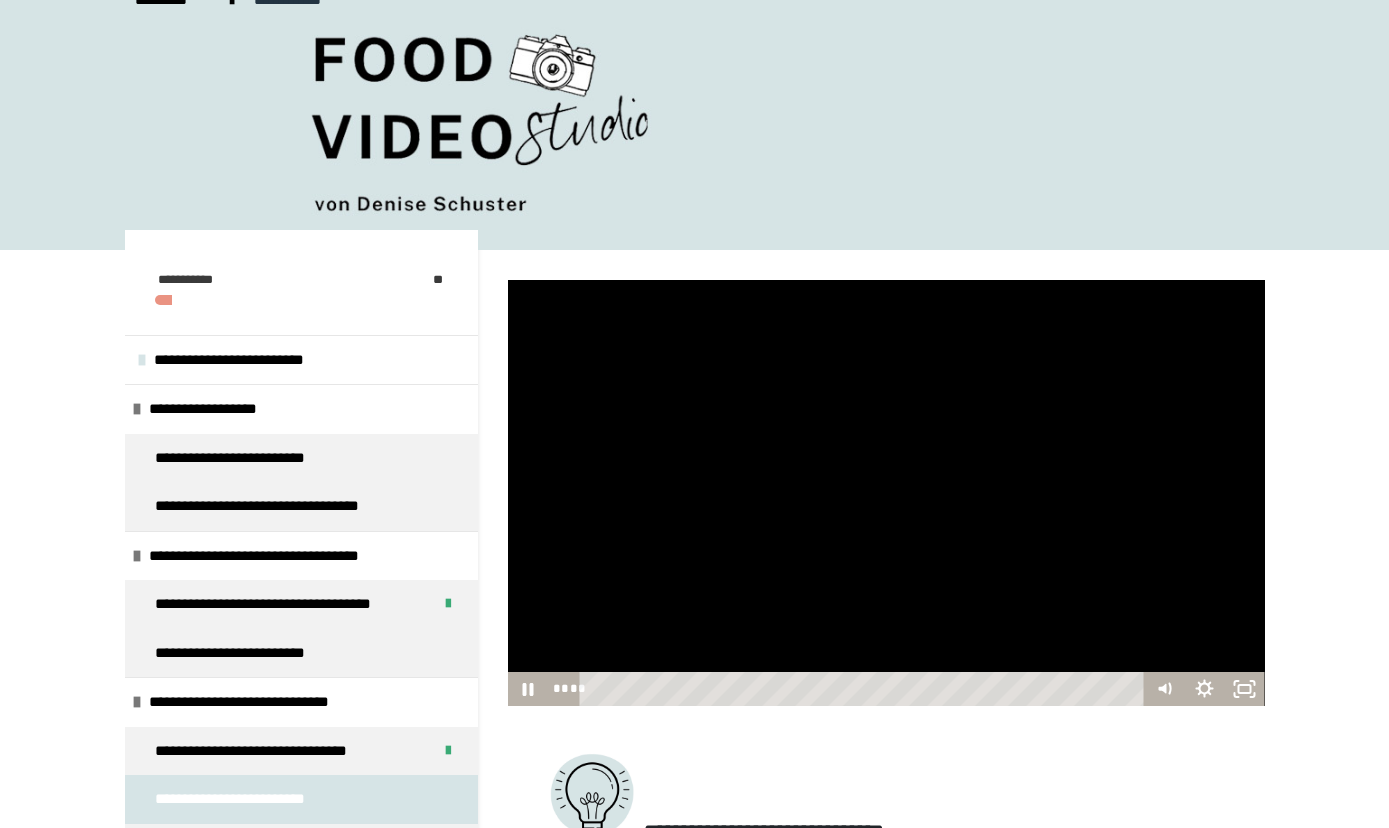 click at bounding box center (886, 493) 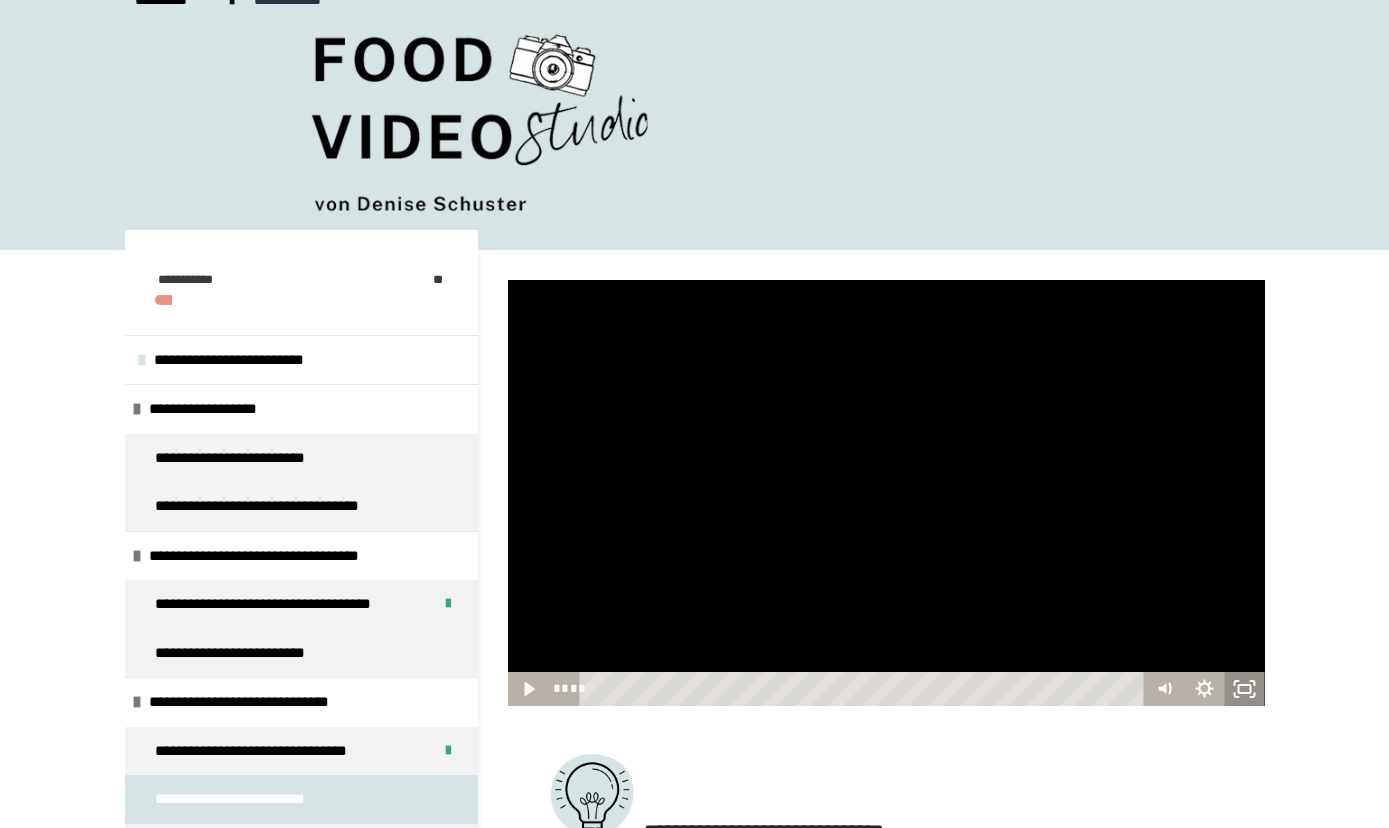 click 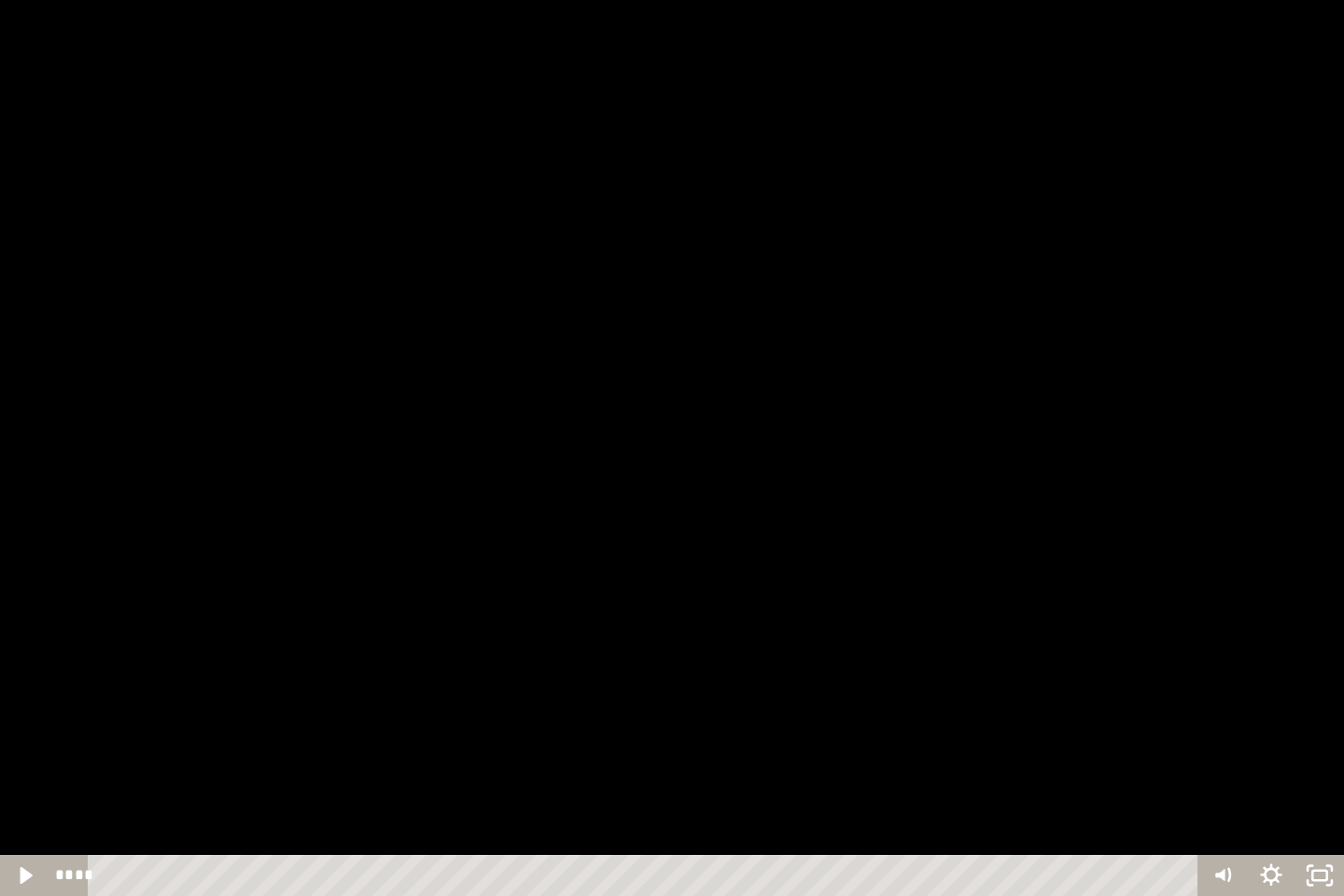 click at bounding box center [672, 448] 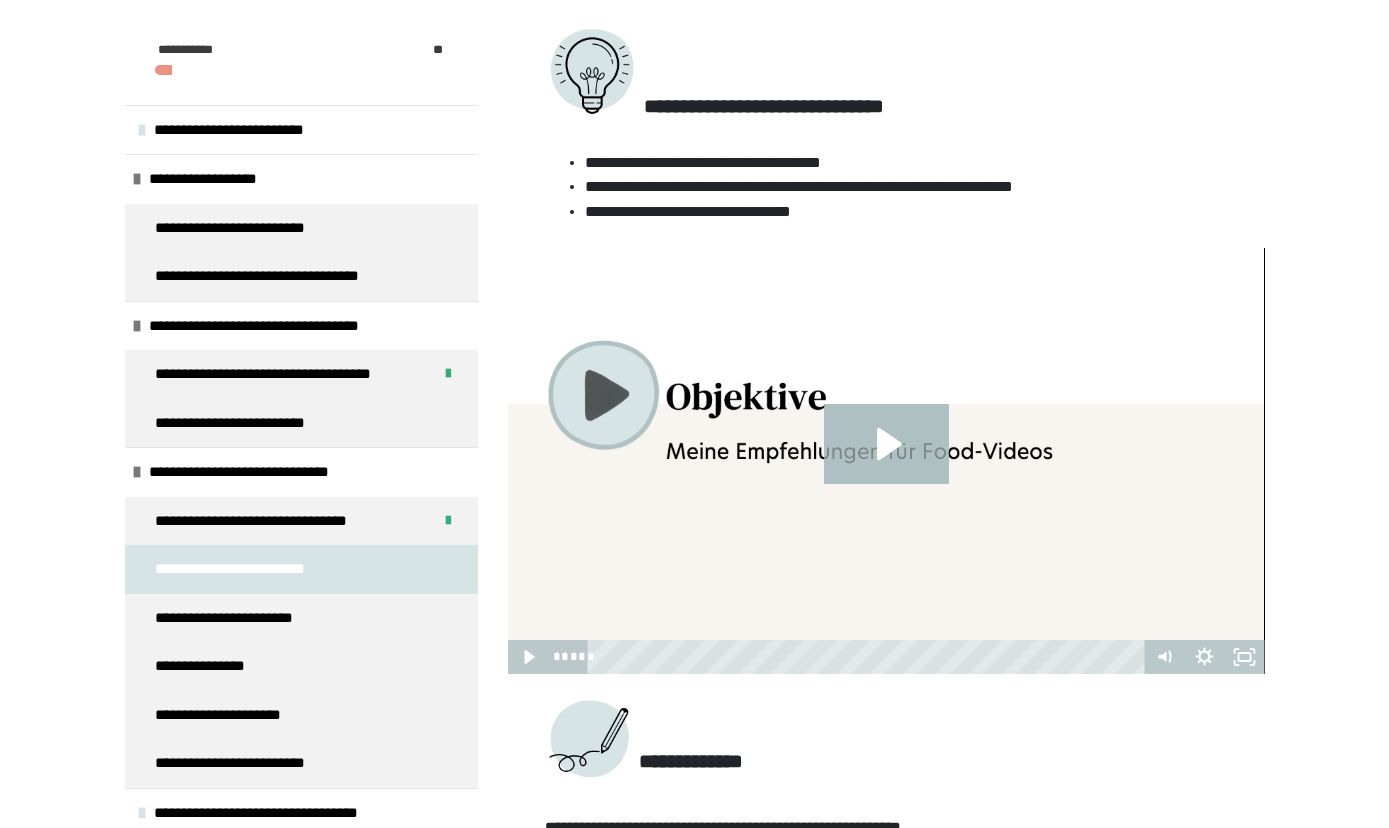scroll, scrollTop: 771, scrollLeft: 0, axis: vertical 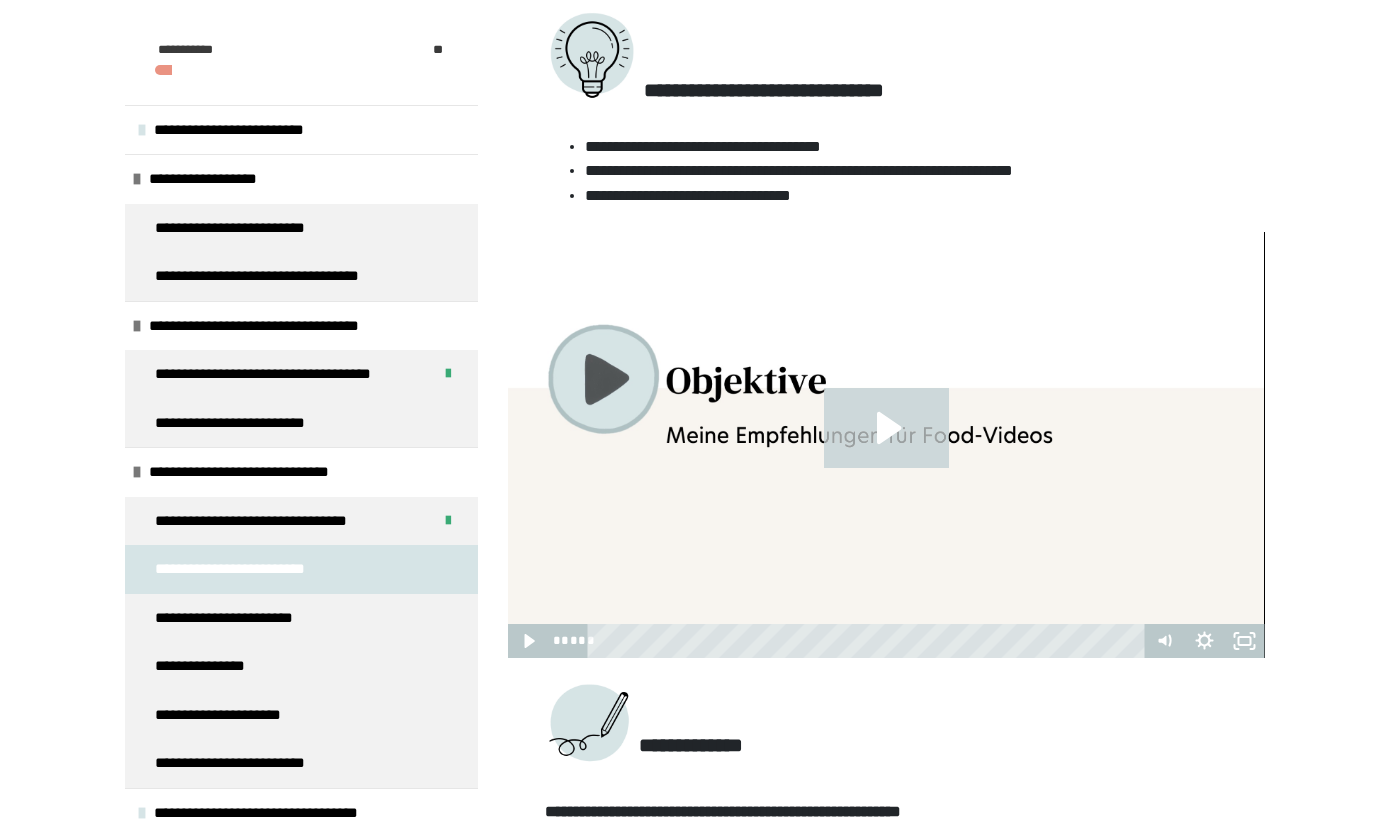 click 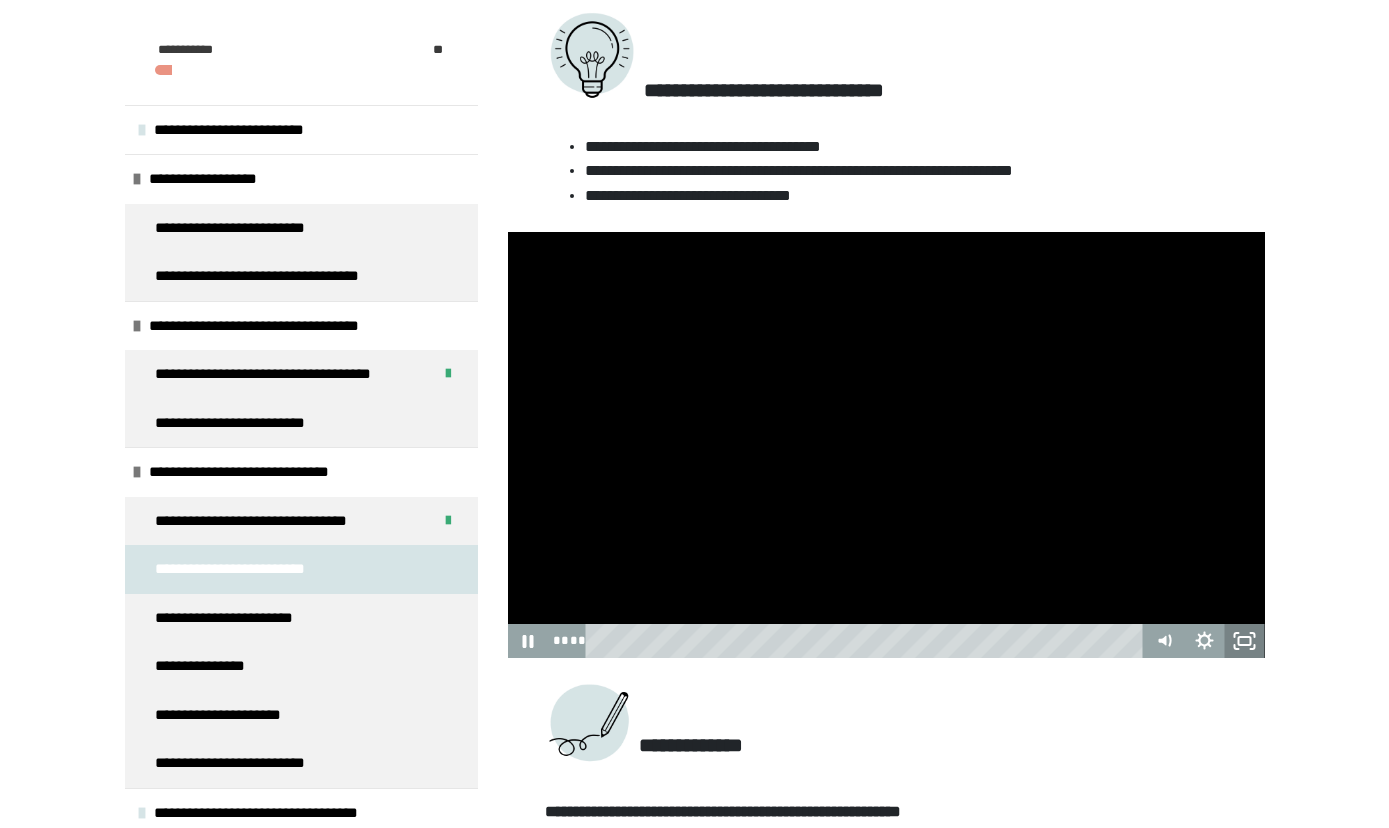 click 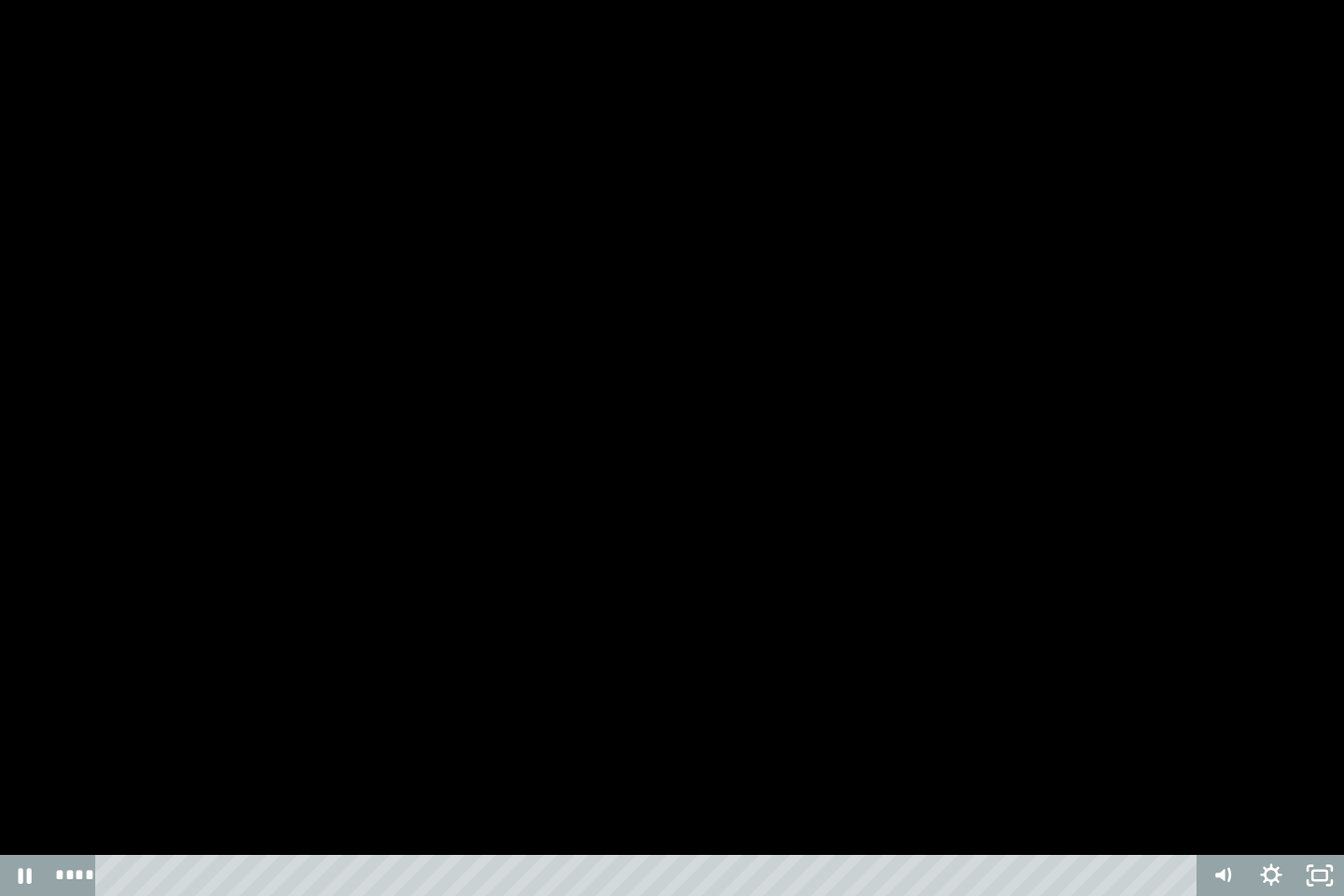 click at bounding box center (672, 448) 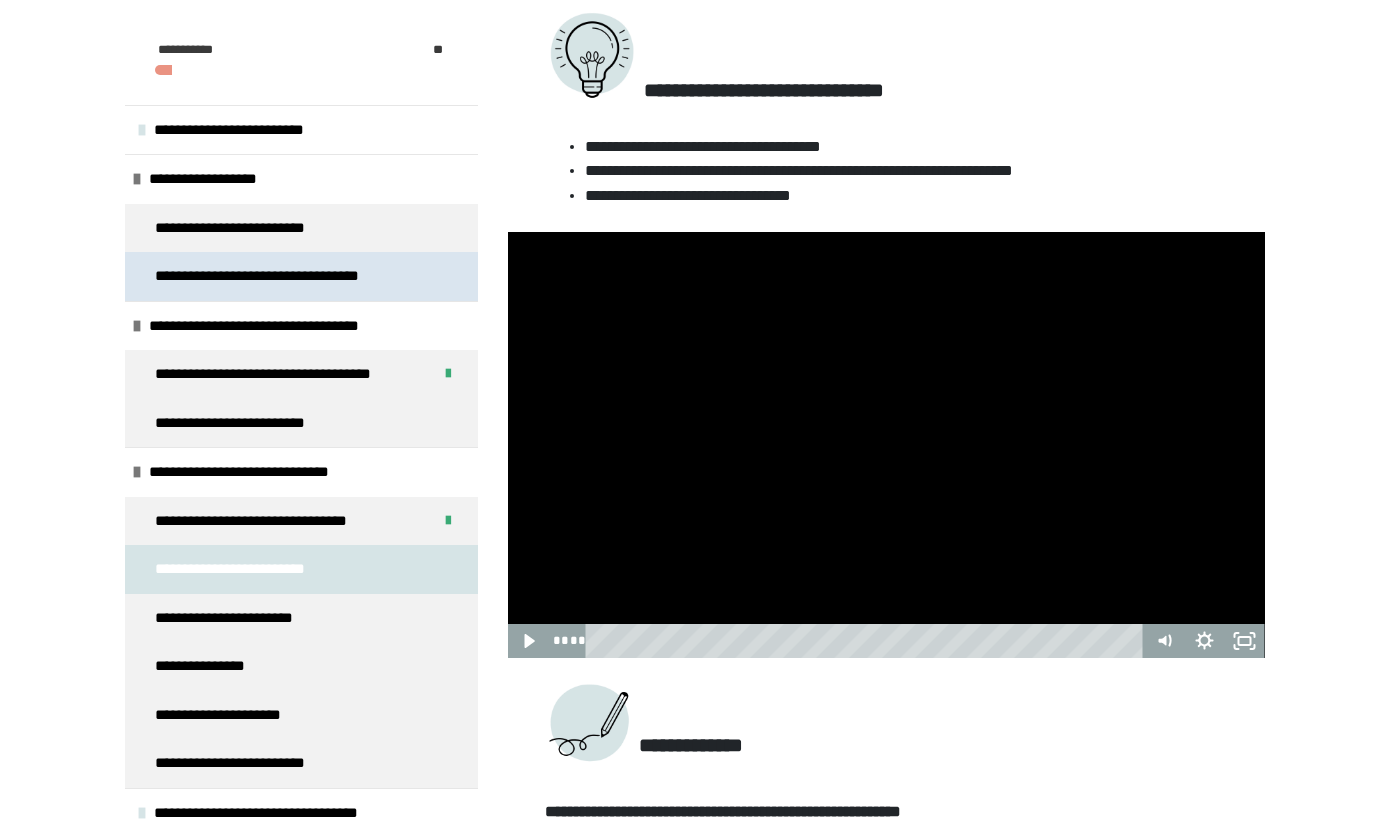 click on "**********" at bounding box center [286, 276] 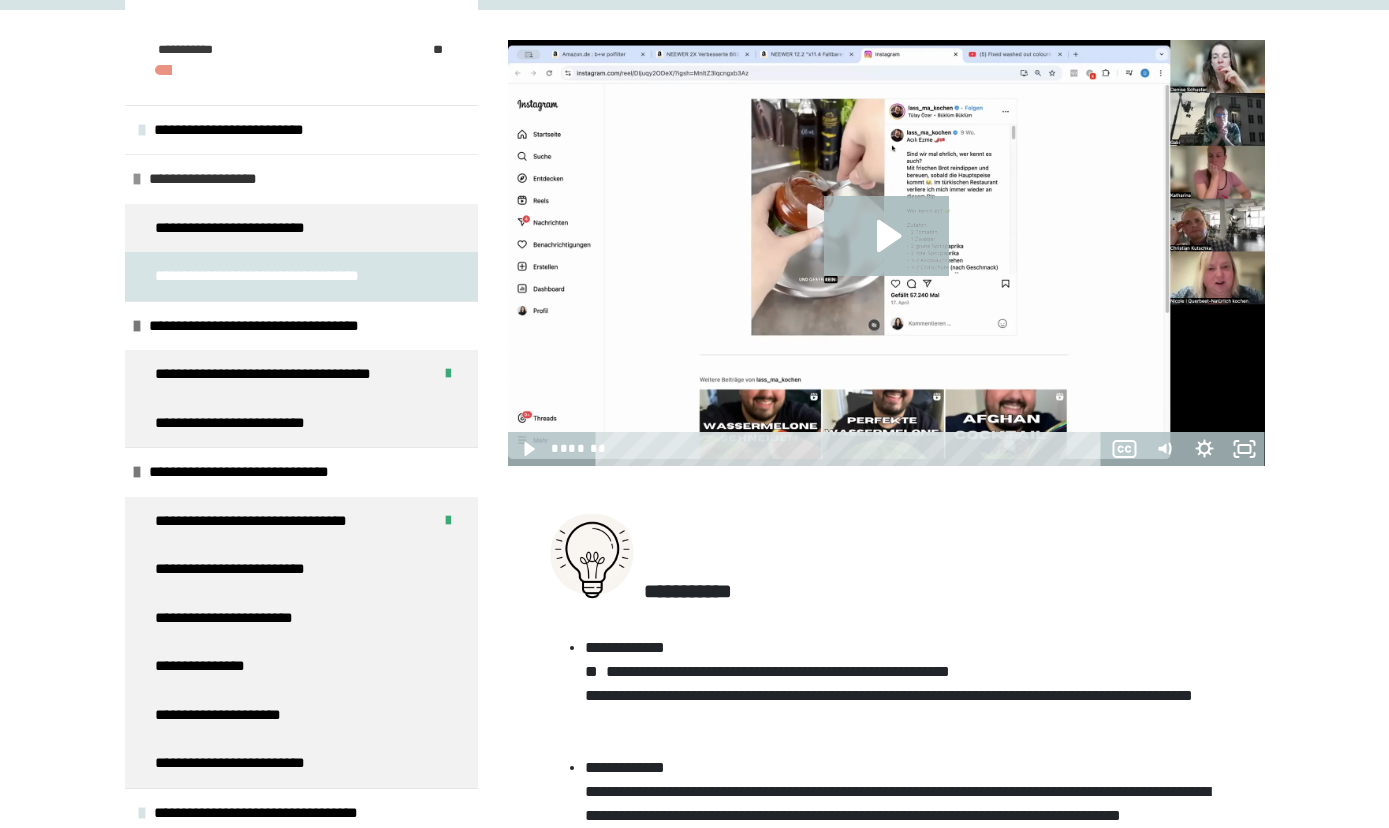 click on "**********" at bounding box center [217, 179] 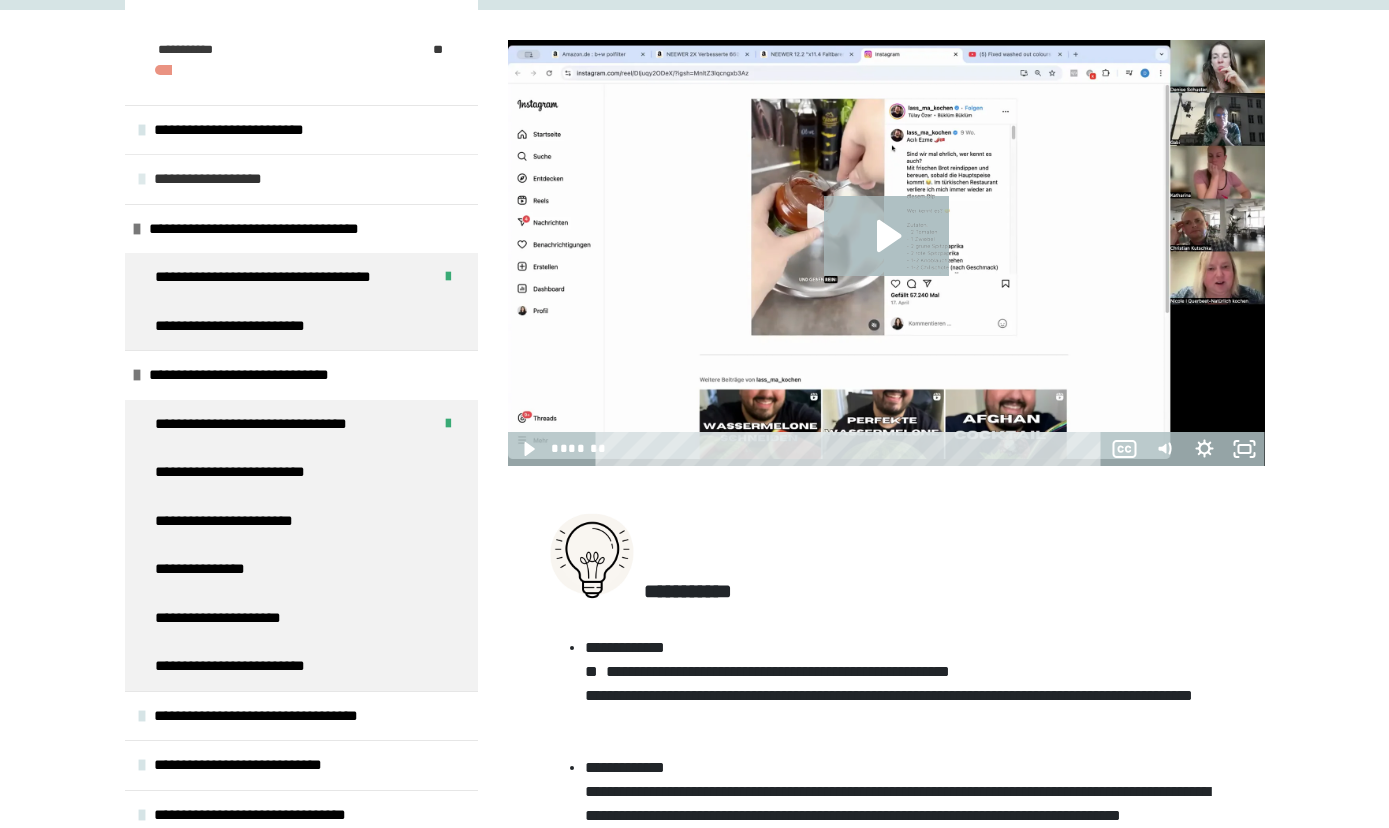 click on "**********" at bounding box center [222, 179] 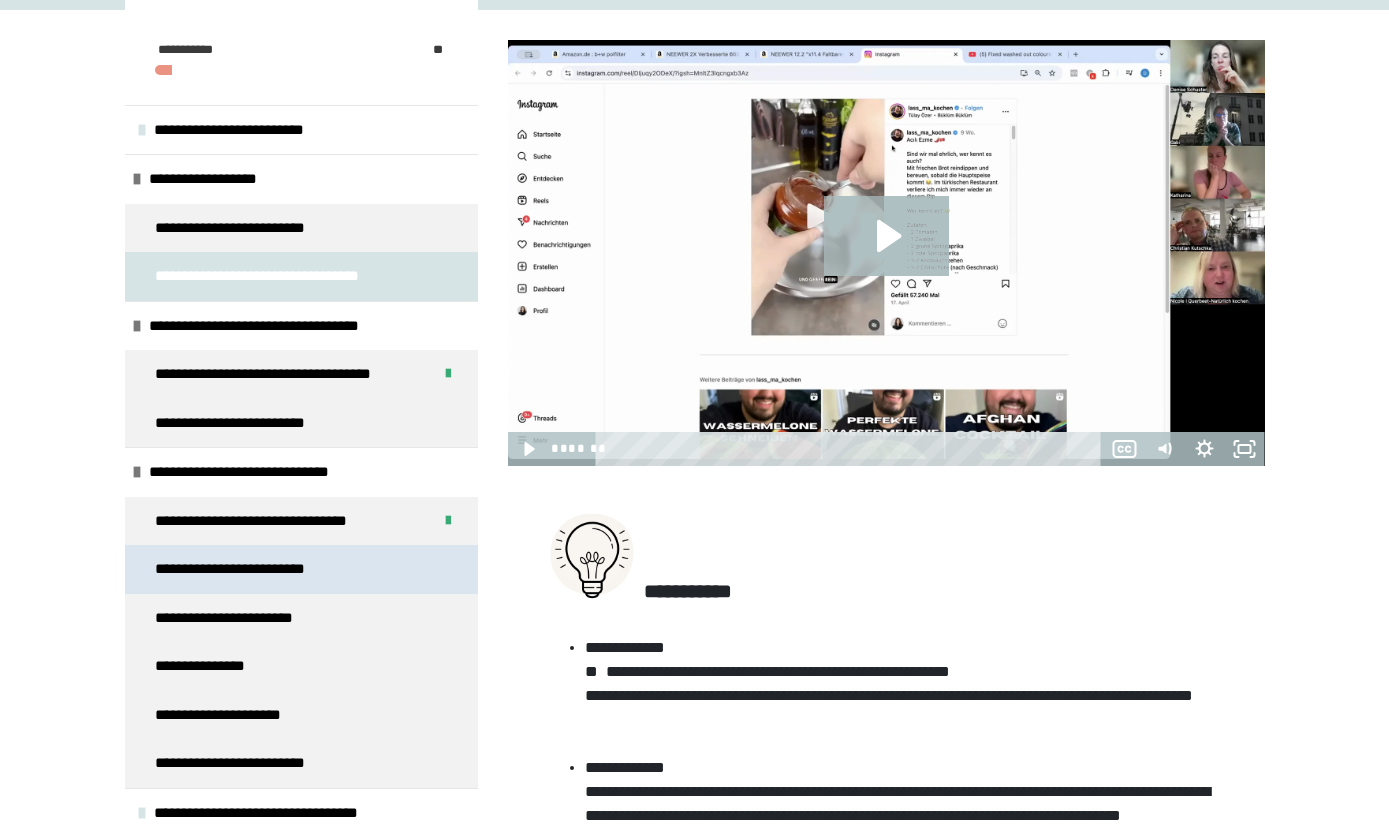 click on "**********" at bounding box center (245, 569) 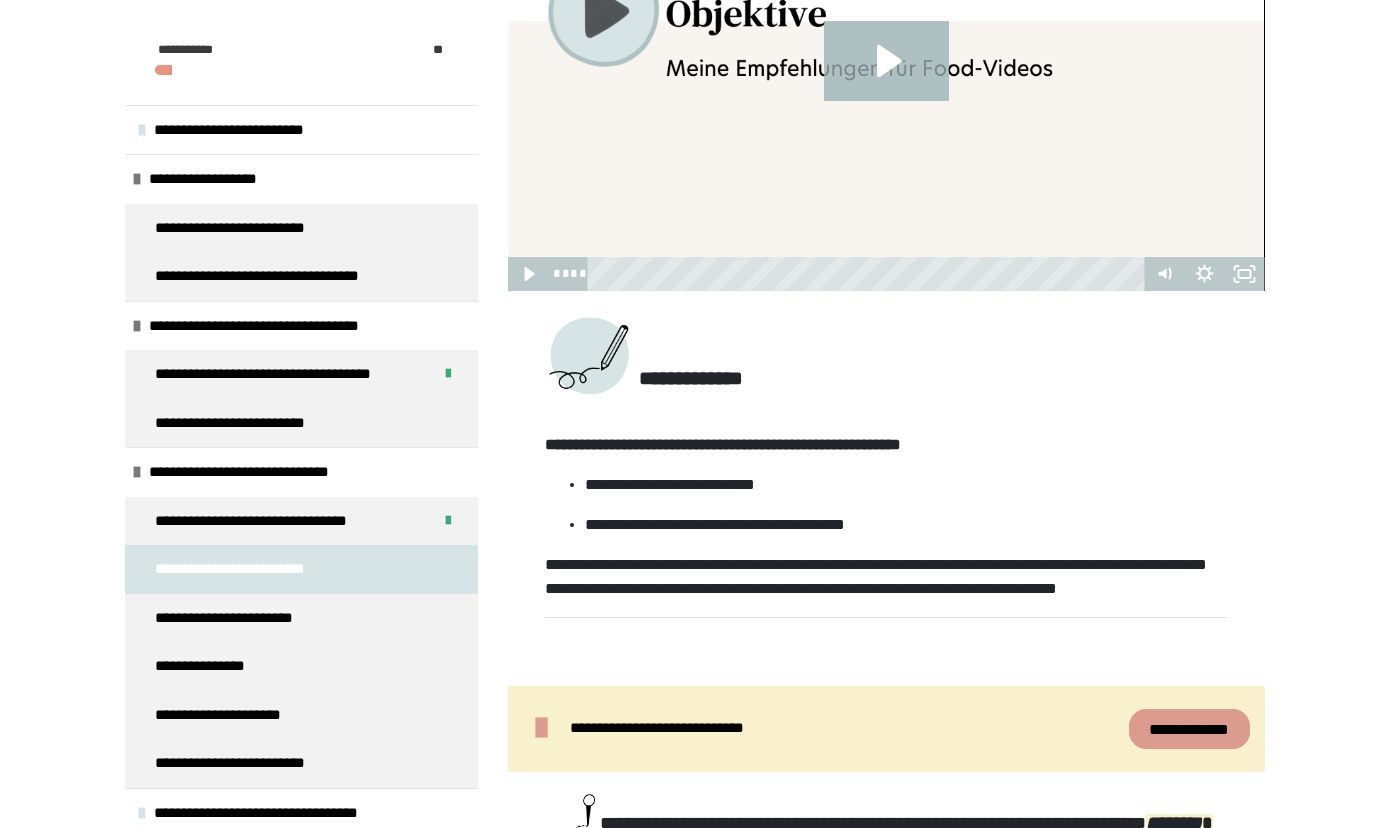 scroll, scrollTop: 1168, scrollLeft: 0, axis: vertical 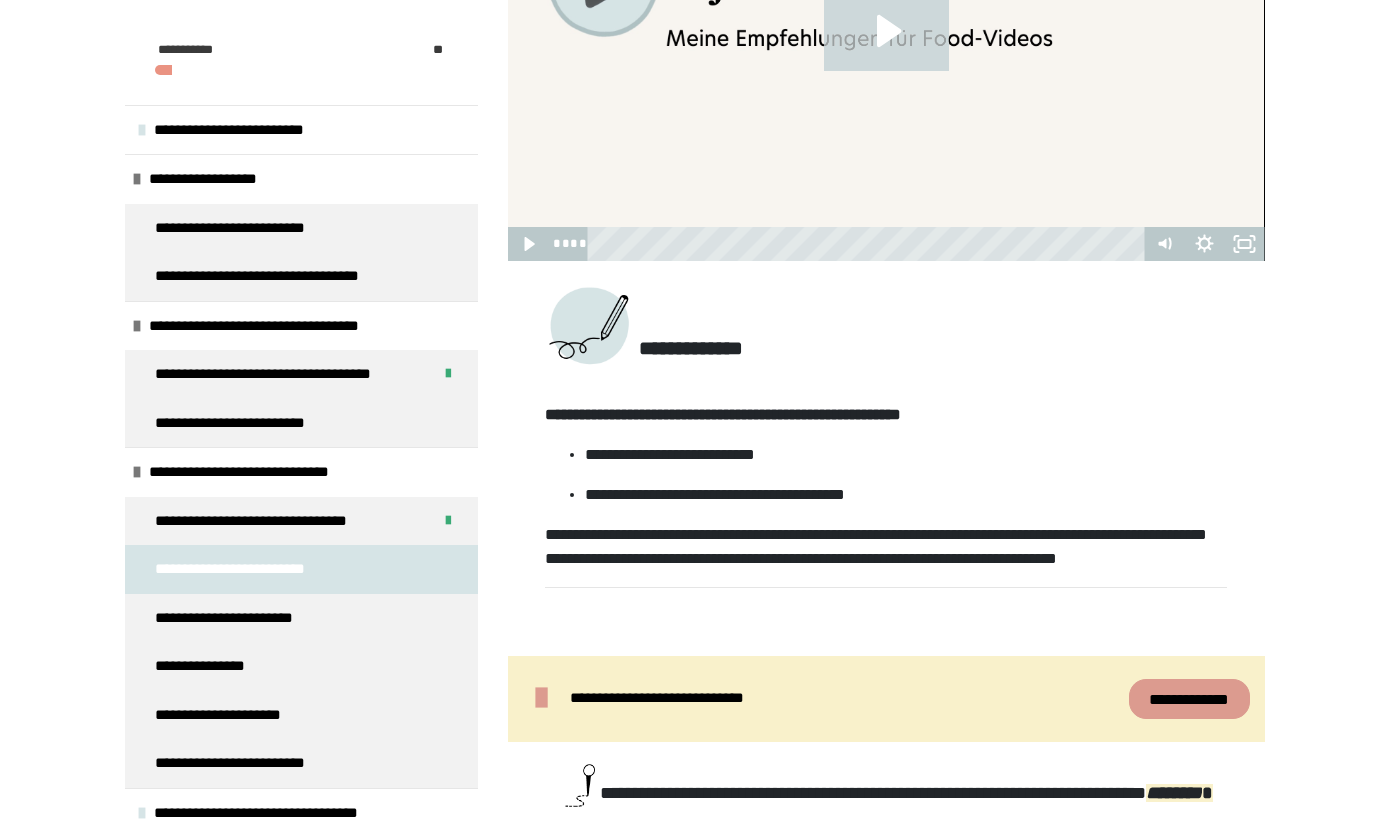 click 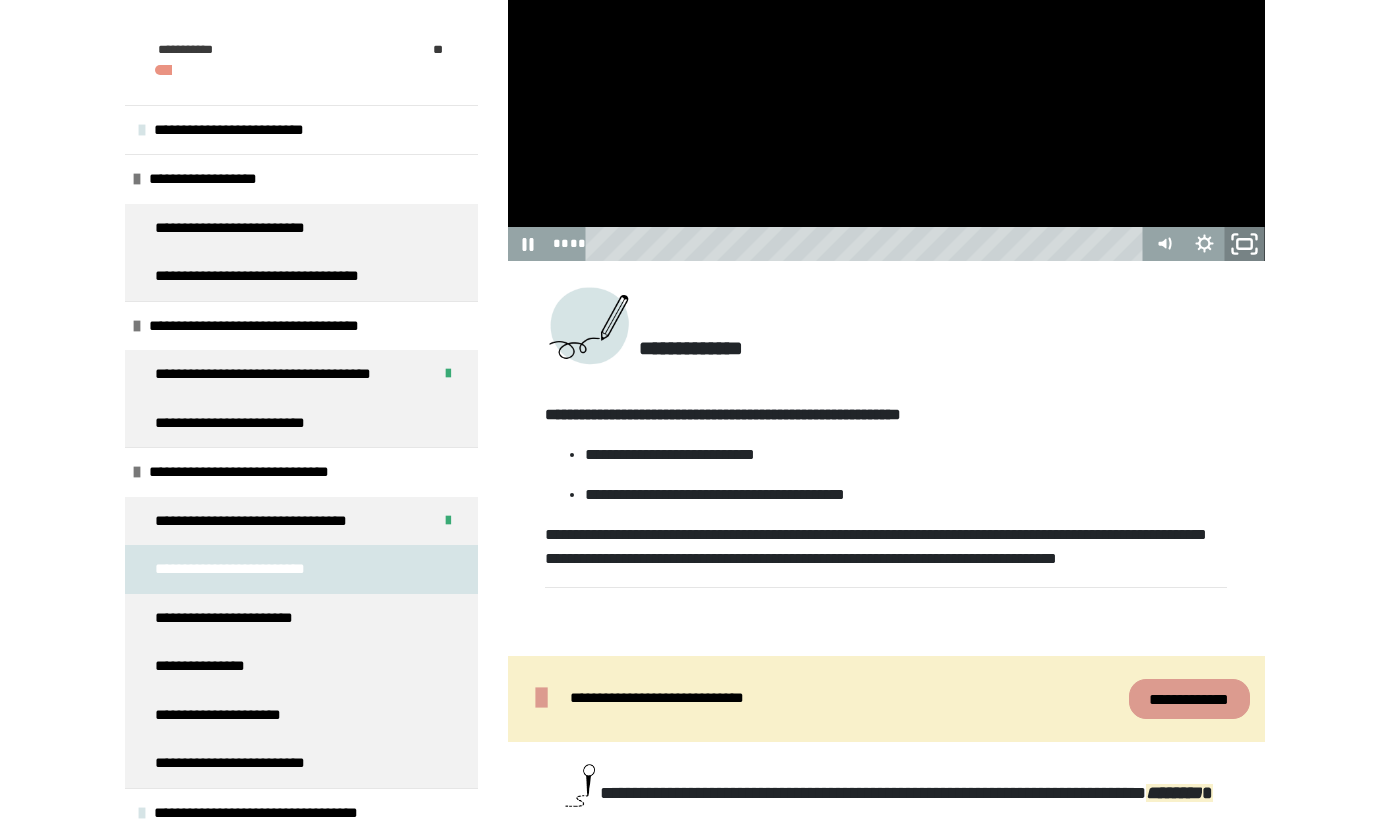 click 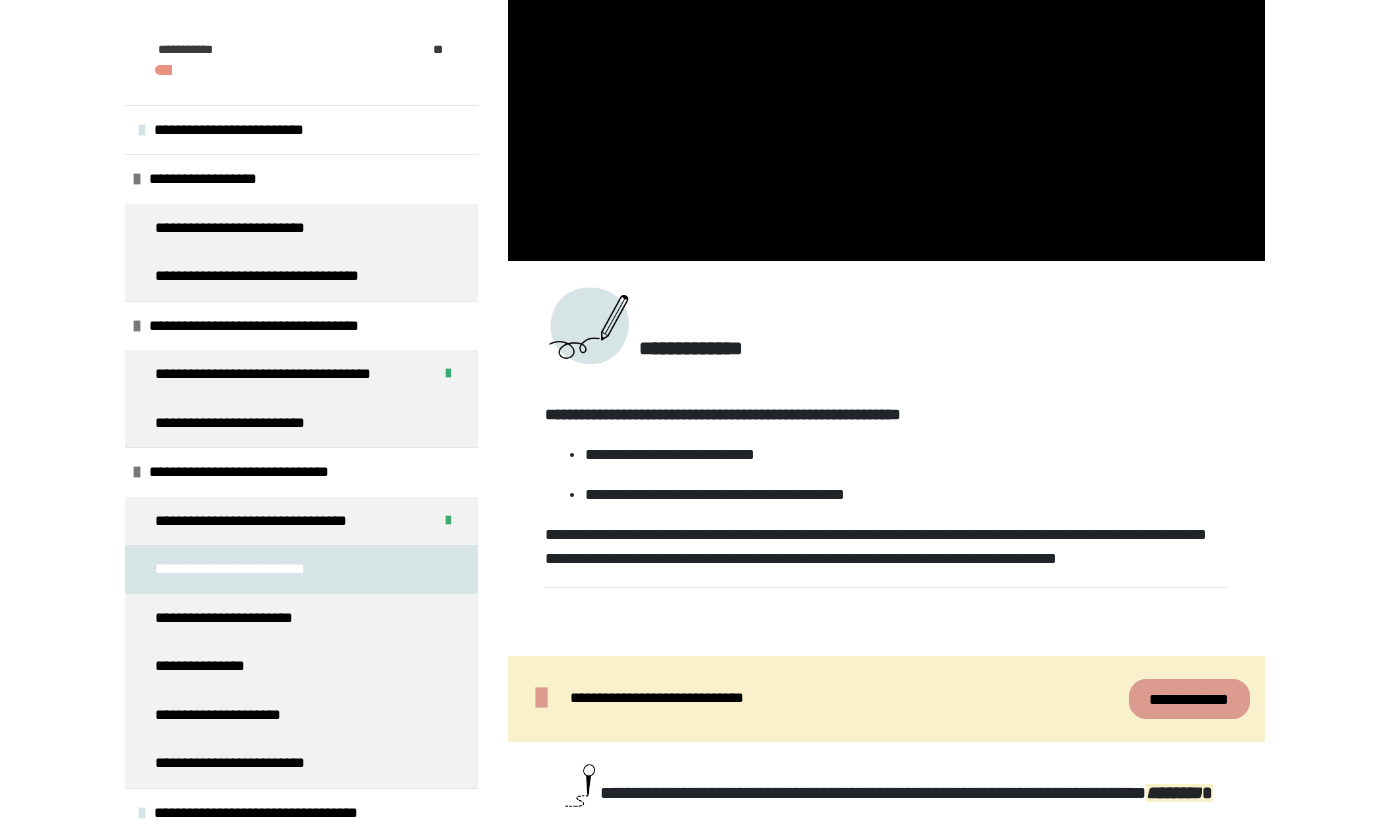 scroll, scrollTop: 1359, scrollLeft: 0, axis: vertical 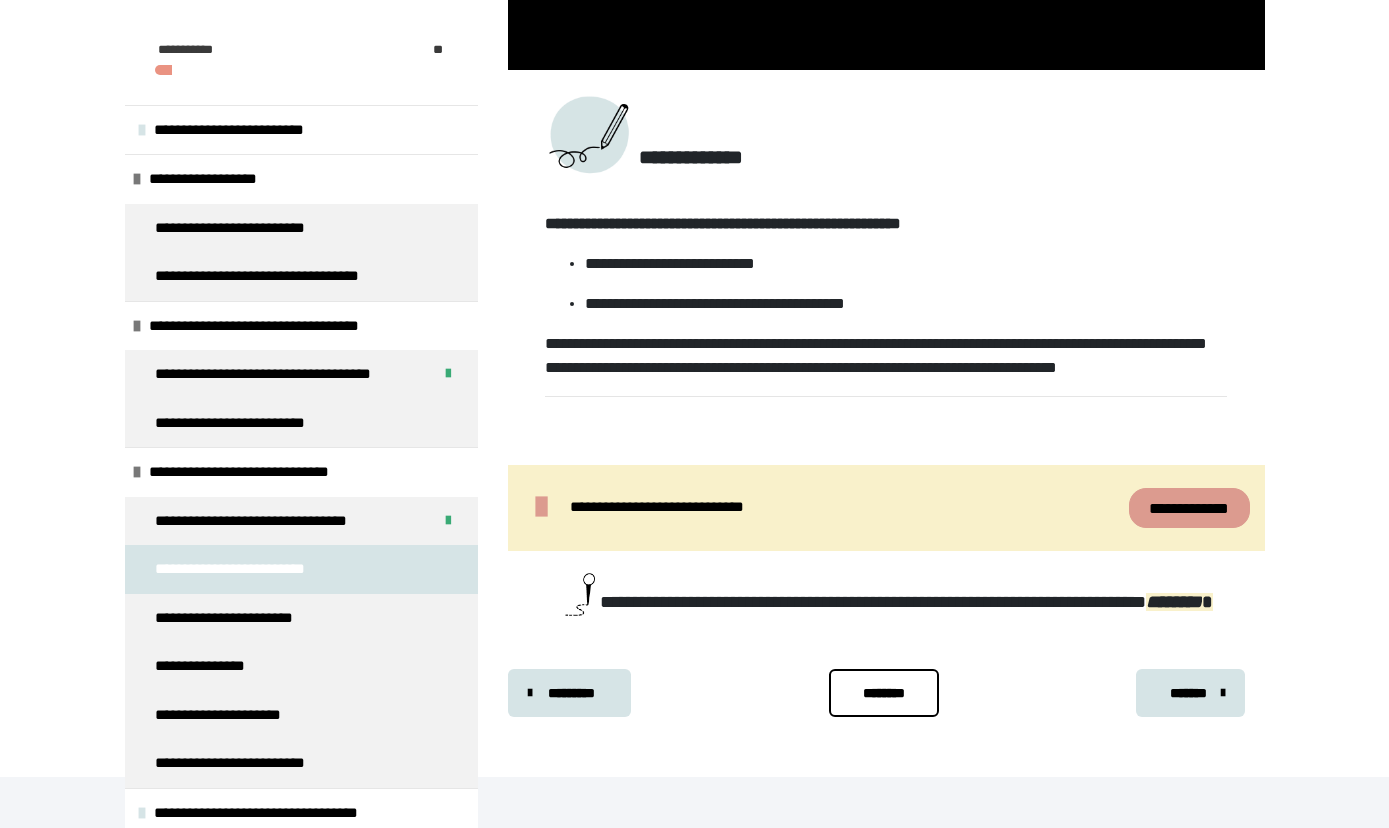 click on "*******" at bounding box center (1188, 693) 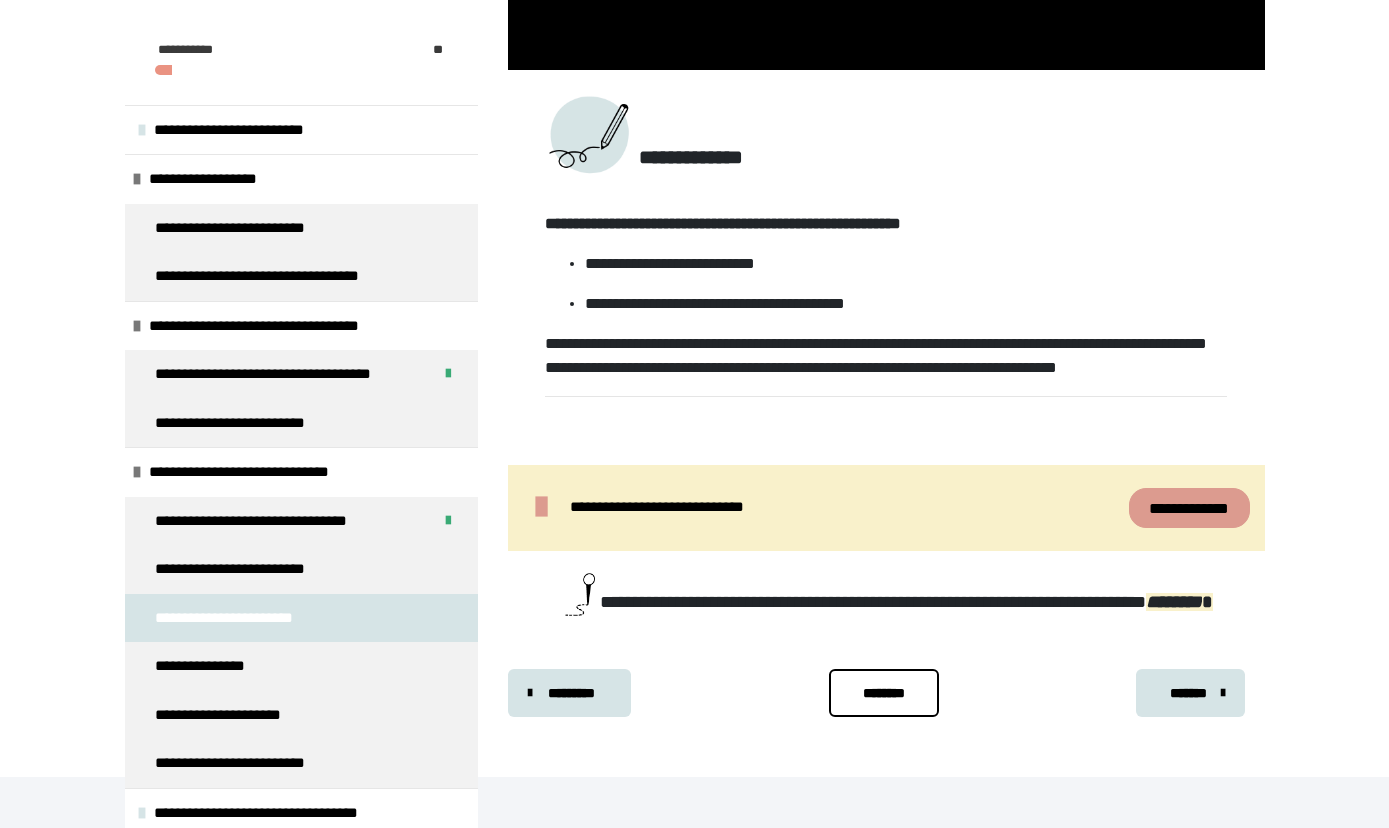 scroll, scrollTop: 340, scrollLeft: 0, axis: vertical 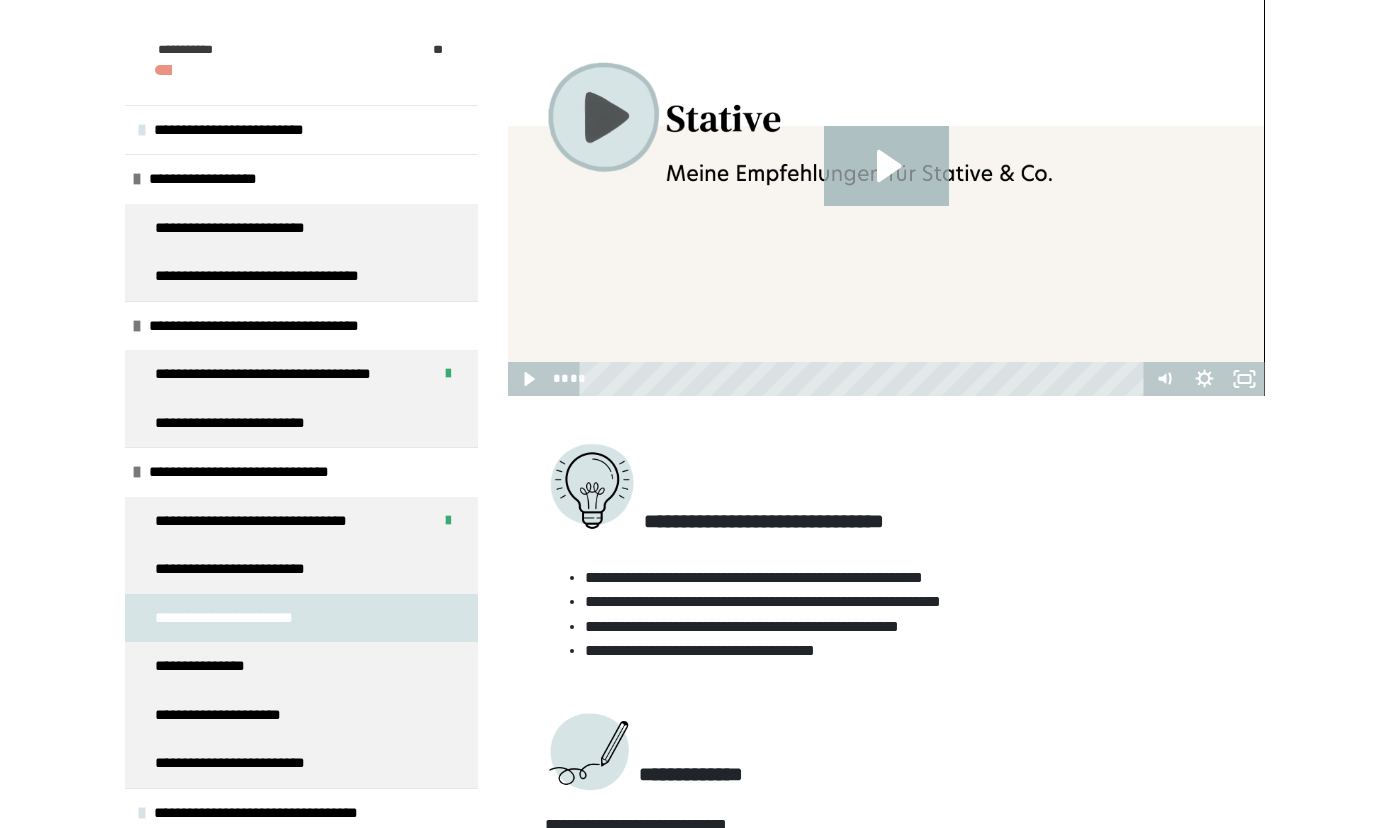 click at bounding box center [886, 183] 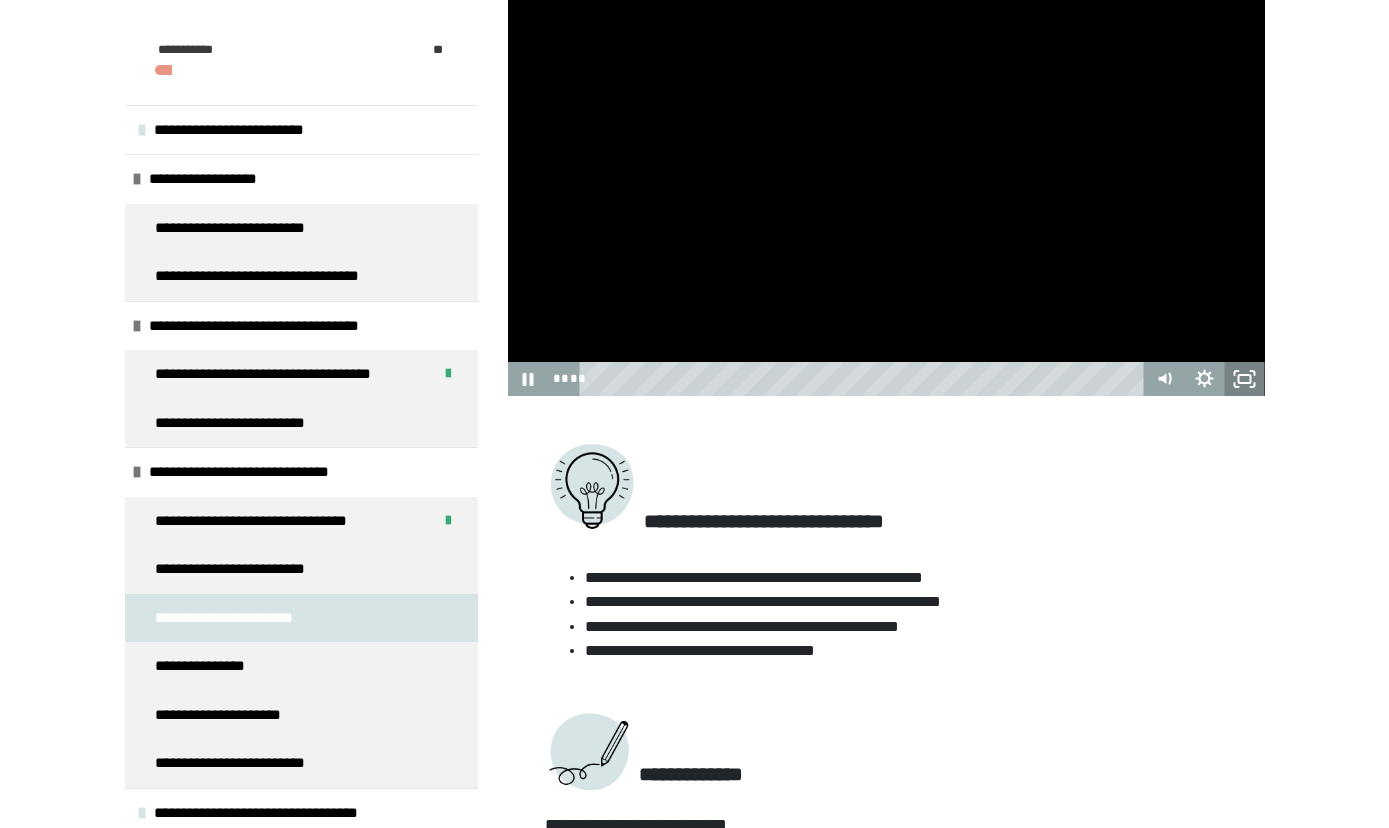 click 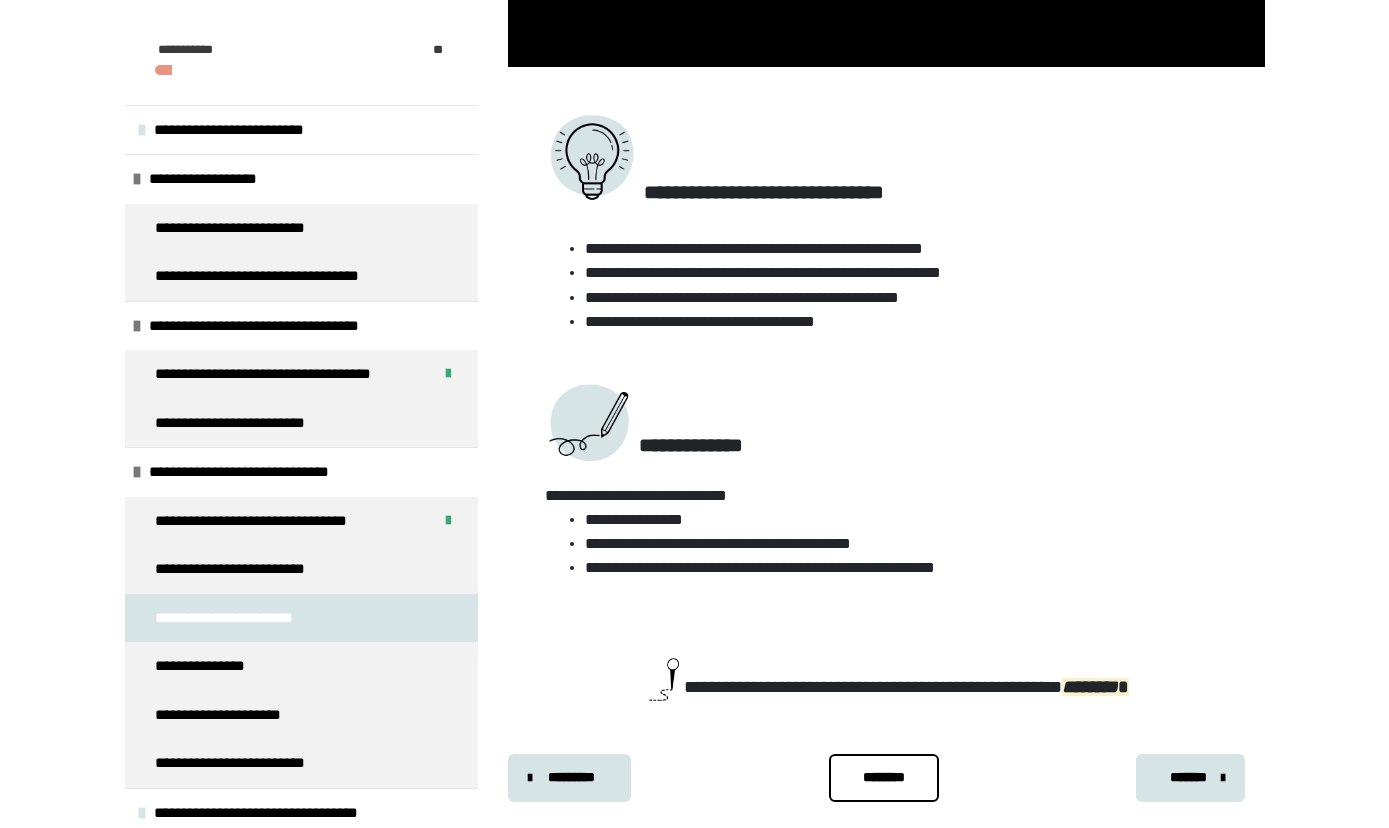 scroll, scrollTop: 705, scrollLeft: 0, axis: vertical 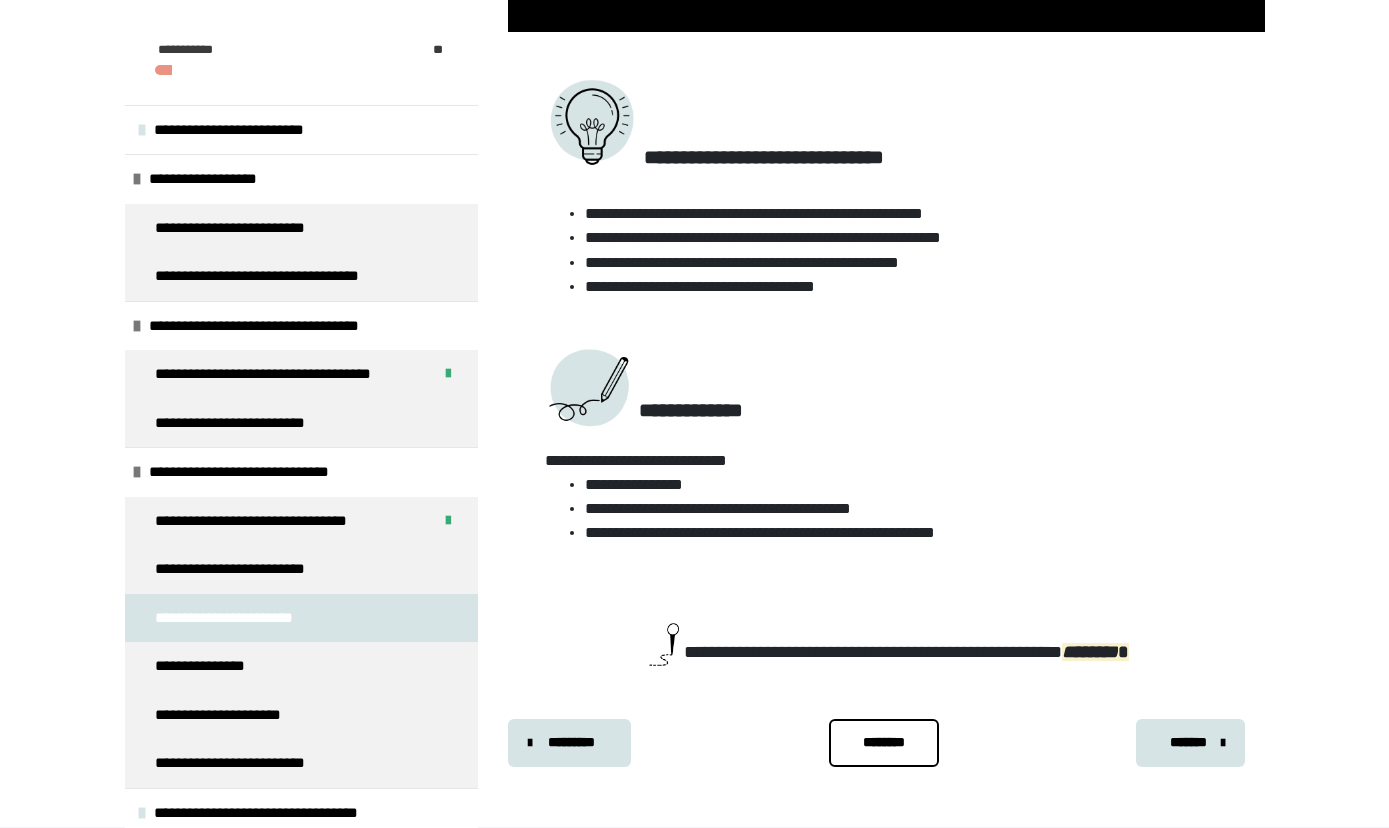 click on "*******" at bounding box center (1188, 742) 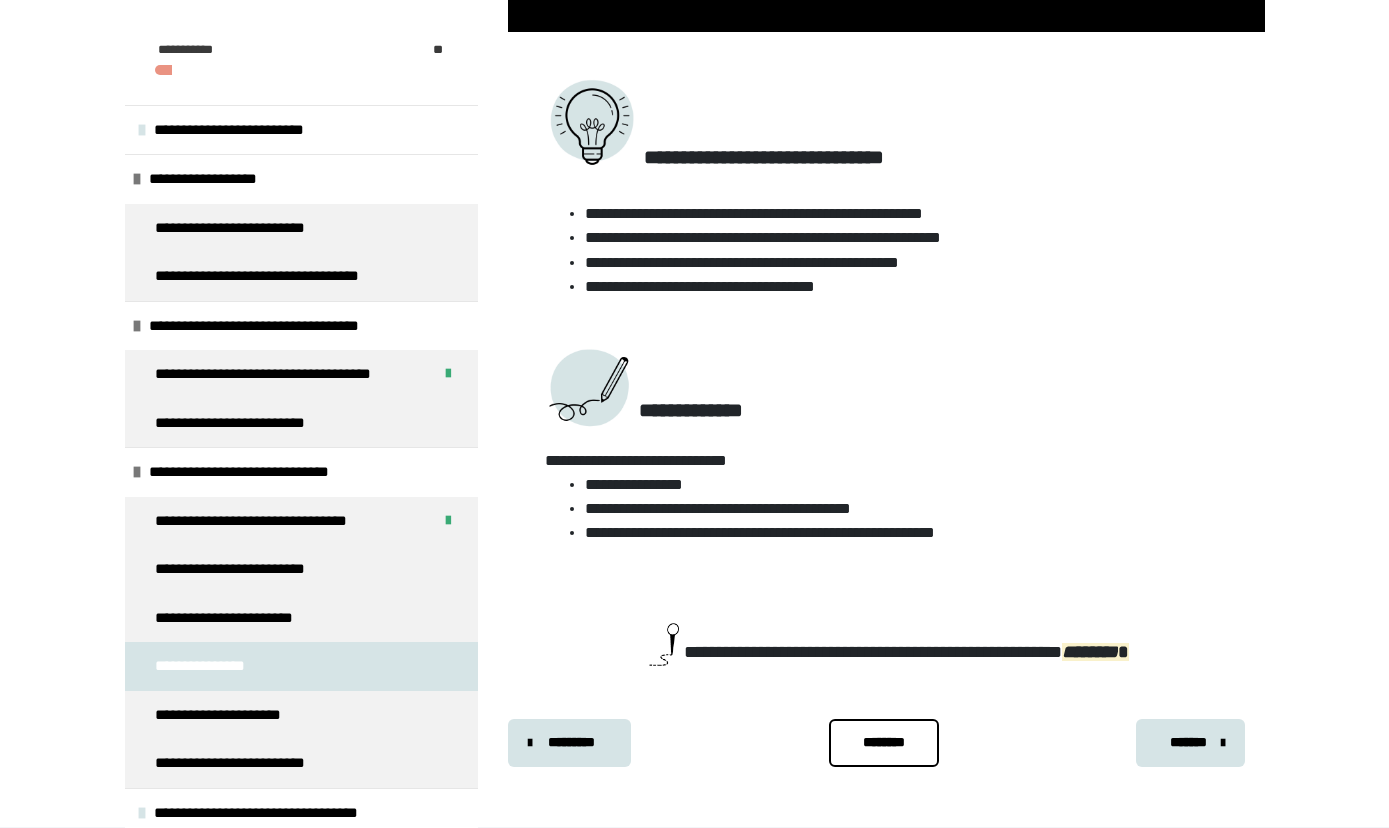 scroll, scrollTop: 435, scrollLeft: 0, axis: vertical 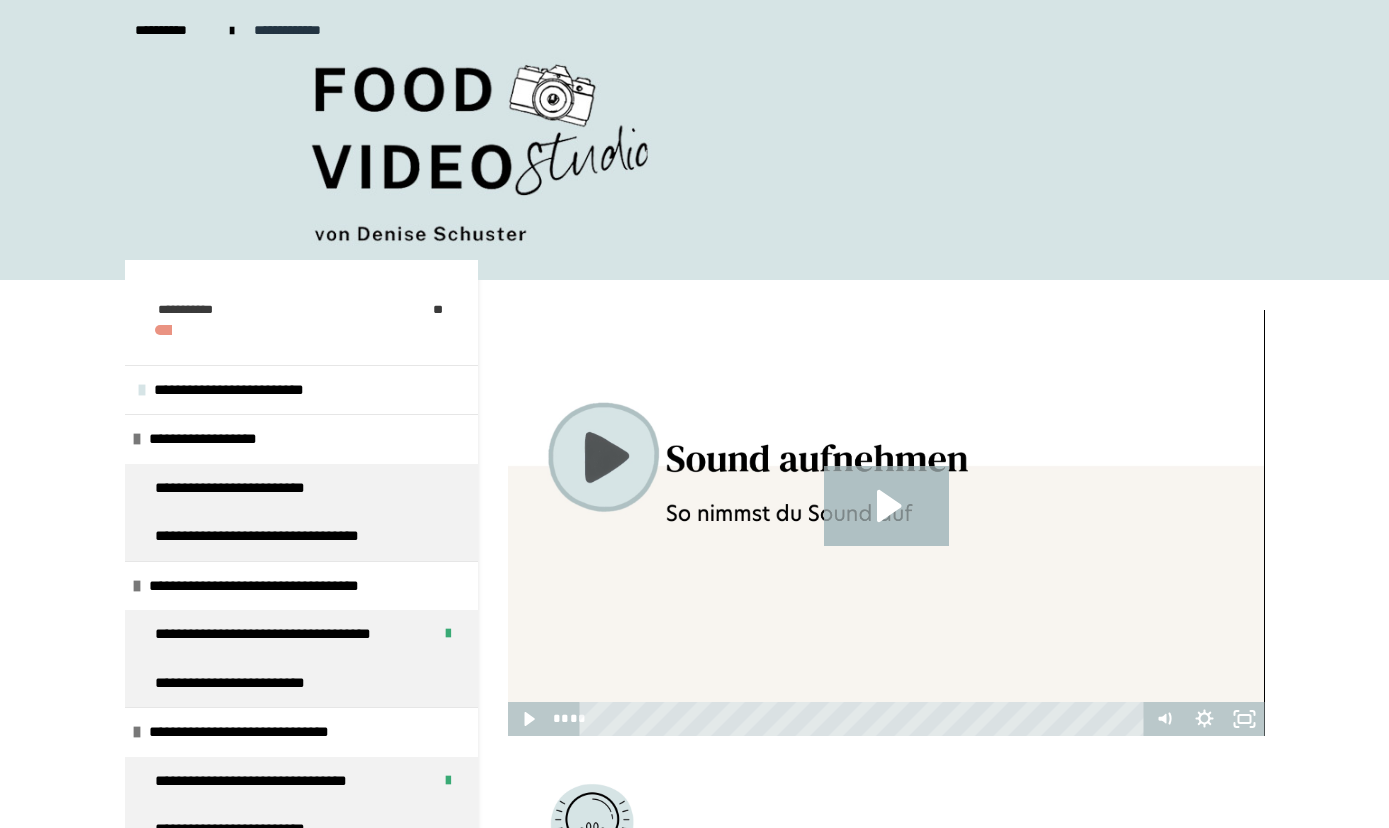 click at bounding box center (886, 523) 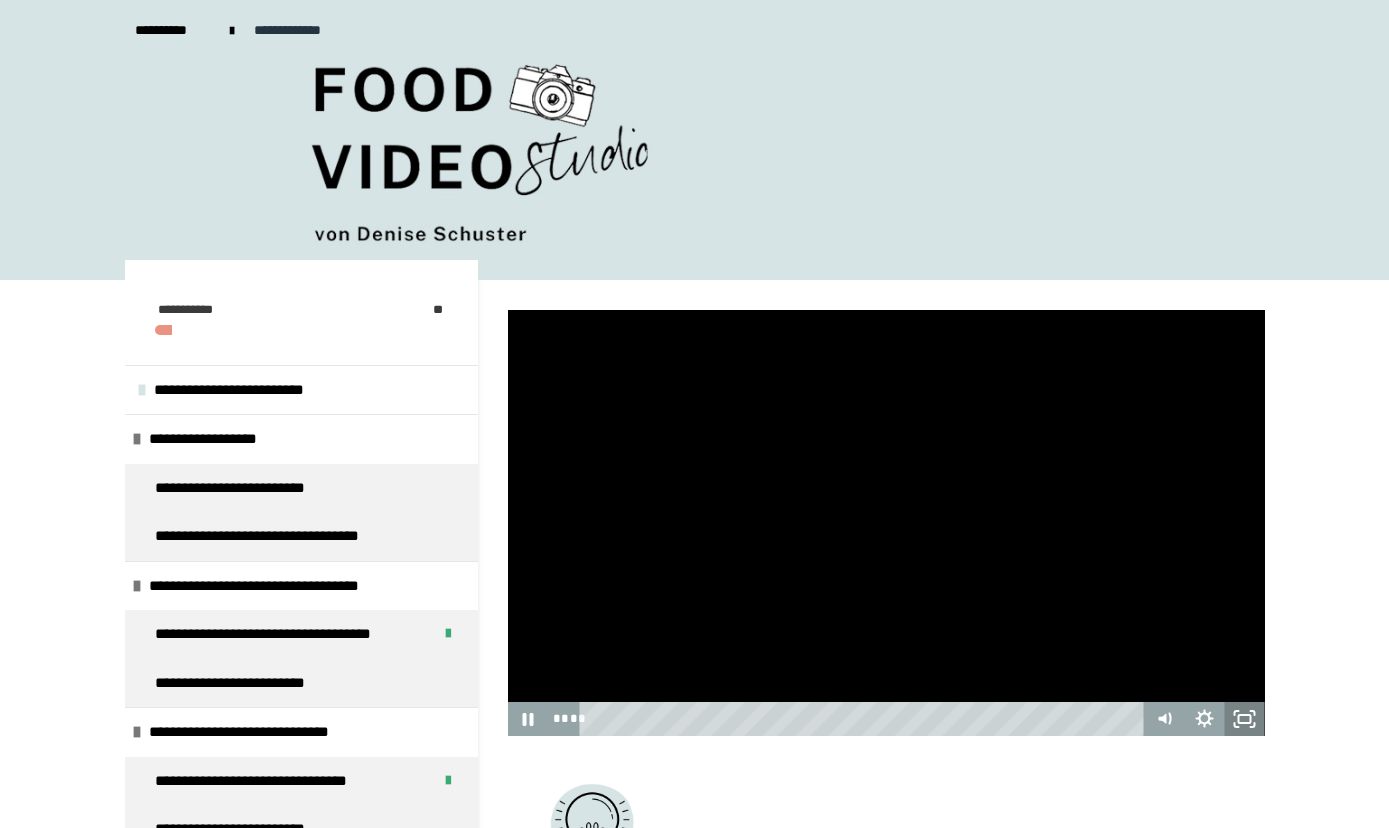 click 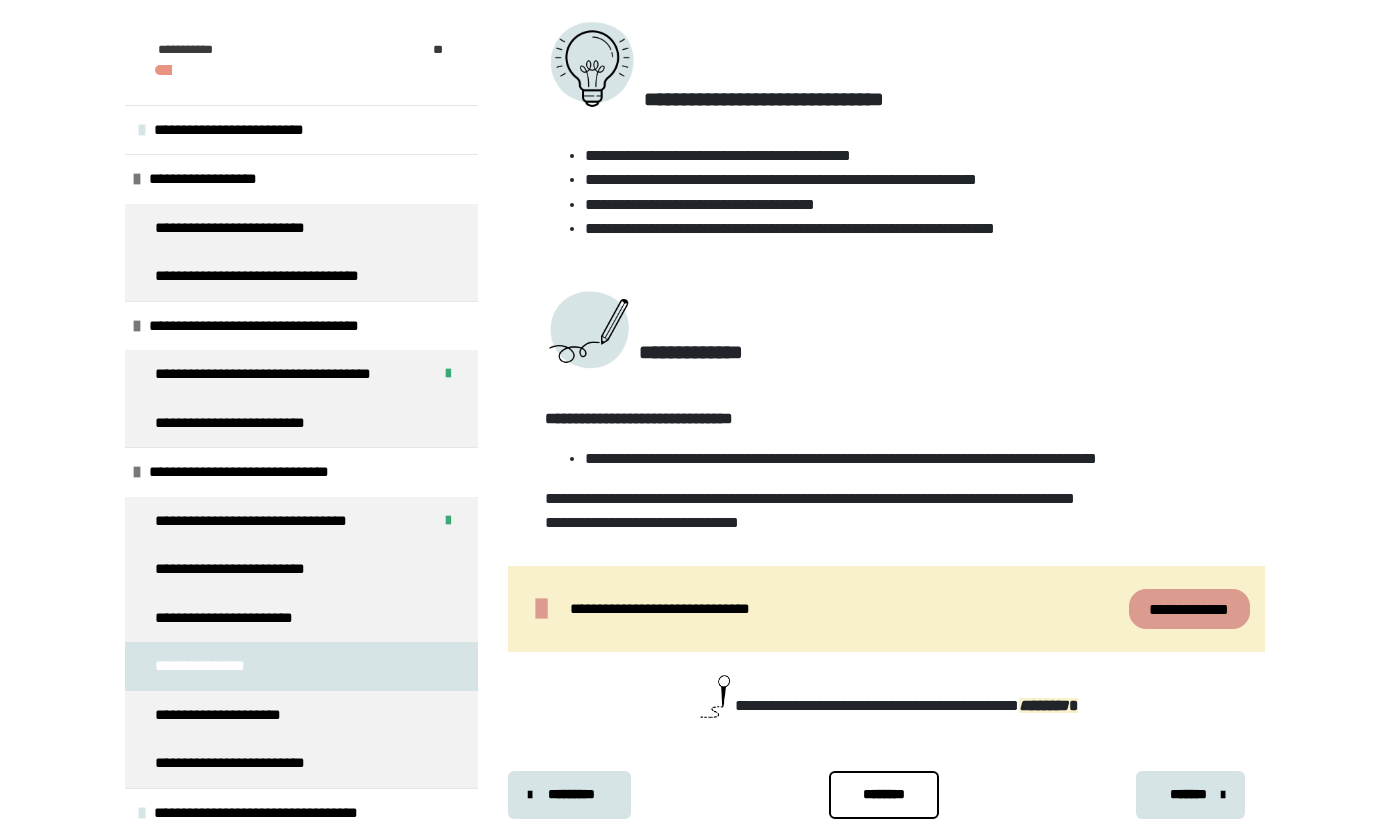 scroll, scrollTop: 837, scrollLeft: 0, axis: vertical 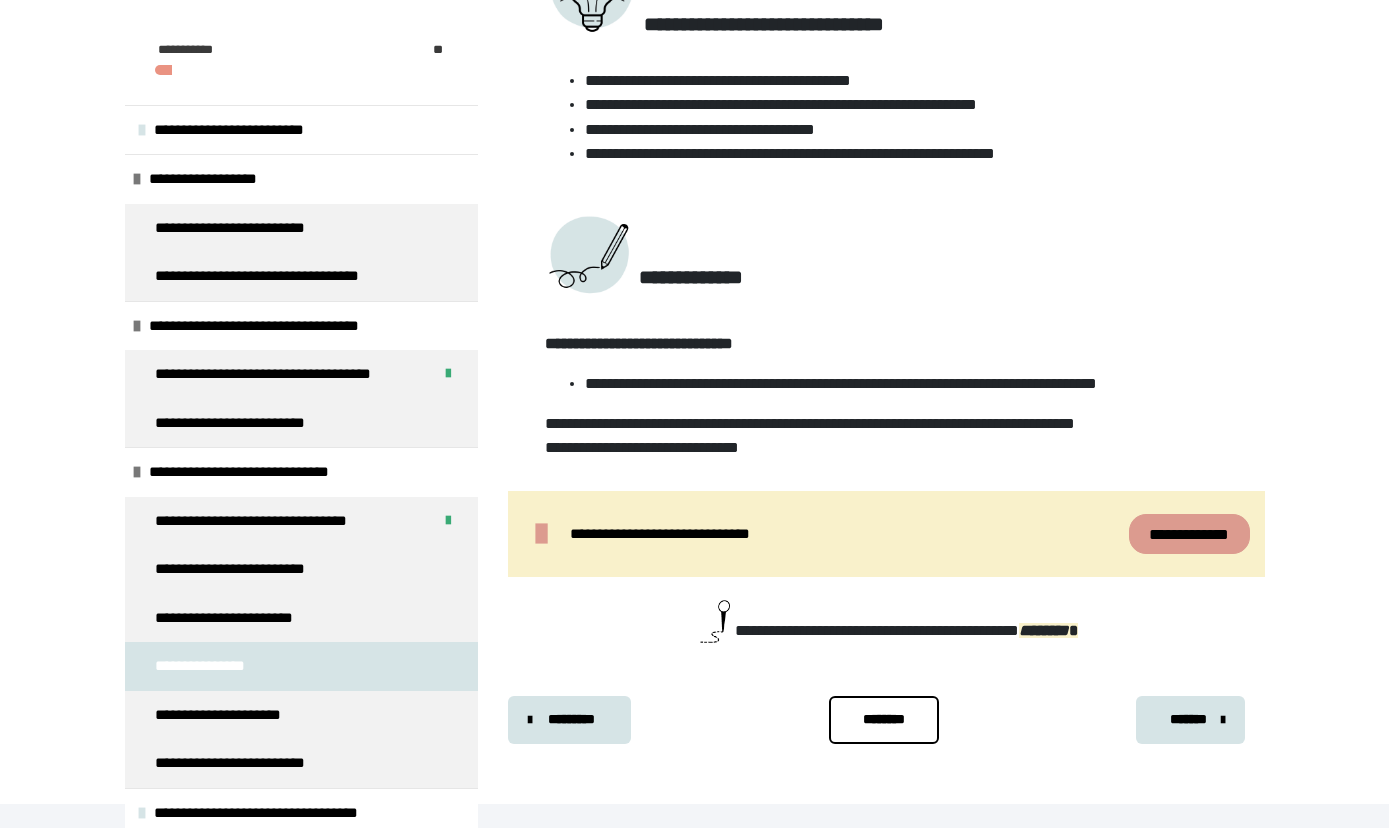 click on "*******" at bounding box center (1188, 719) 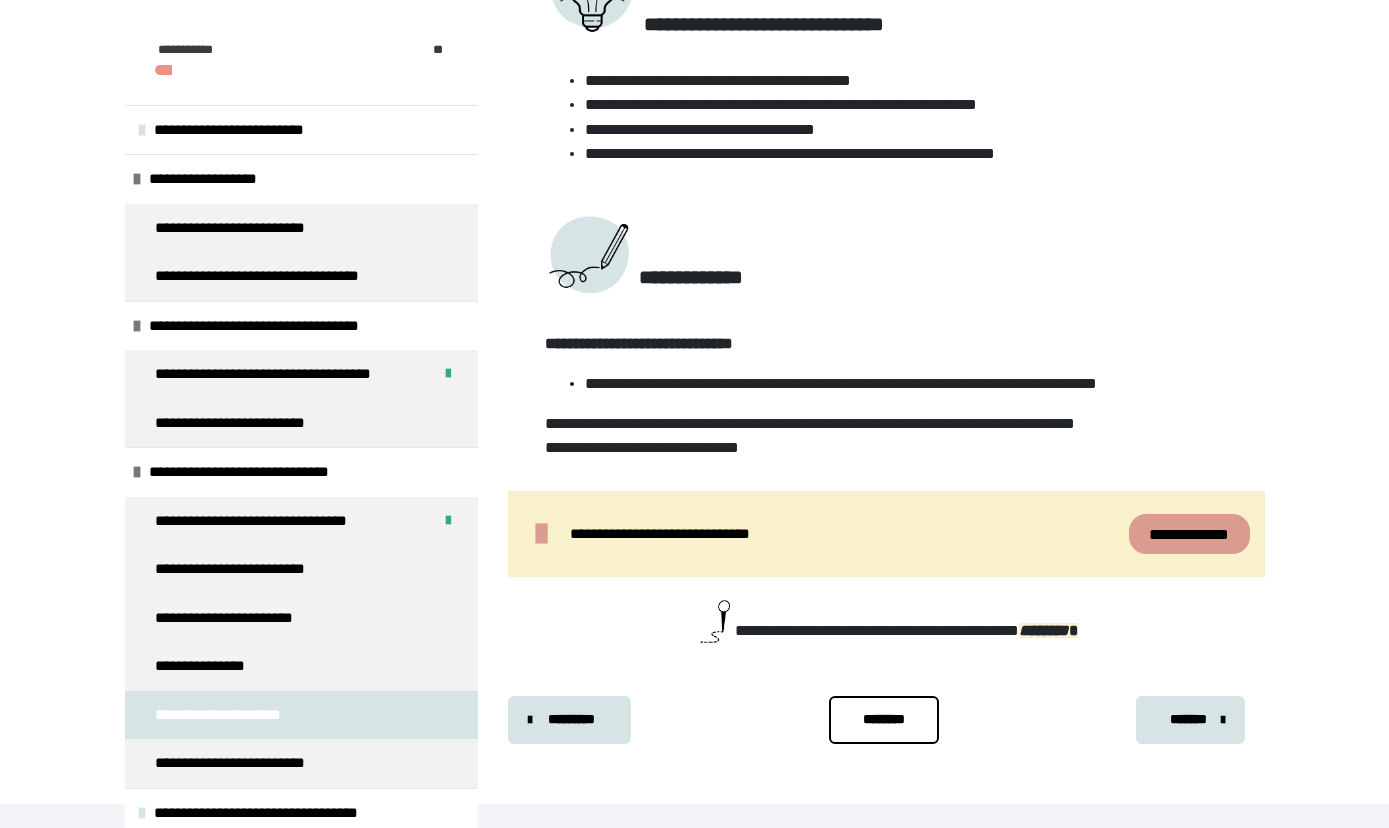scroll, scrollTop: 388, scrollLeft: 0, axis: vertical 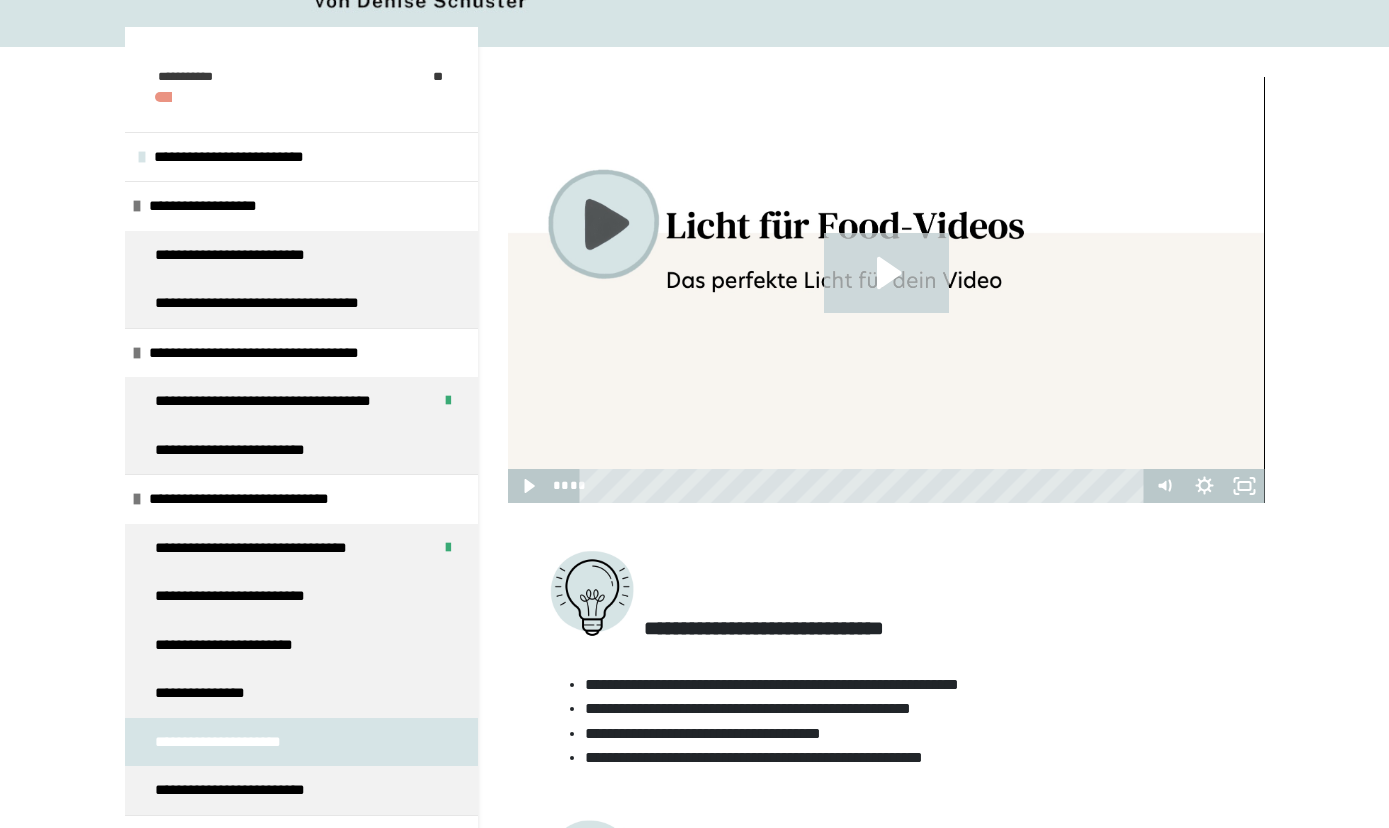 click 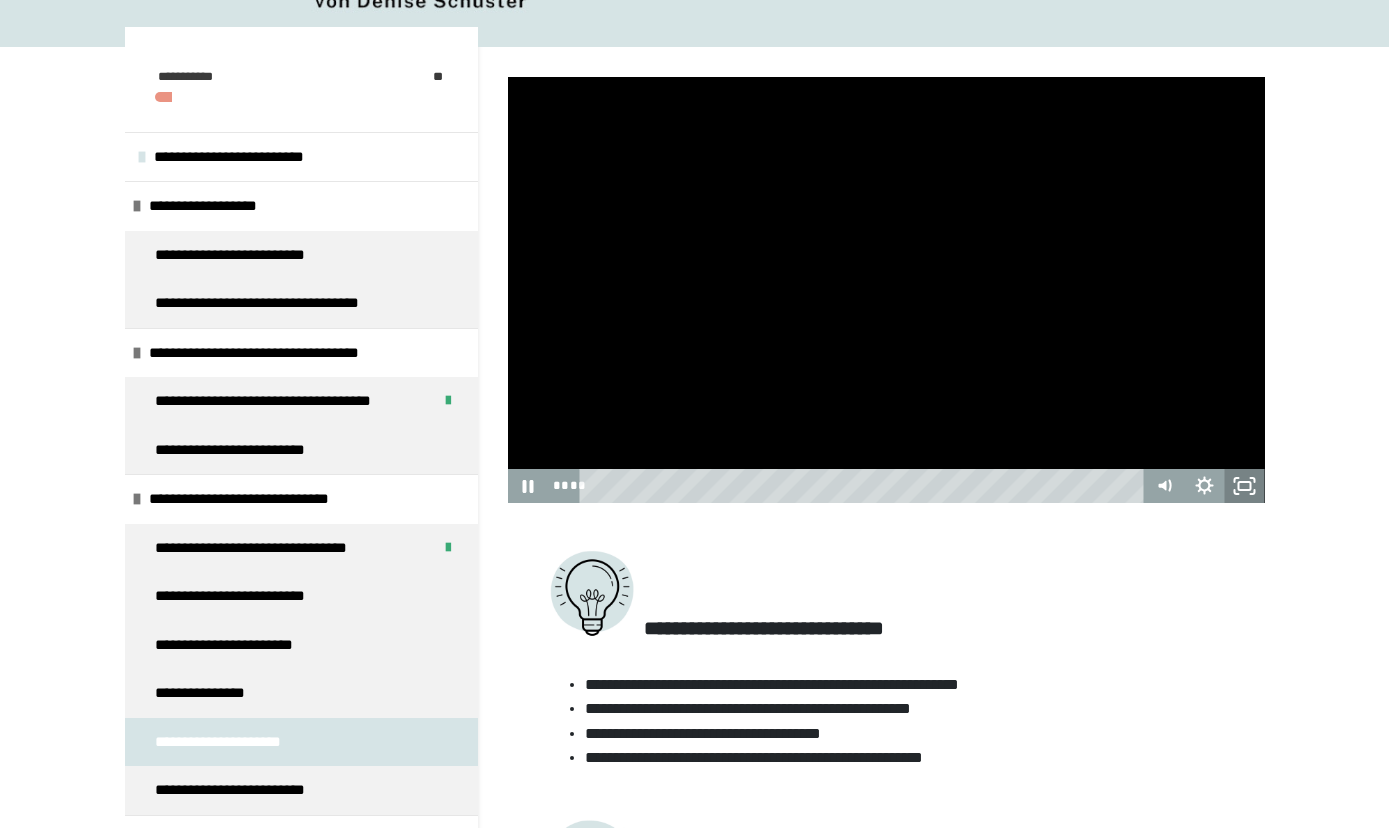 click 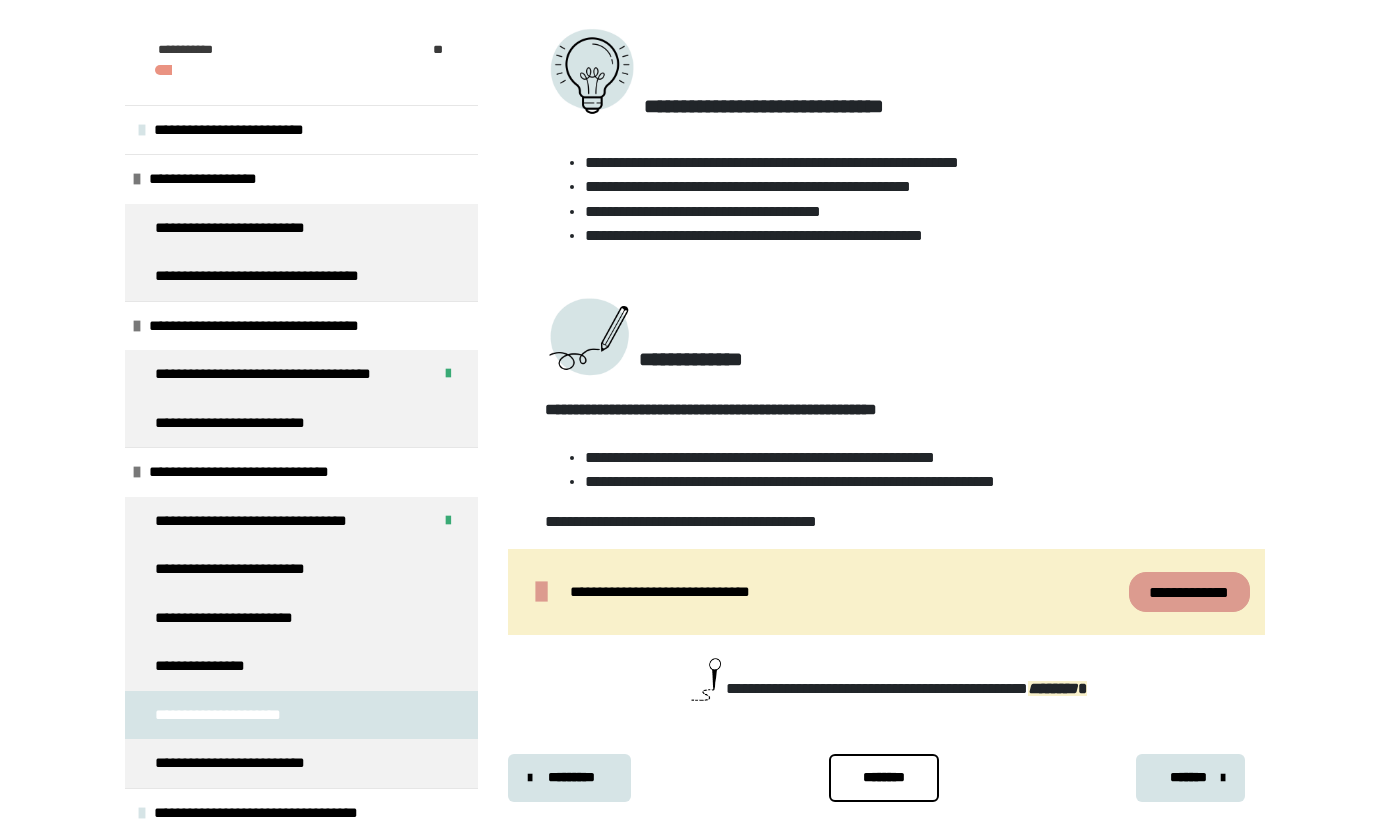 scroll, scrollTop: 790, scrollLeft: 0, axis: vertical 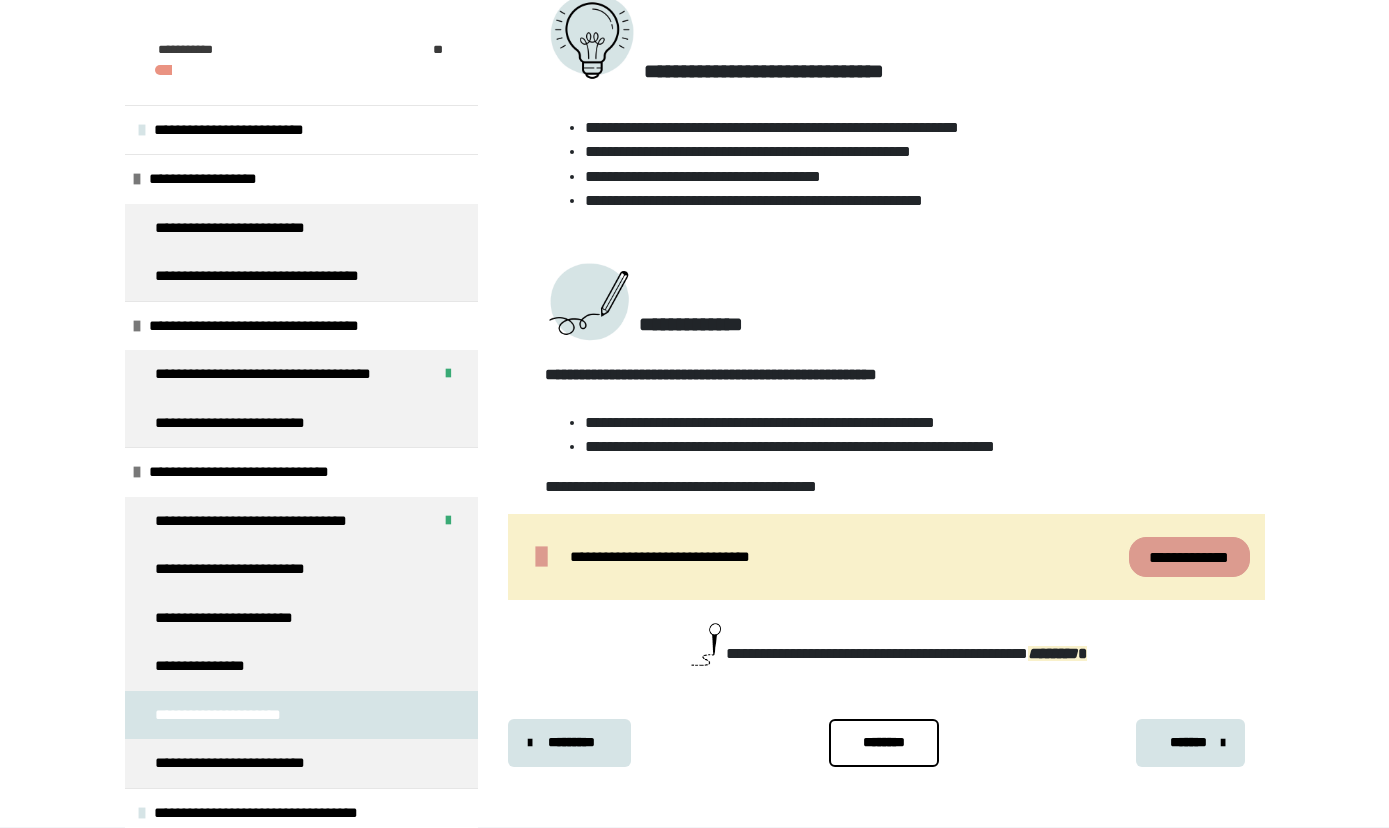 click on "*******" at bounding box center [1188, 742] 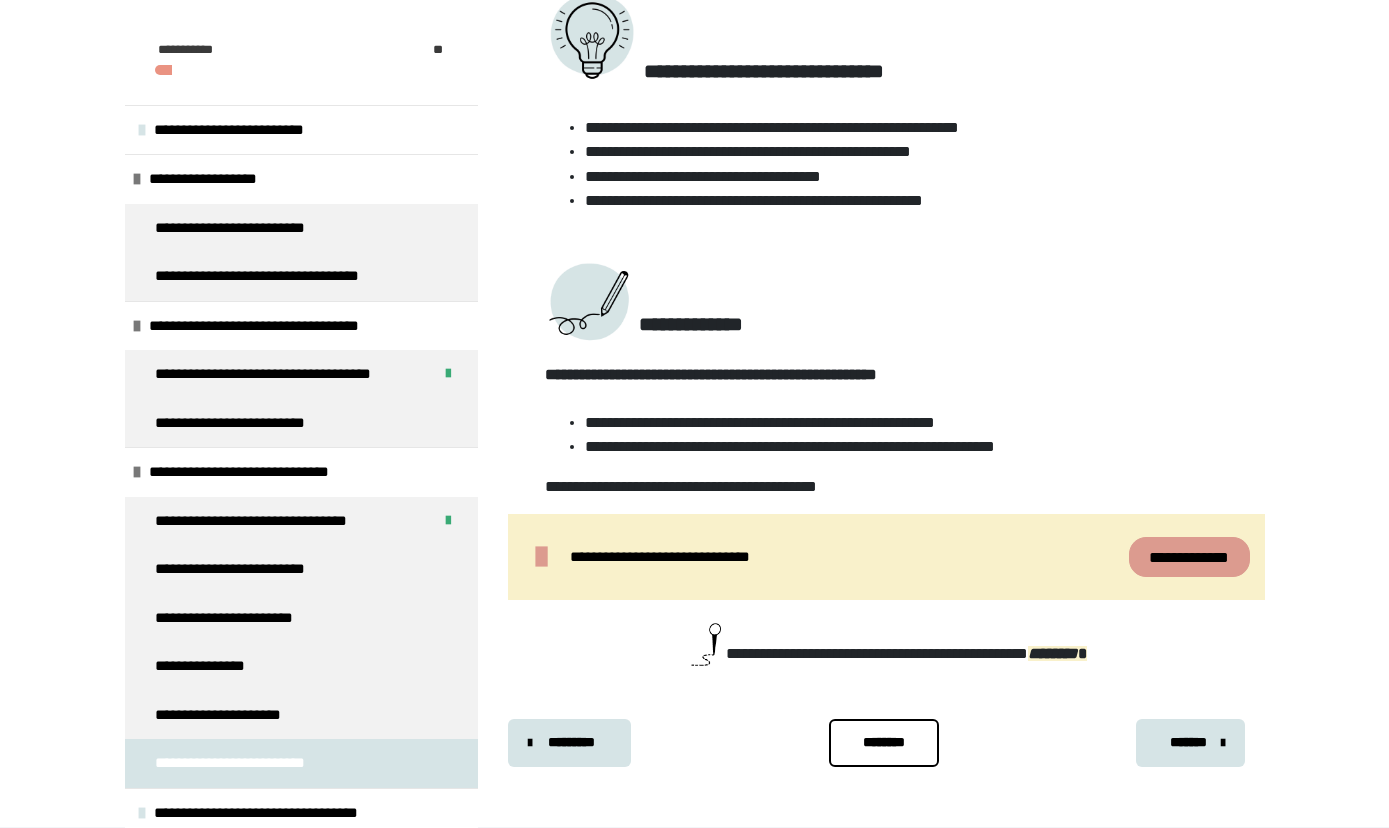 scroll, scrollTop: 340, scrollLeft: 0, axis: vertical 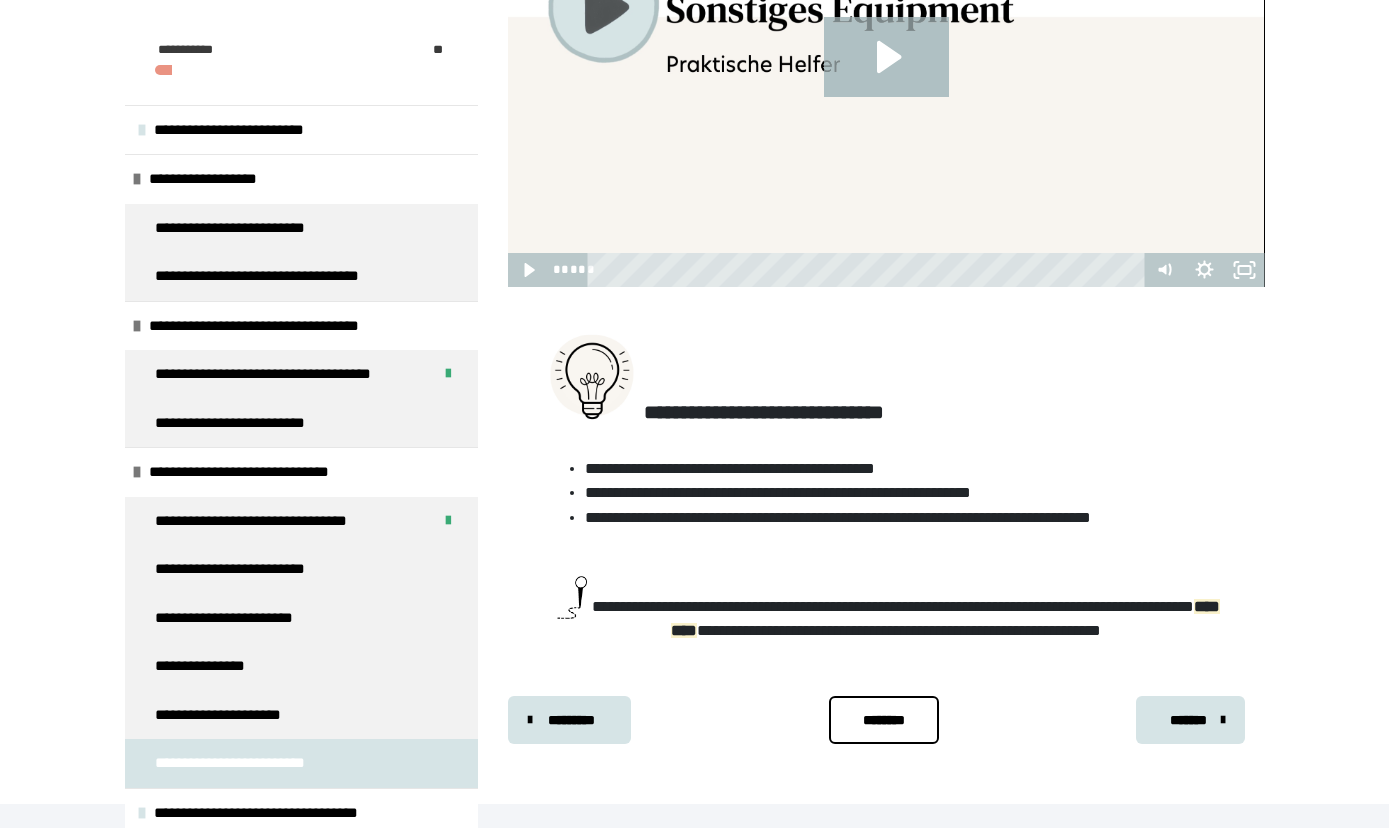 click on "*******" at bounding box center (1188, 720) 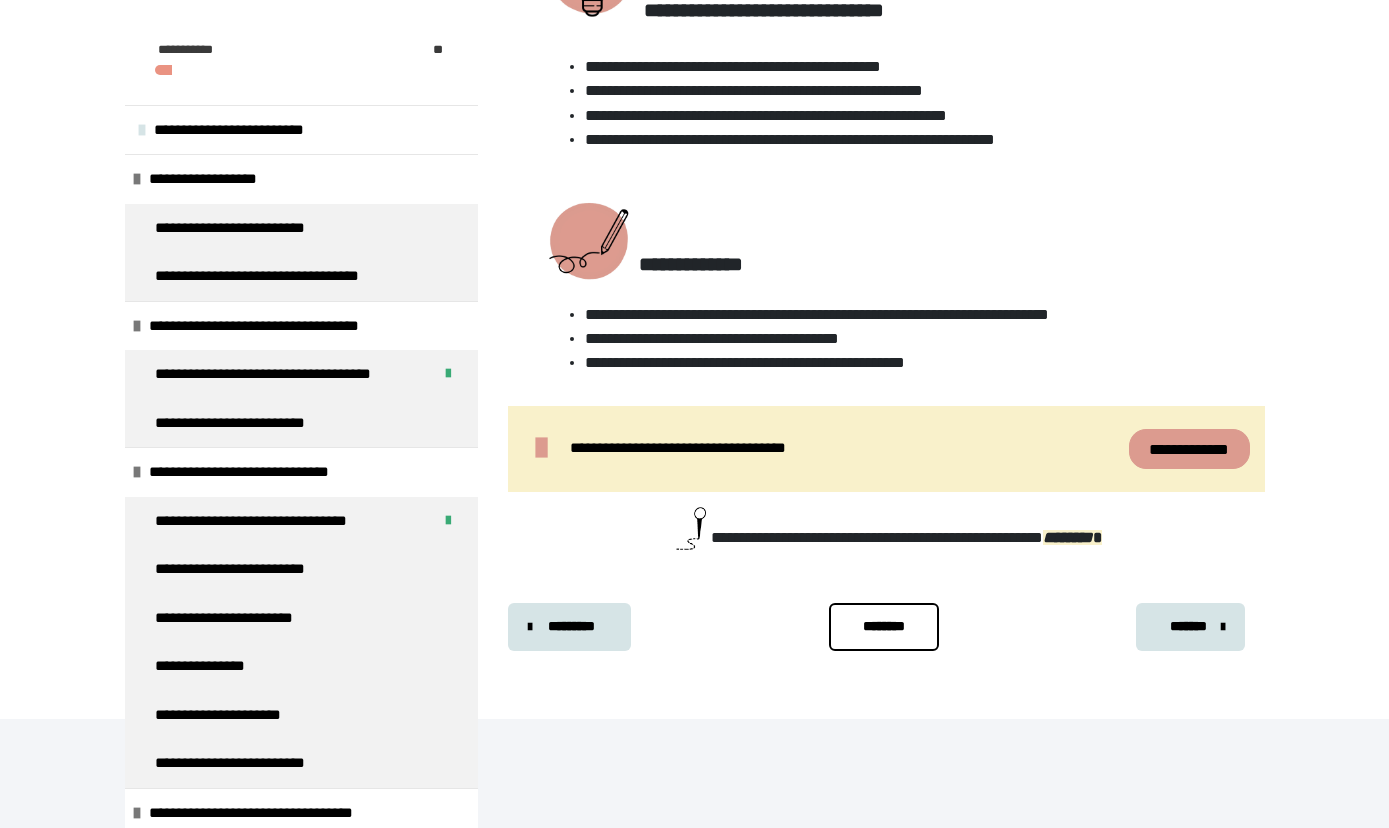 scroll, scrollTop: 340, scrollLeft: 0, axis: vertical 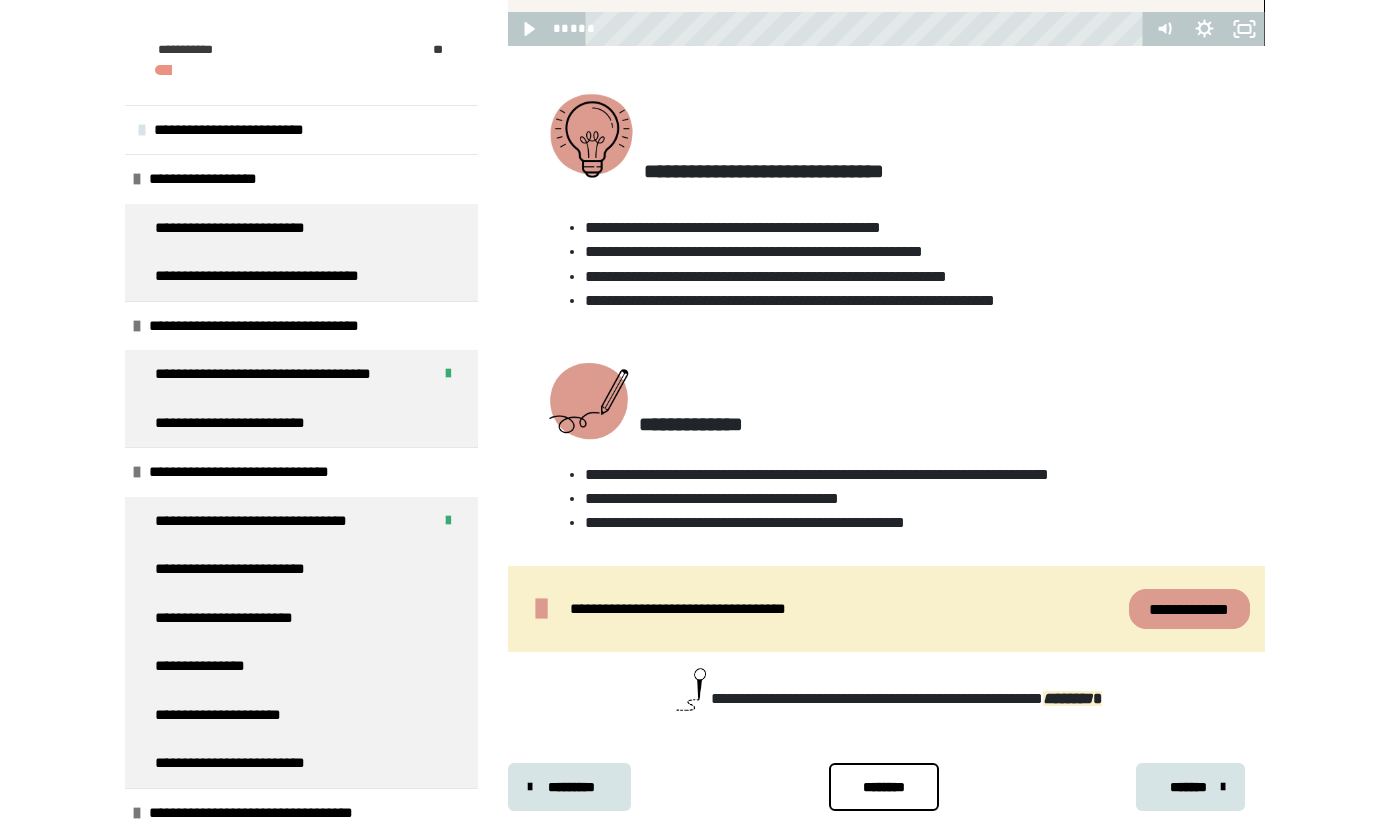 click on "*********" at bounding box center [572, 787] 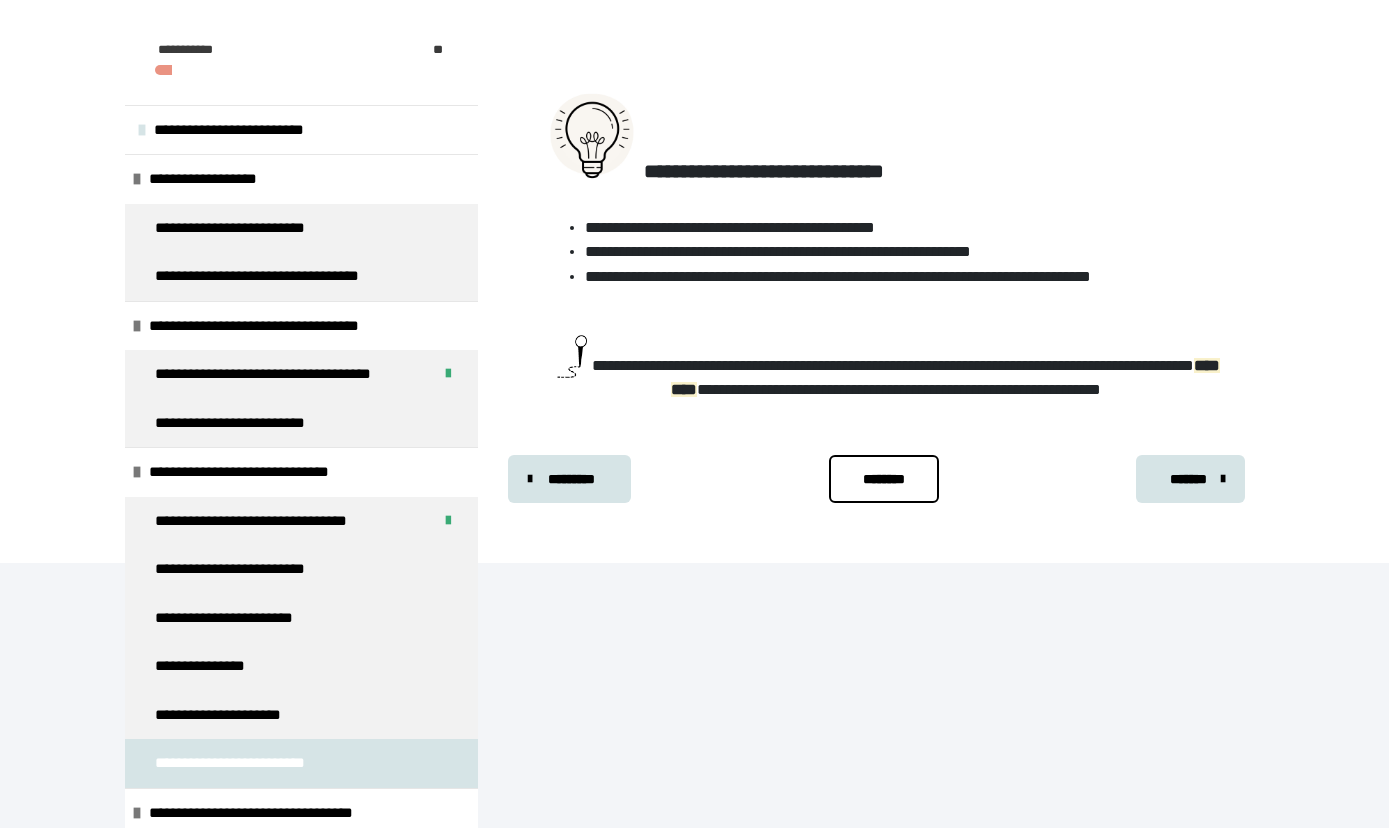 scroll, scrollTop: 340, scrollLeft: 0, axis: vertical 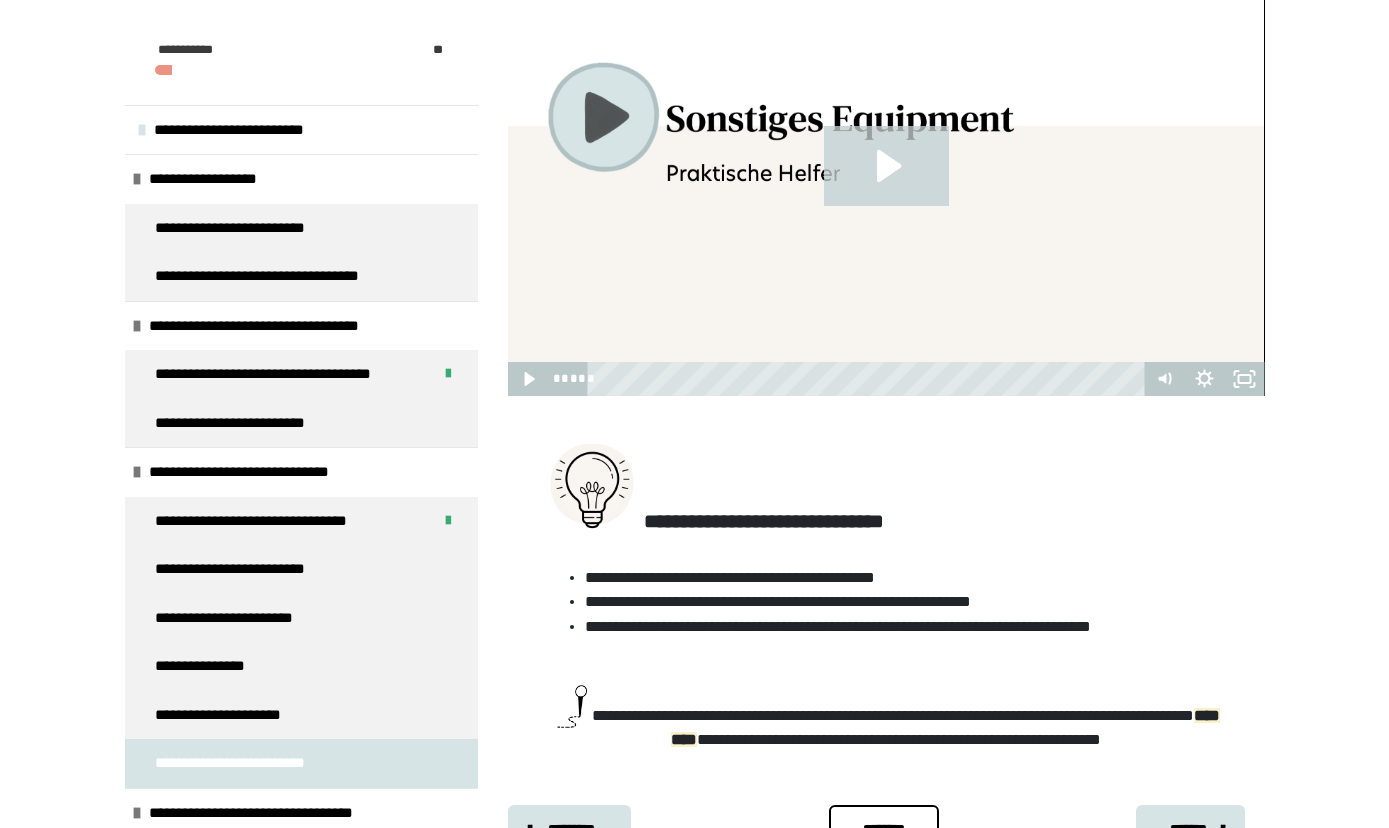 click 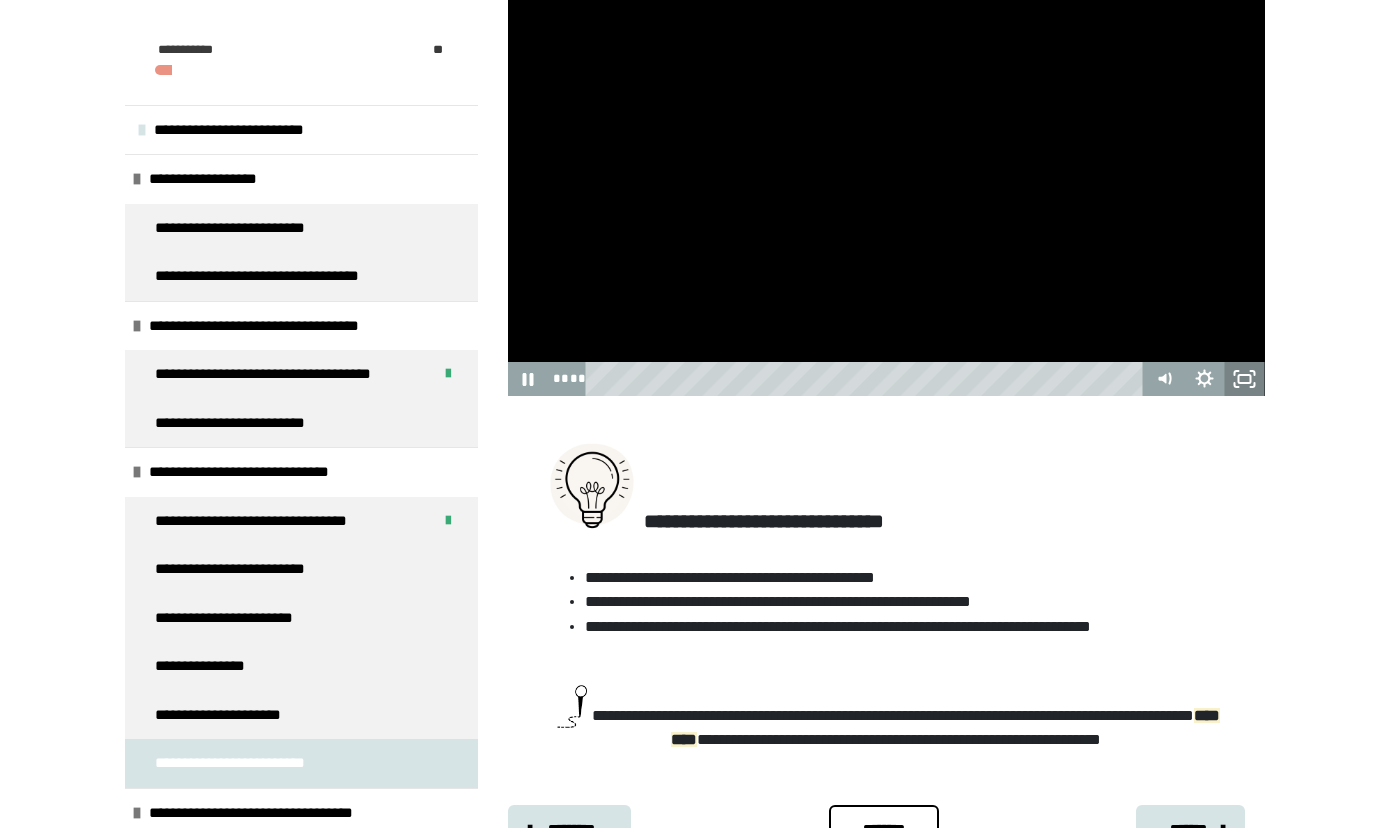 click 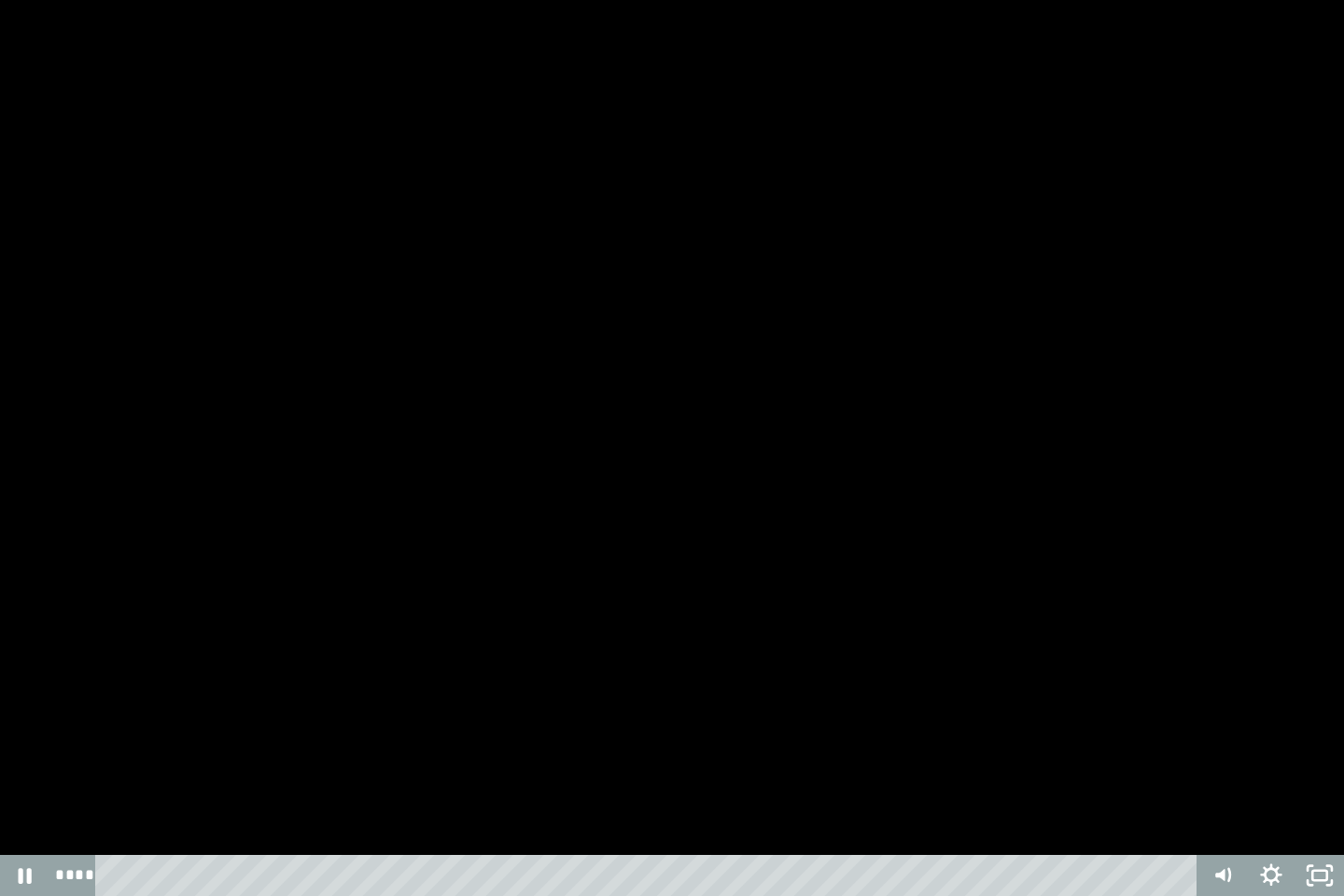 click at bounding box center (672, 448) 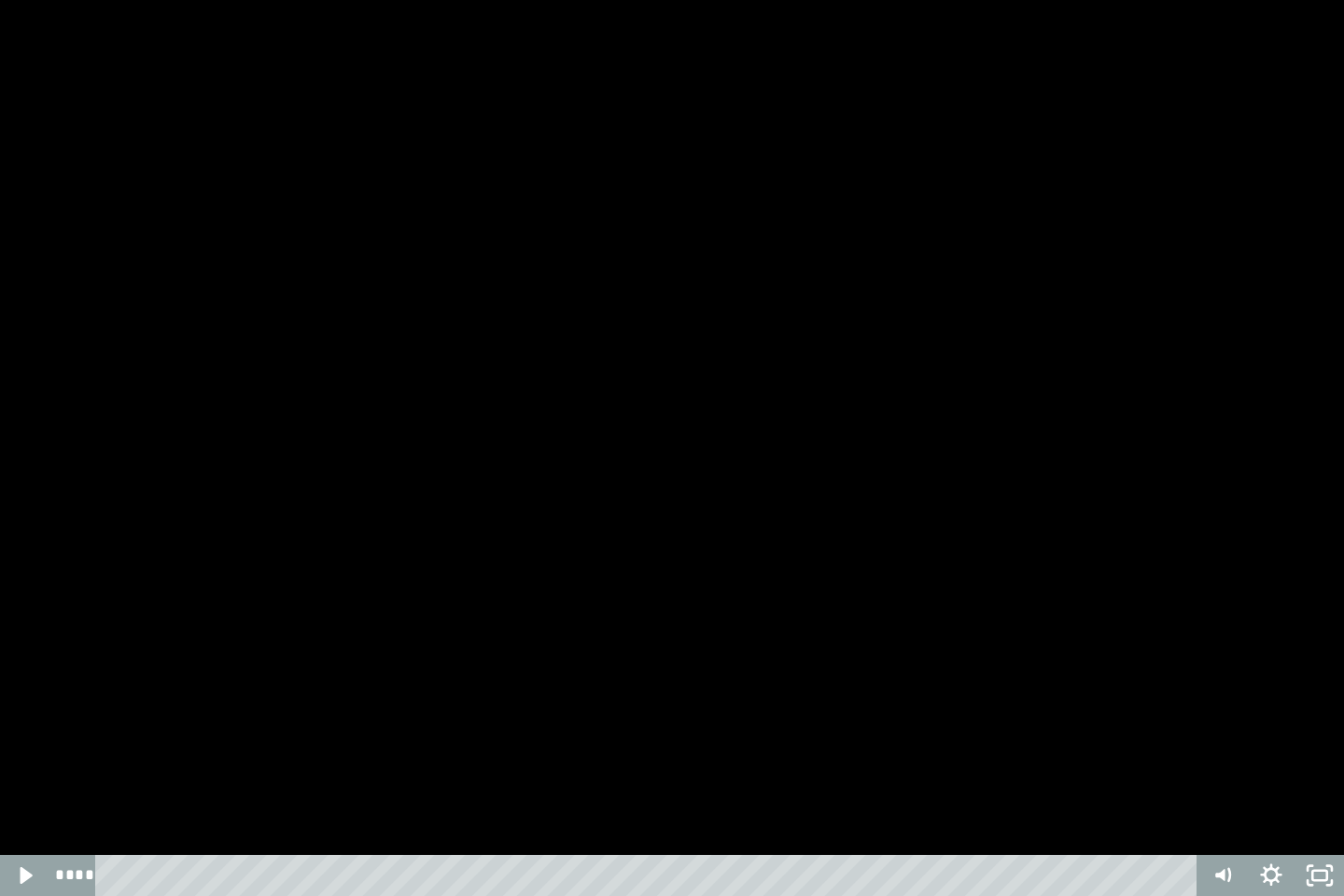 click at bounding box center [672, 448] 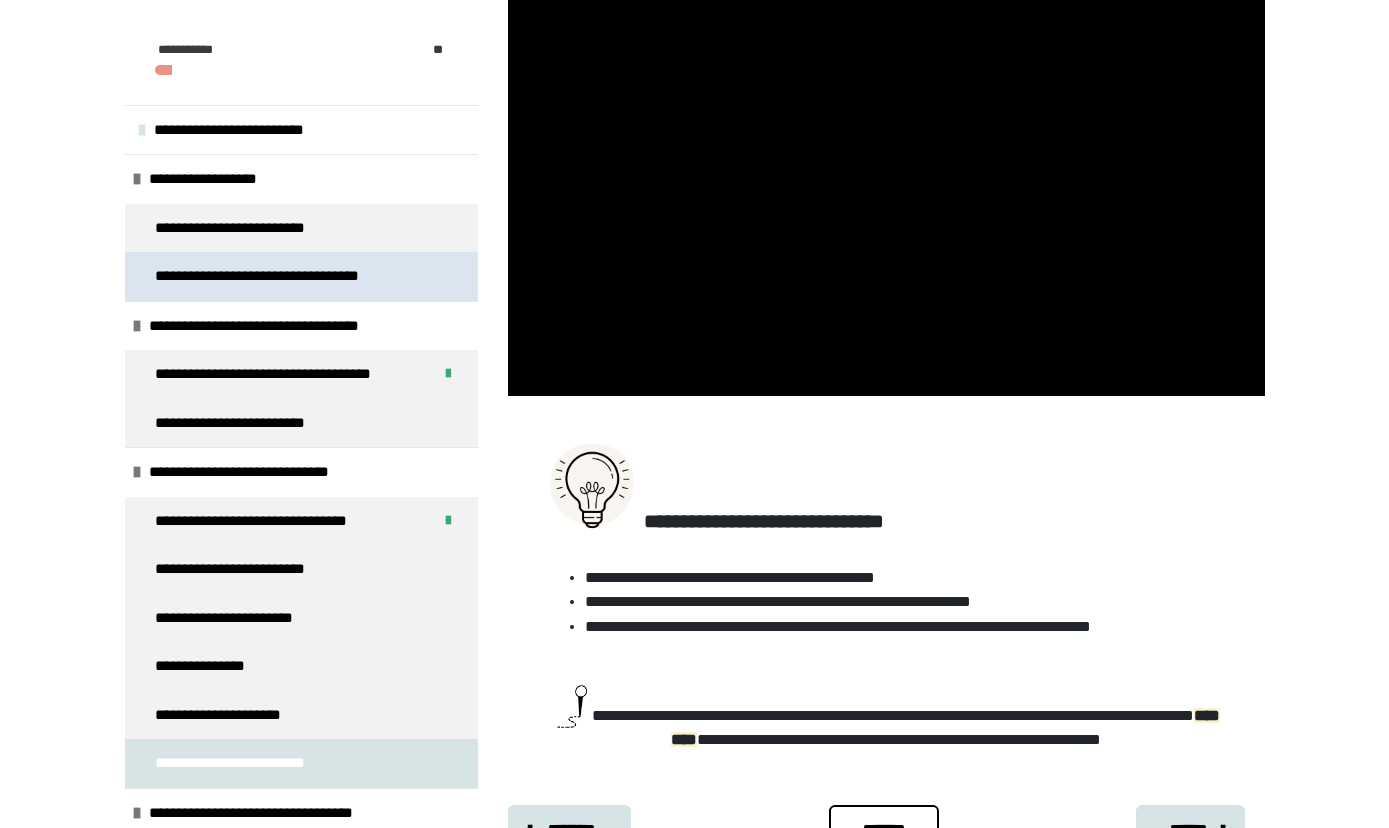 click on "**********" at bounding box center [286, 276] 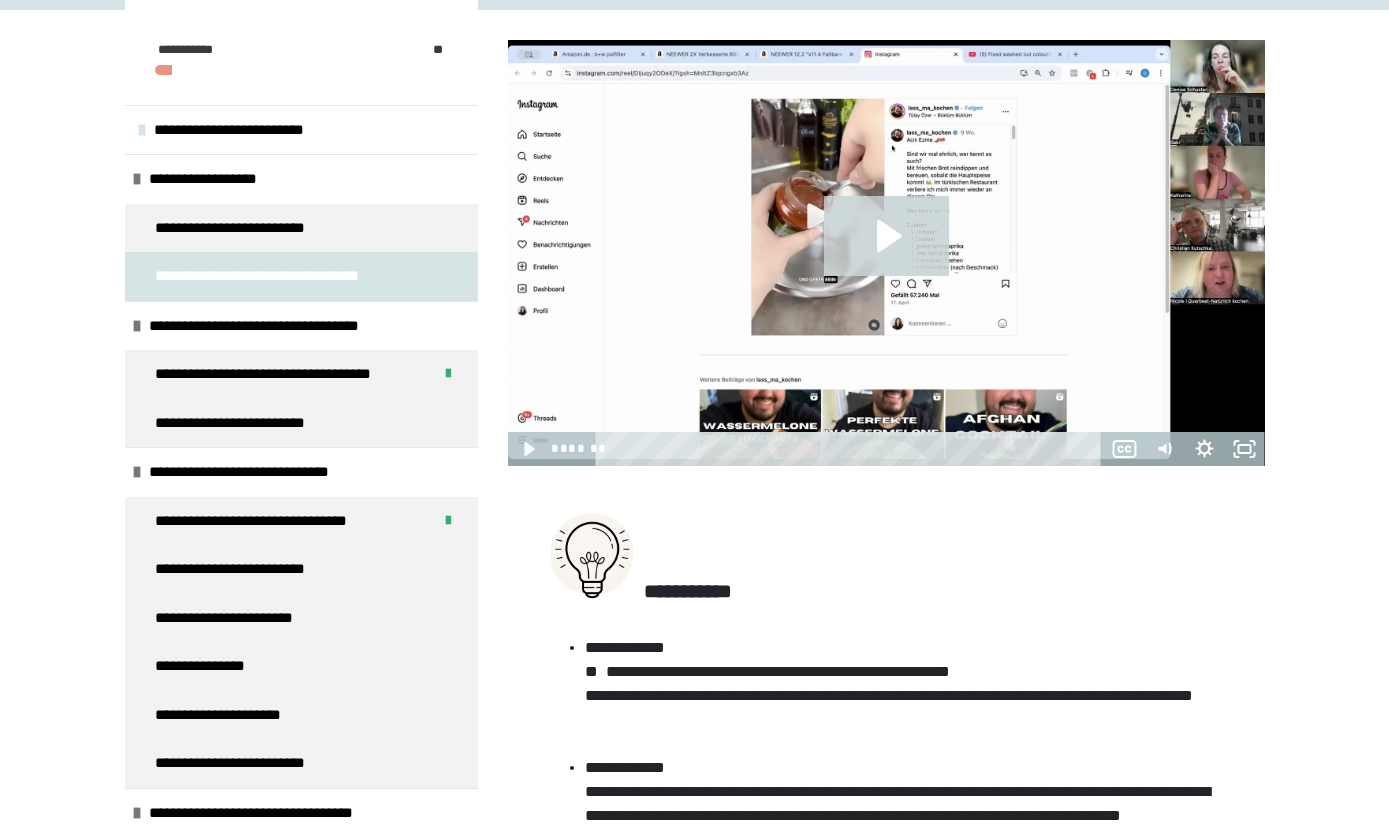 click 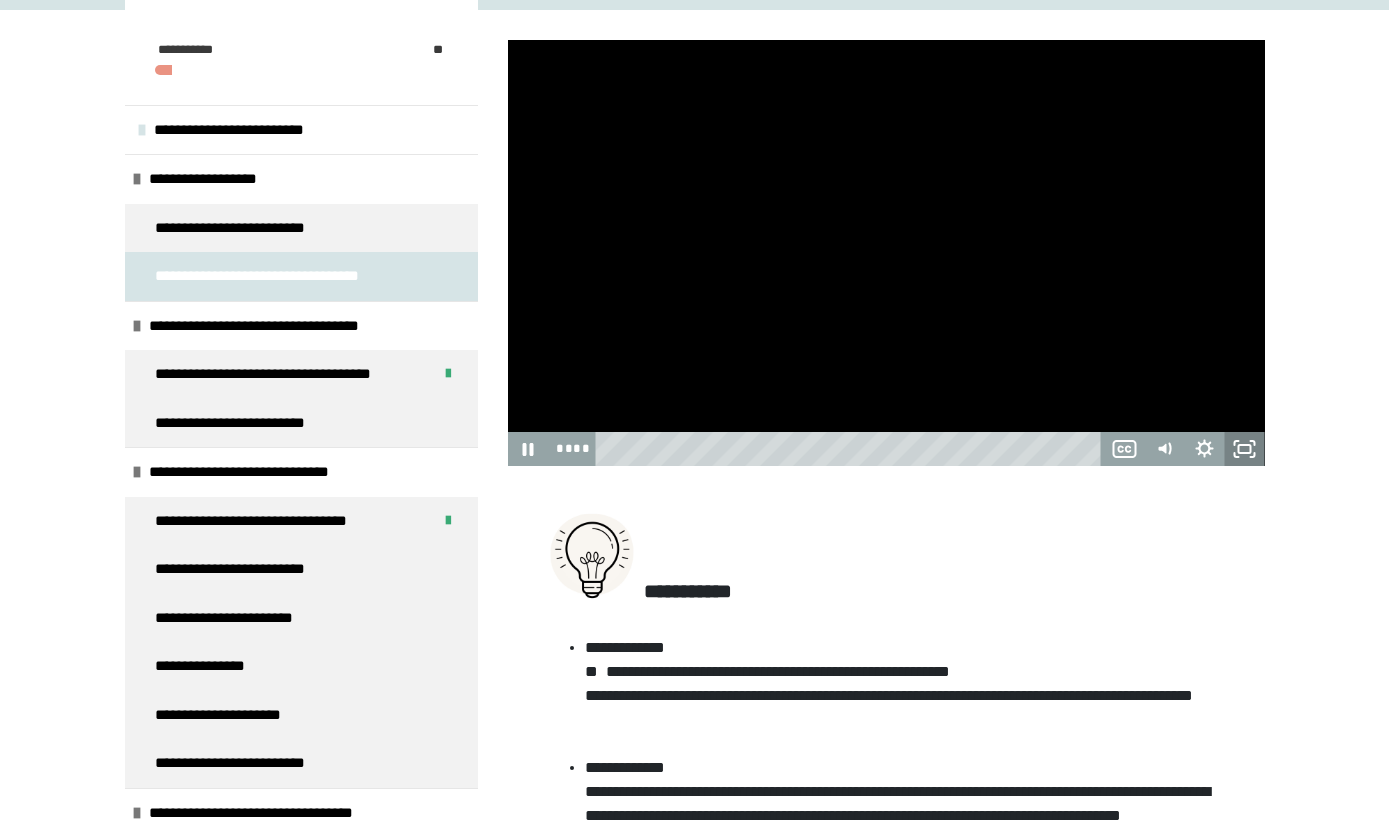 click 